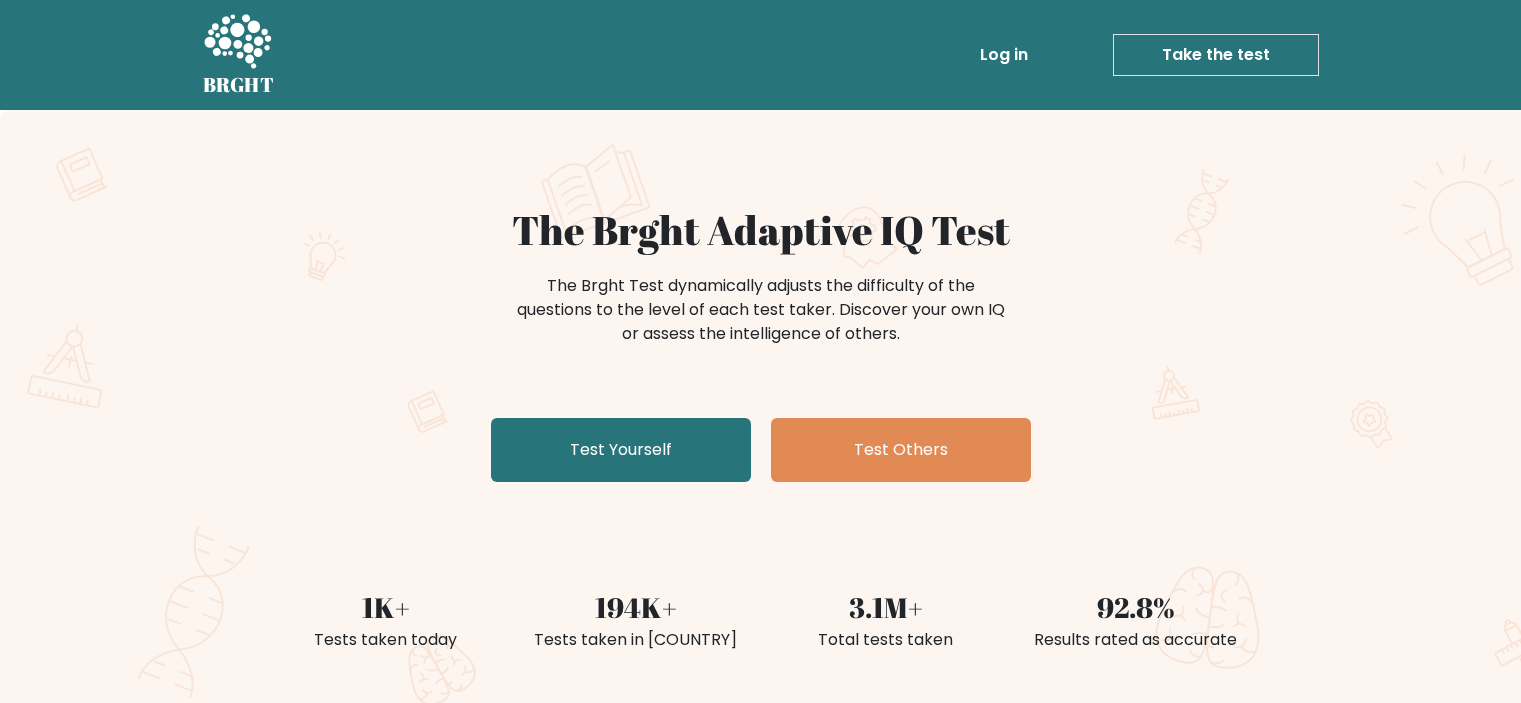 scroll, scrollTop: 0, scrollLeft: 0, axis: both 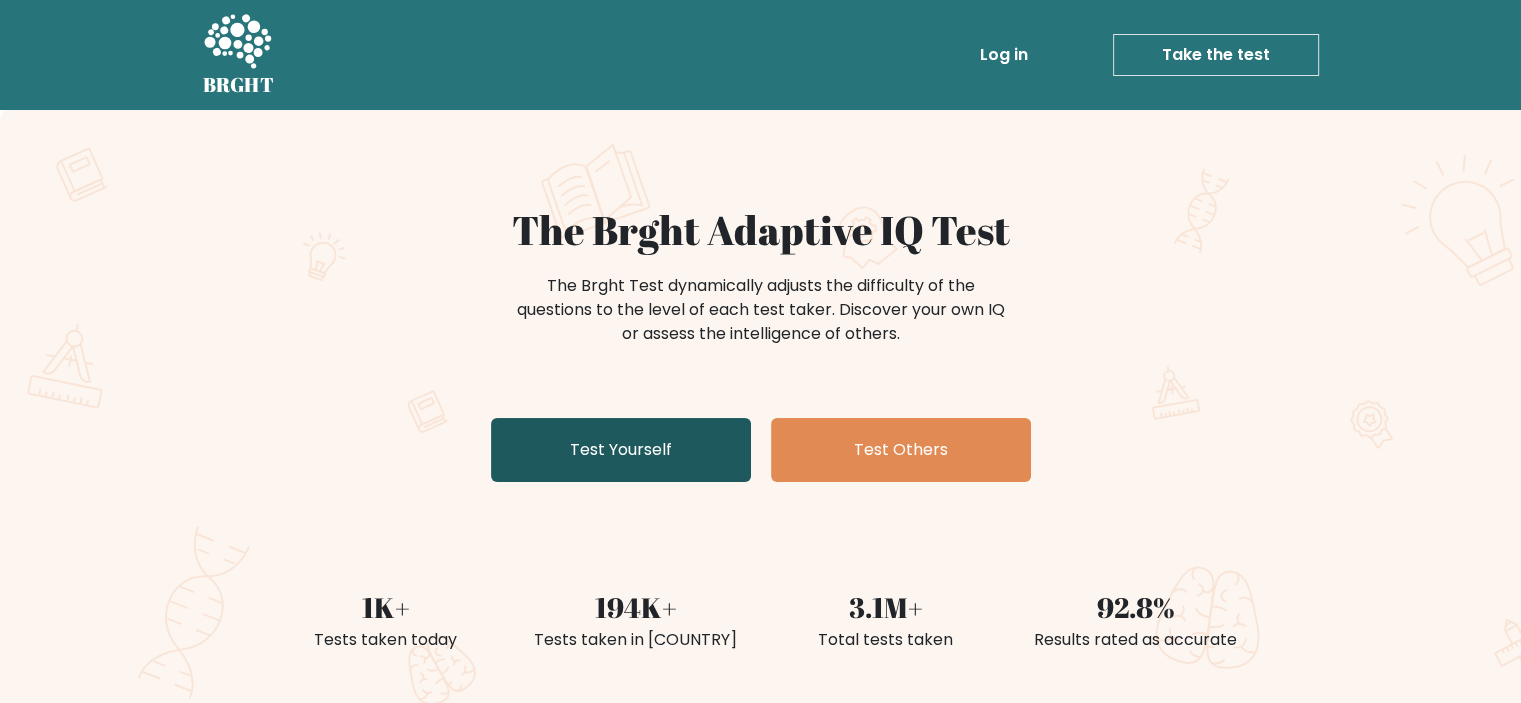 click on "Test Yourself" at bounding box center [621, 450] 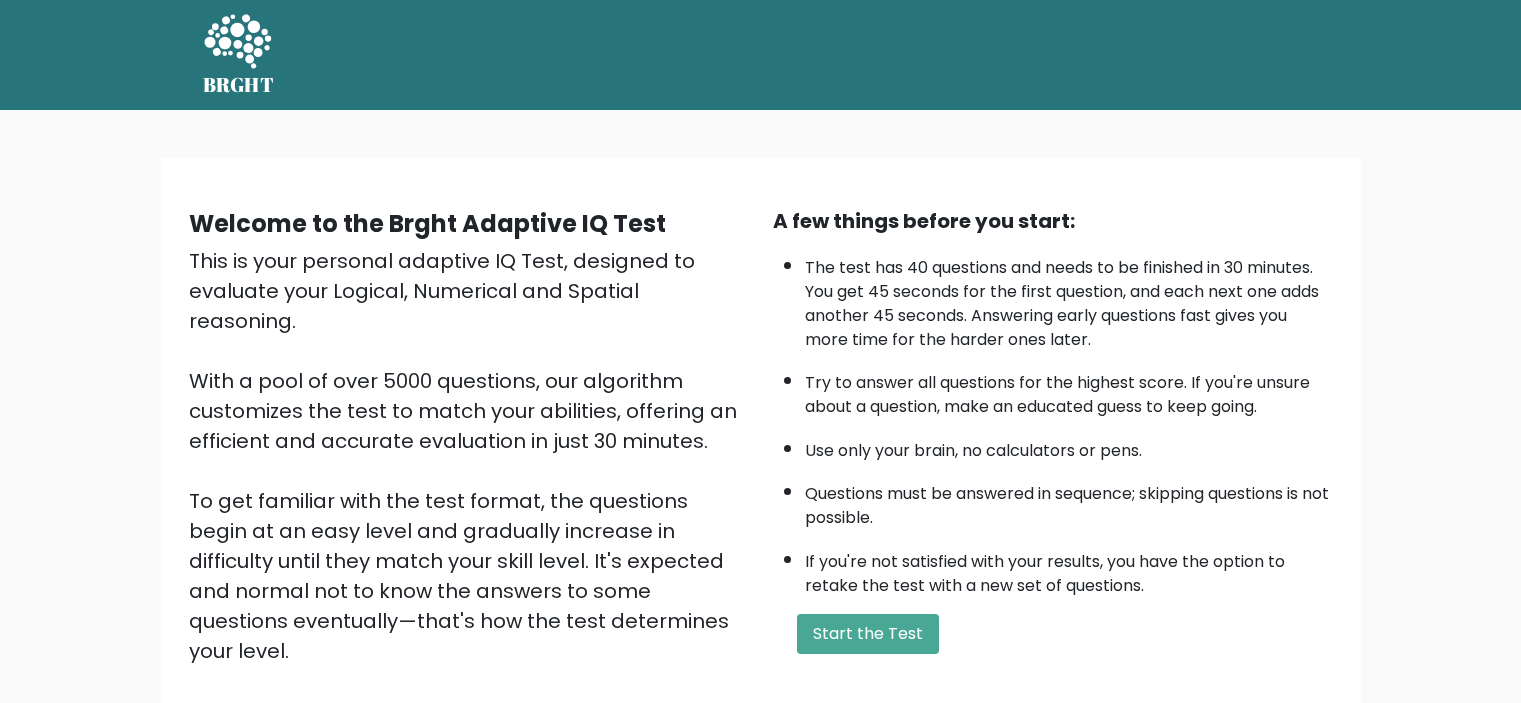 scroll, scrollTop: 0, scrollLeft: 0, axis: both 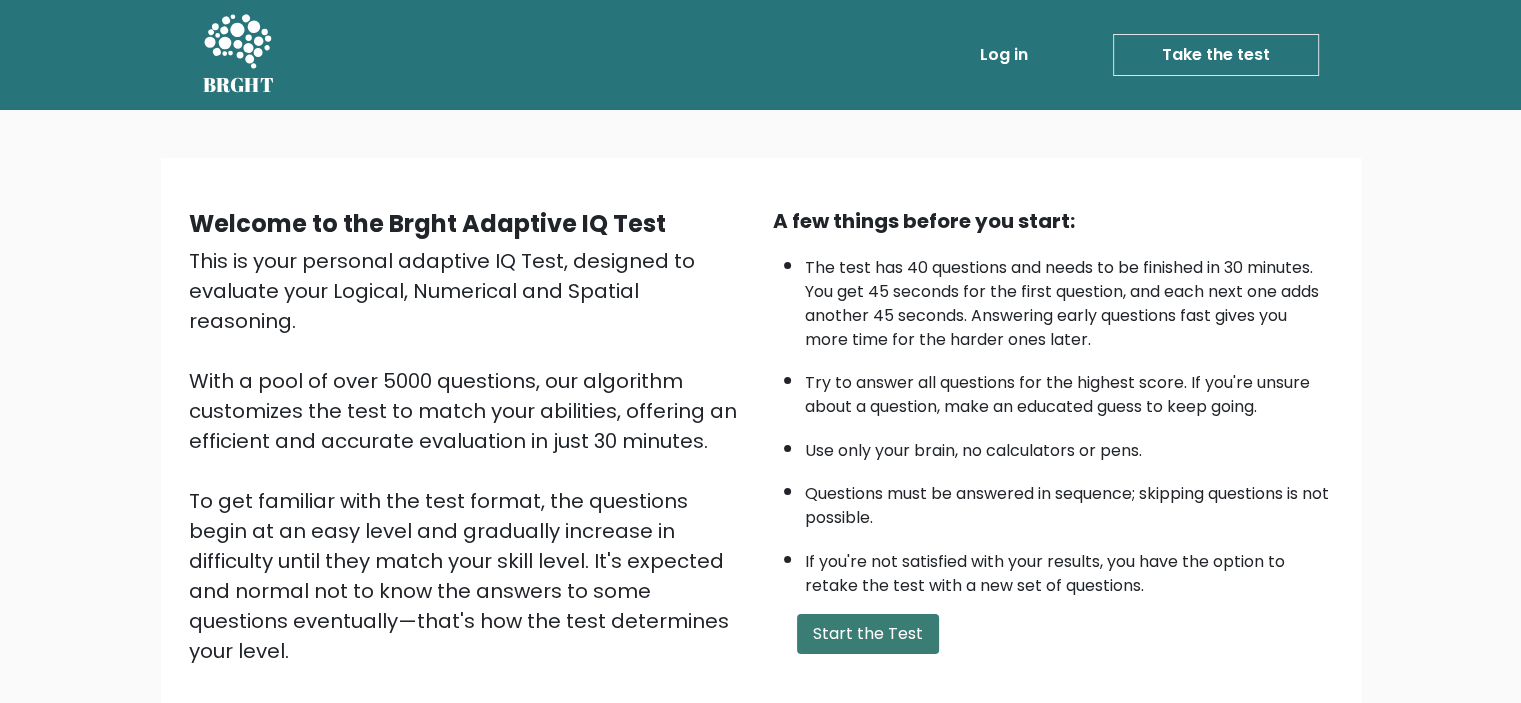 click on "Start the Test" at bounding box center [868, 634] 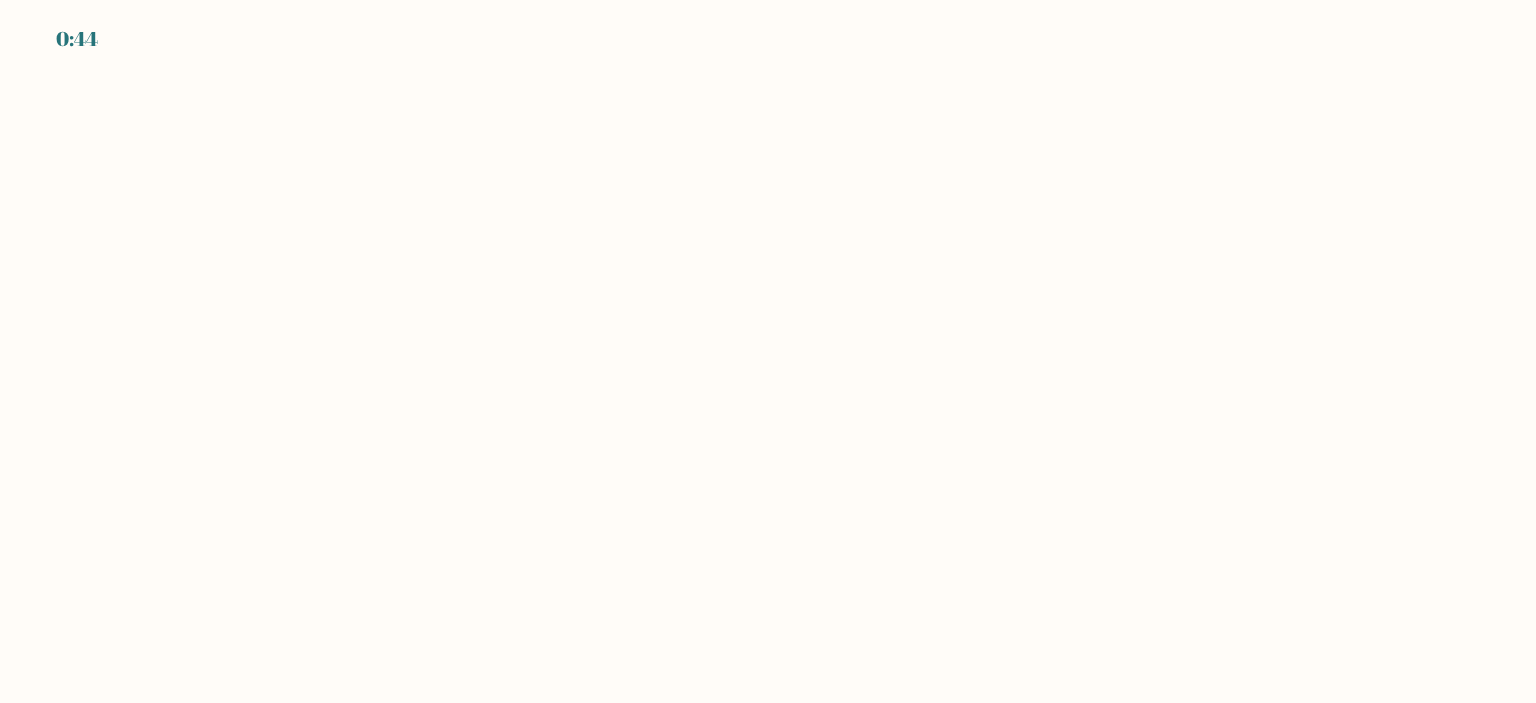 scroll, scrollTop: 0, scrollLeft: 0, axis: both 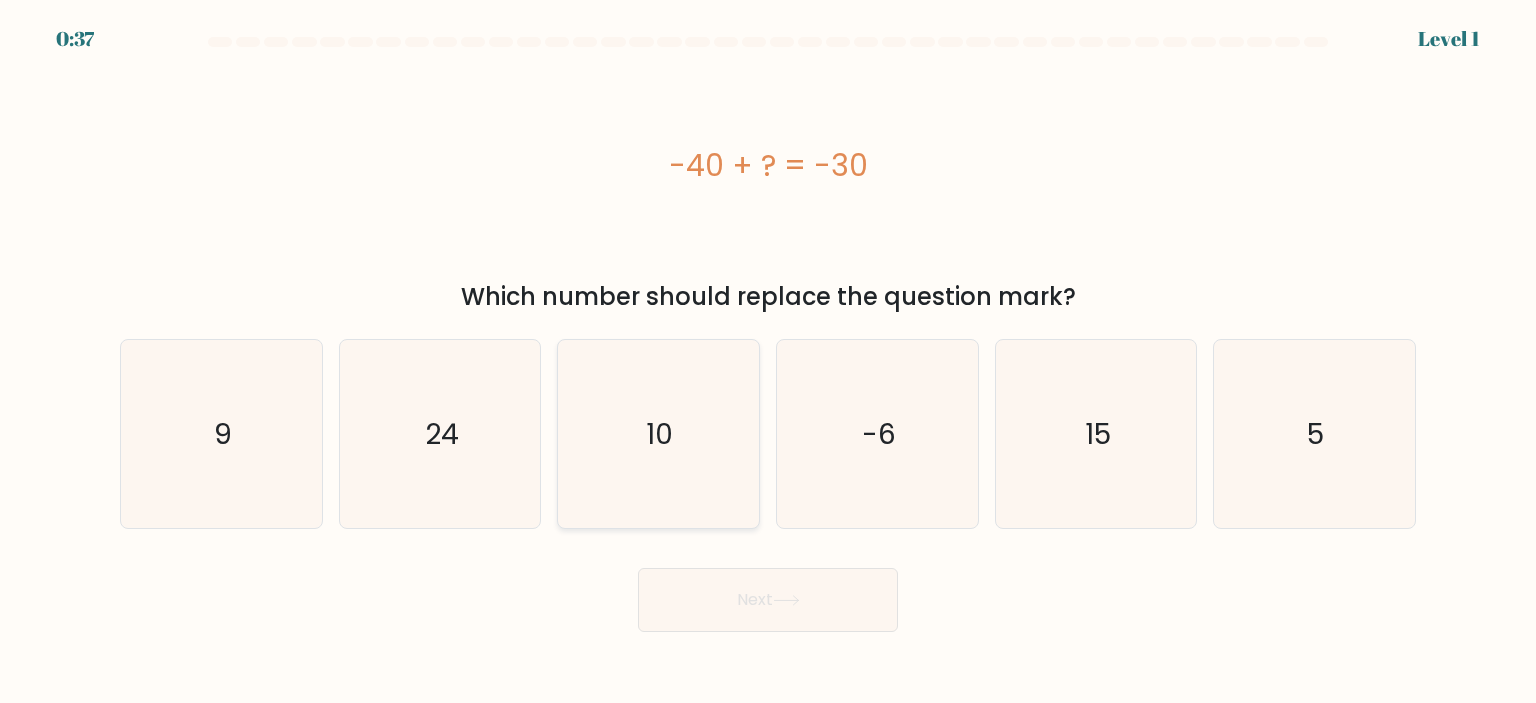 click on "10" at bounding box center [658, 434] 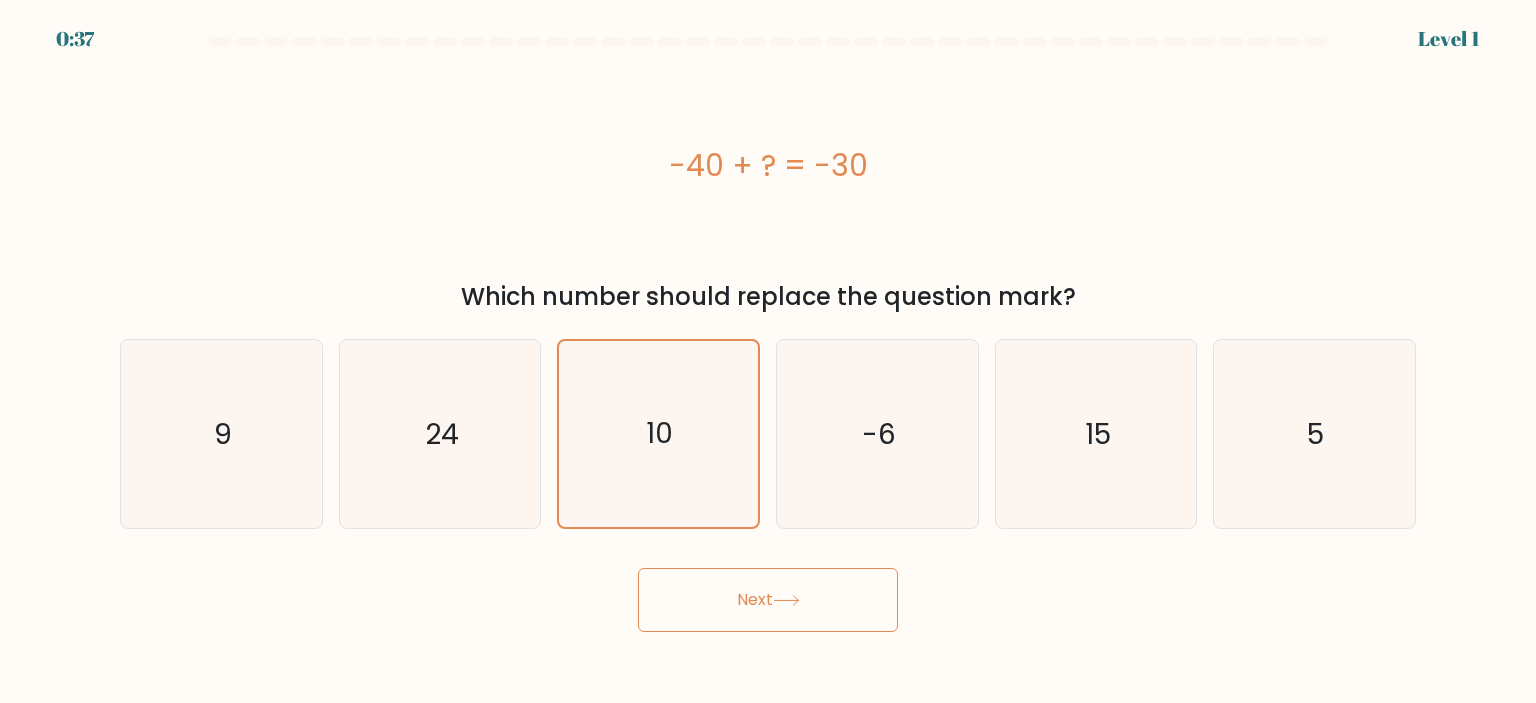 click at bounding box center [786, 600] 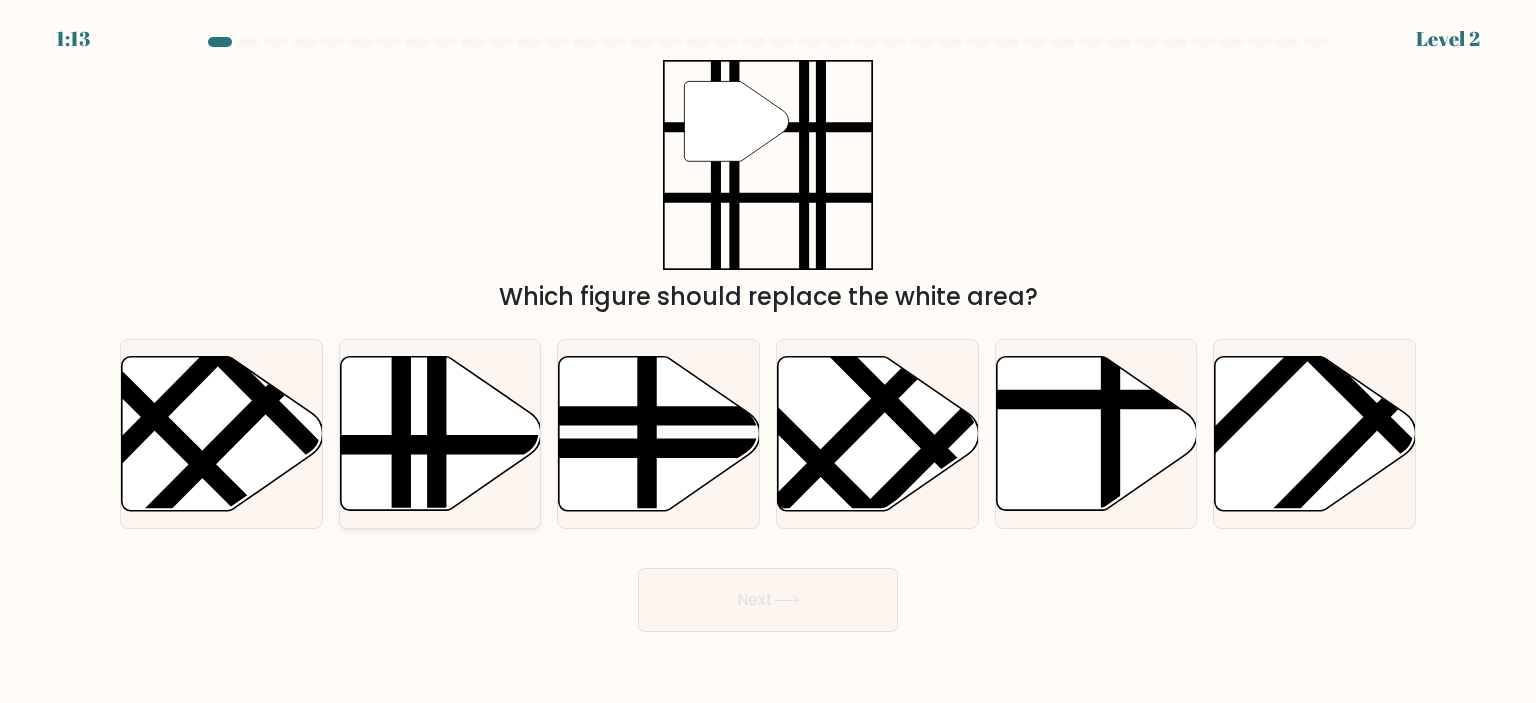 click at bounding box center [437, 517] 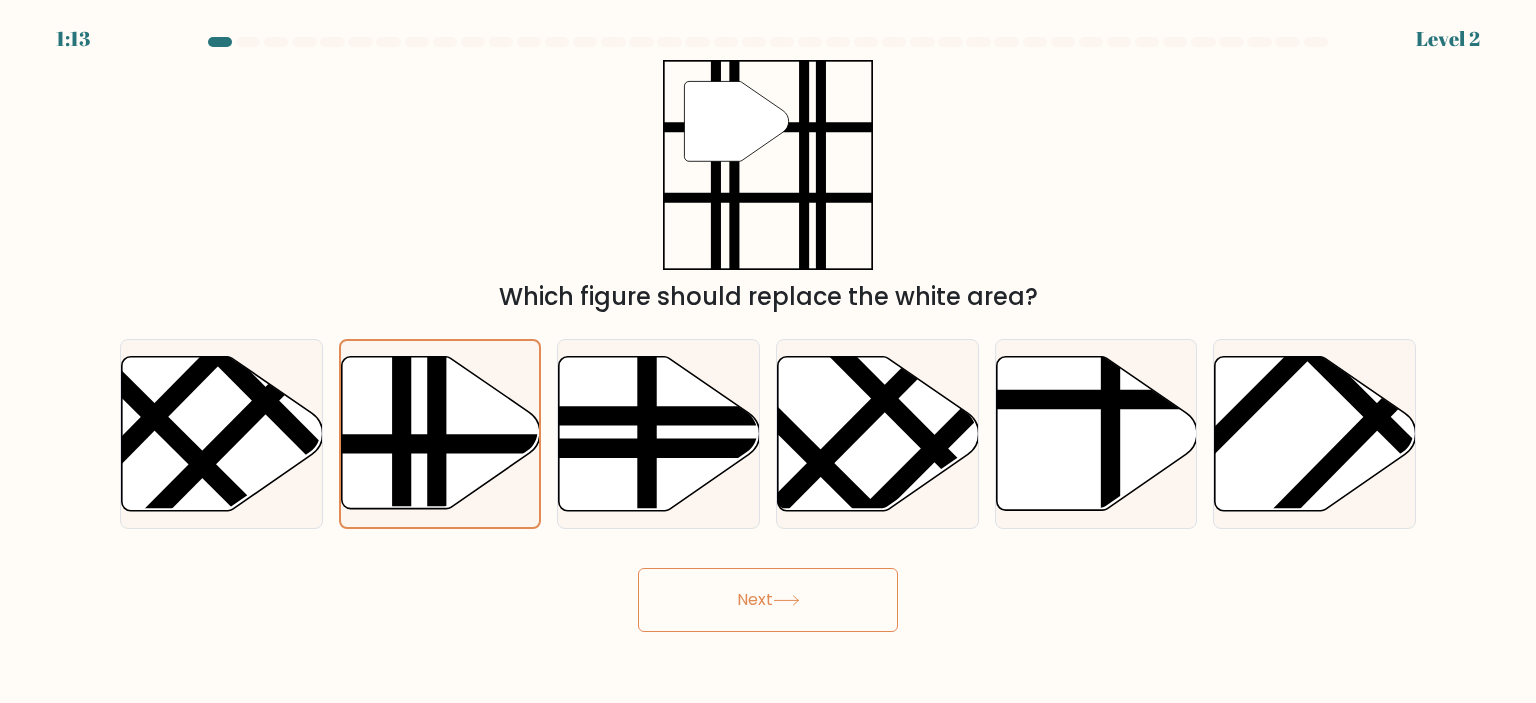 click on "Next" at bounding box center [768, 600] 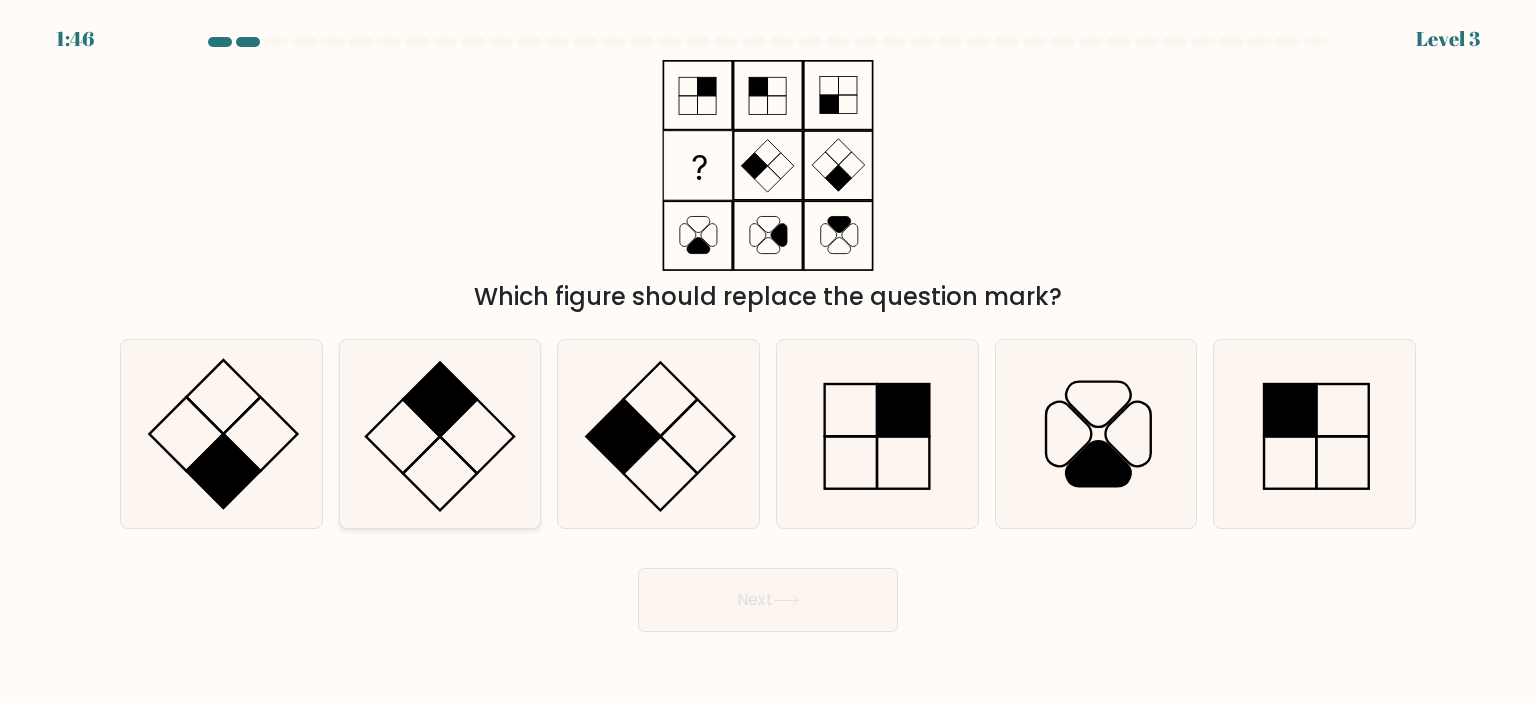 click at bounding box center [440, 434] 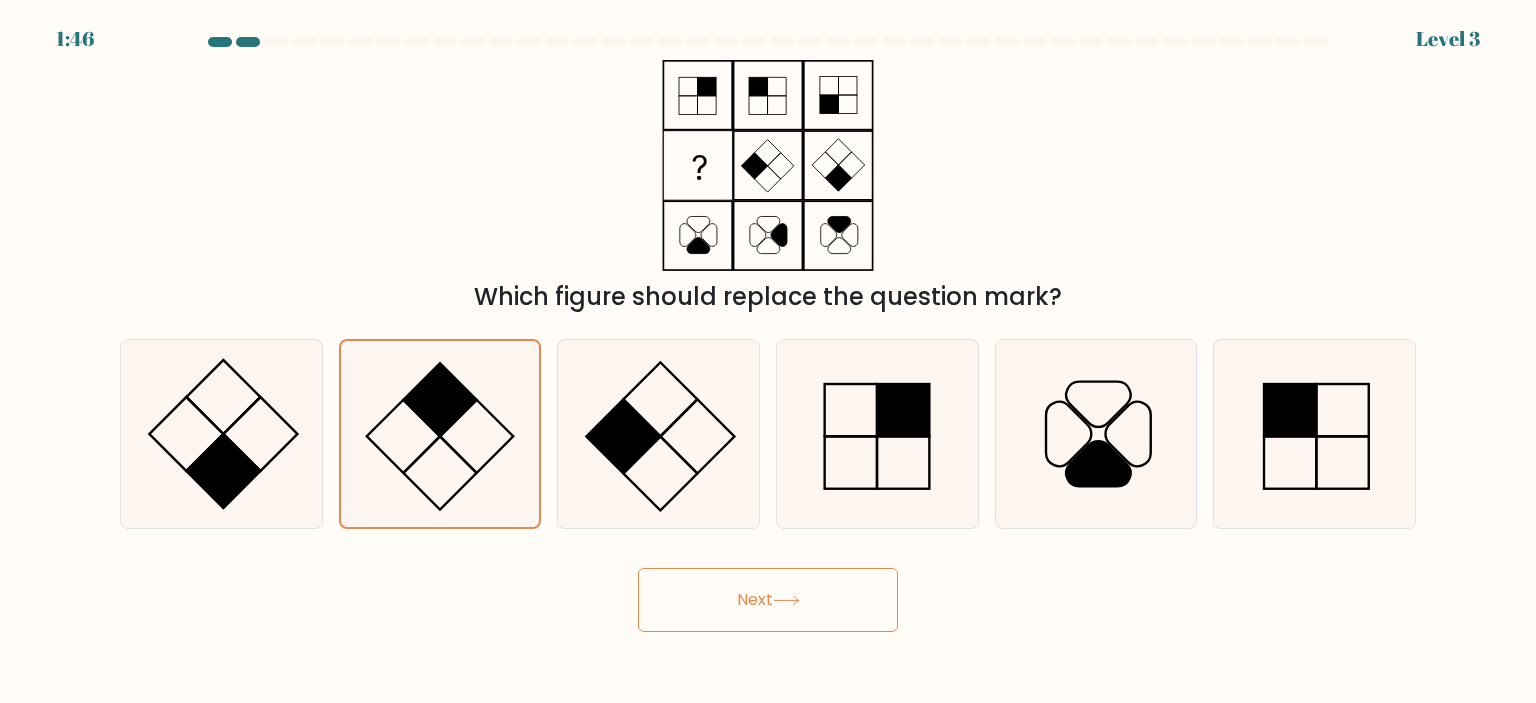 click on "Next" at bounding box center (768, 600) 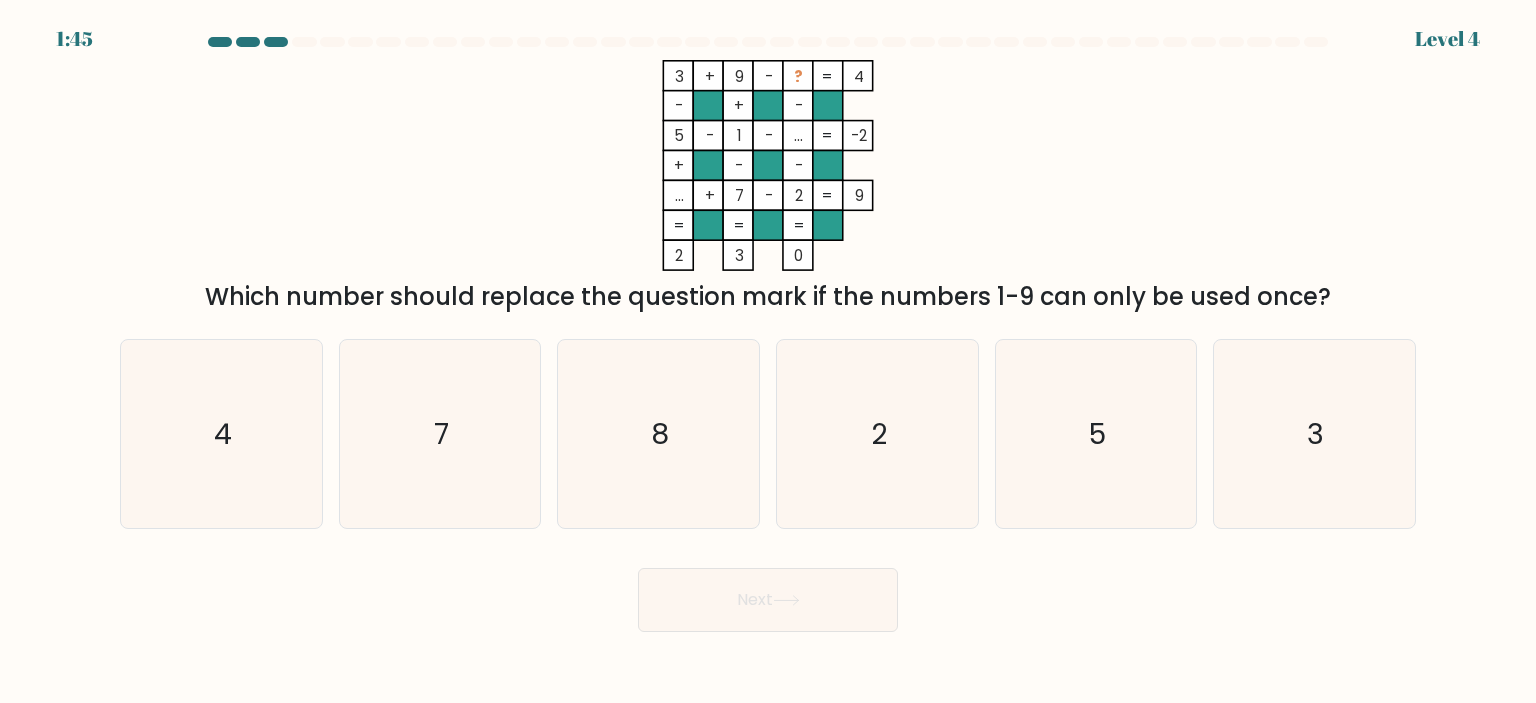 click at bounding box center (786, 600) 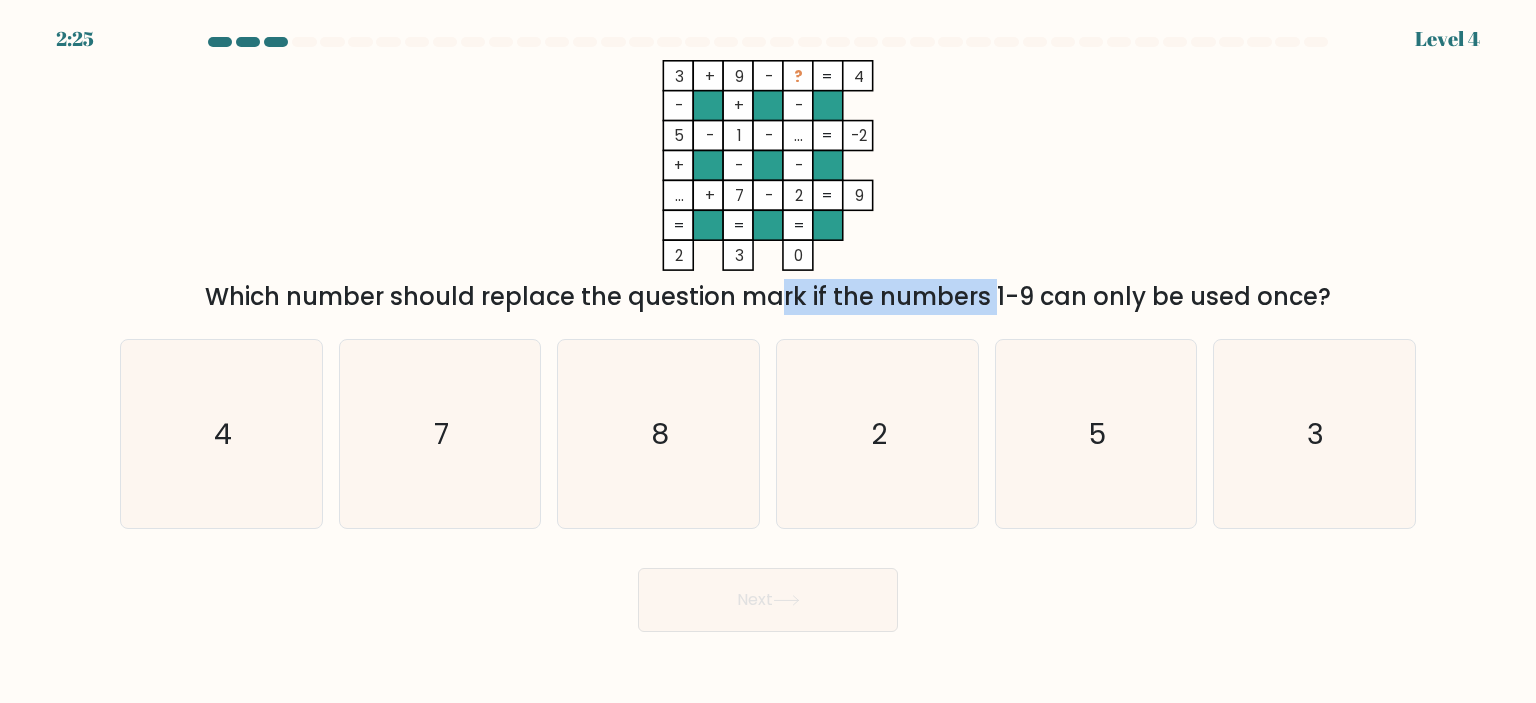 drag, startPoint x: 596, startPoint y: 296, endPoint x: 815, endPoint y: 295, distance: 219.00229 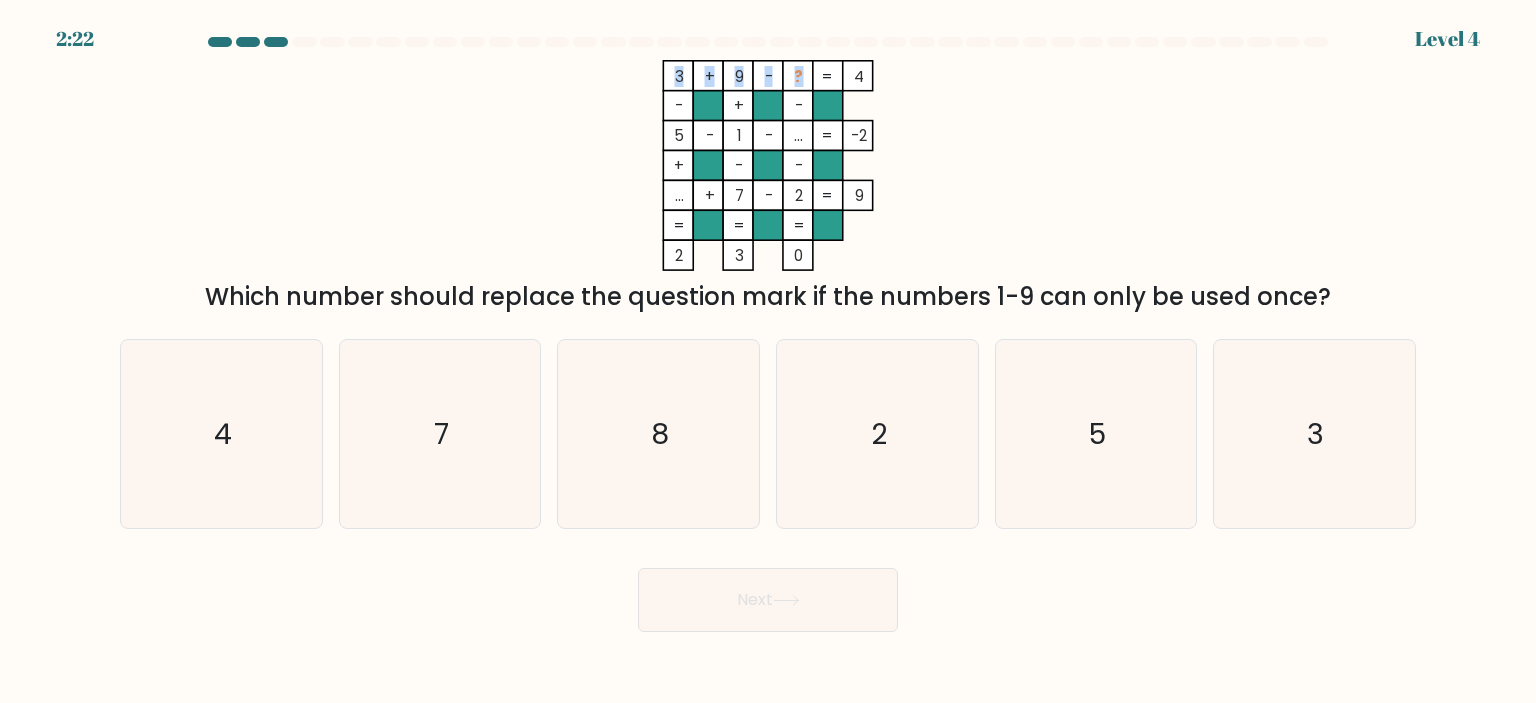 click on "3    +    9    -    ?    4    -    +    -    5    -    1    -    ...    -2    +    -    -    ...    +    7    -    2    =   9    =   =   =   =   2    3    0    =" at bounding box center [768, 165] 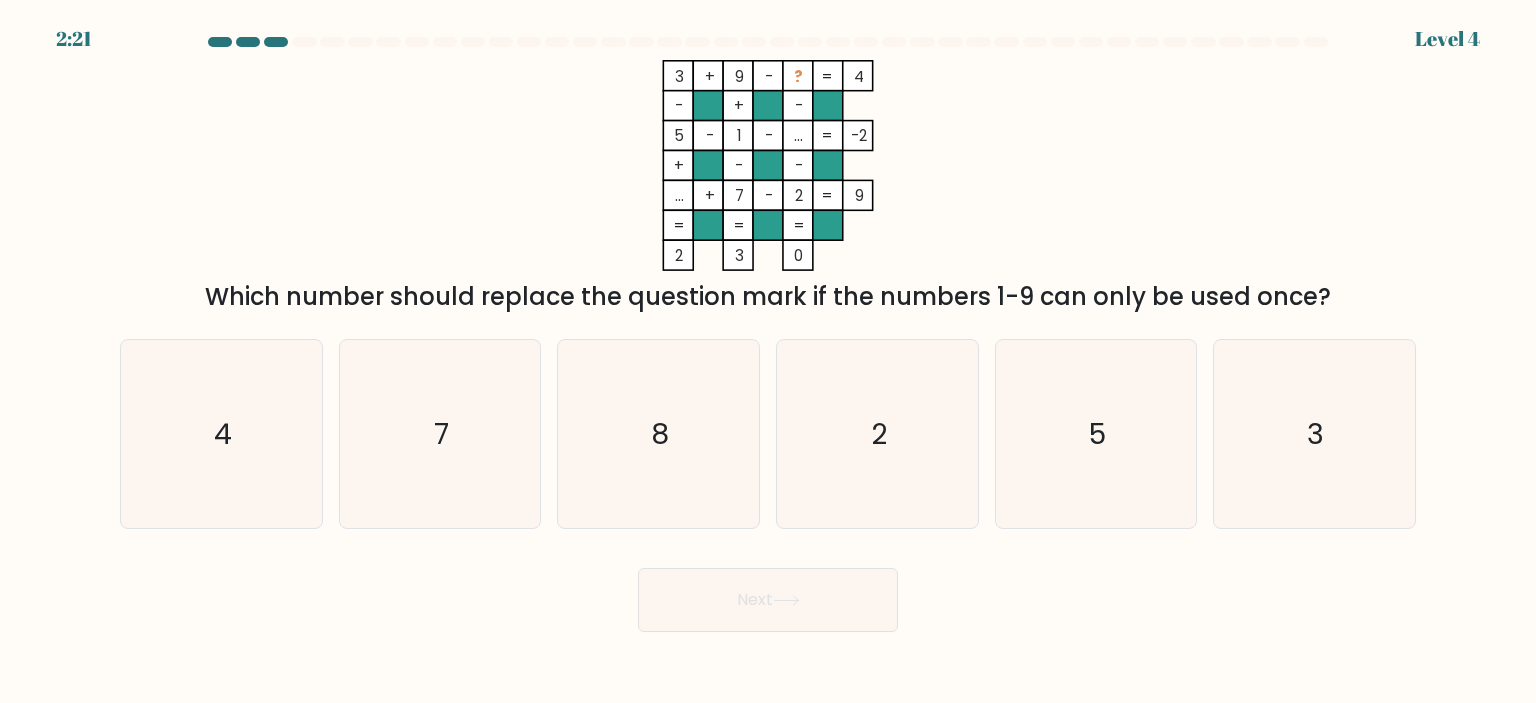 click at bounding box center (738, 76) 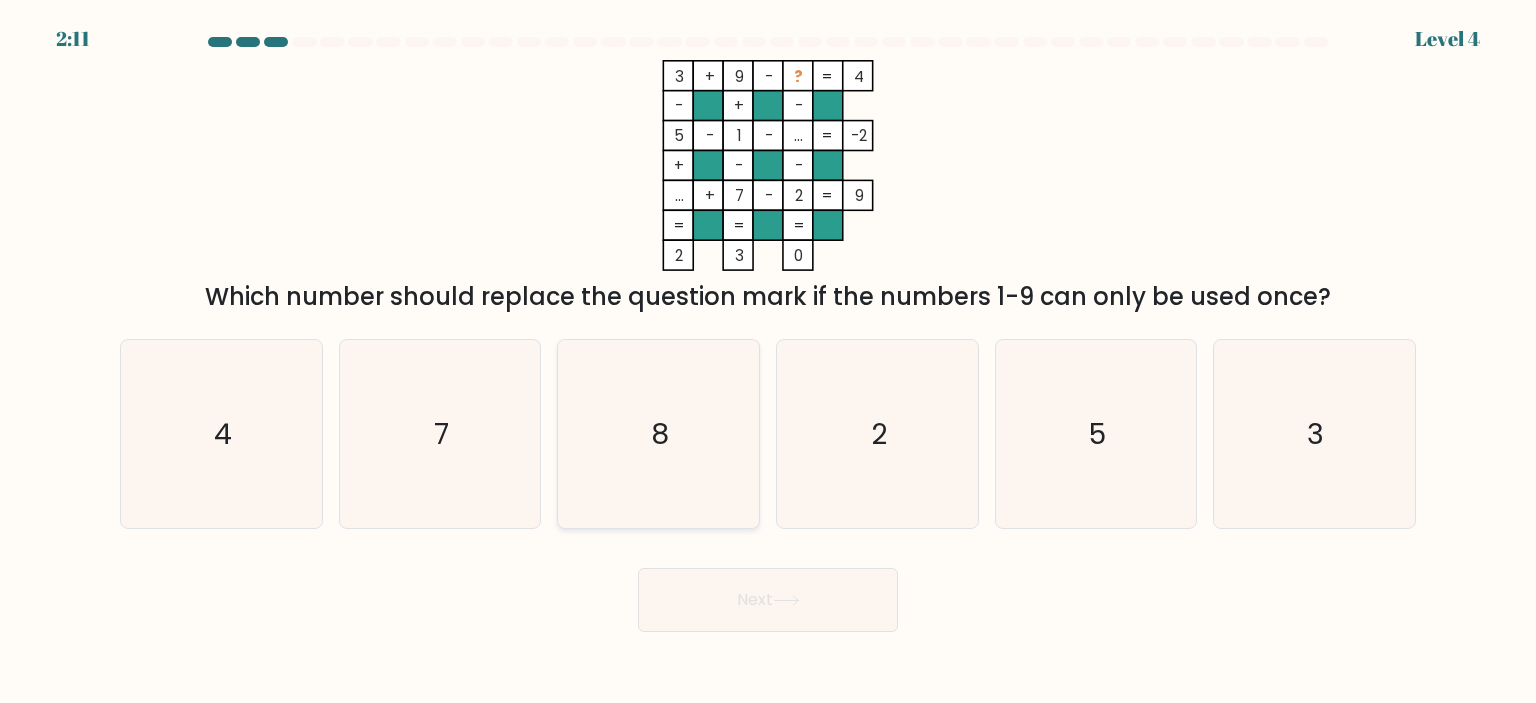 click on "8" at bounding box center [658, 434] 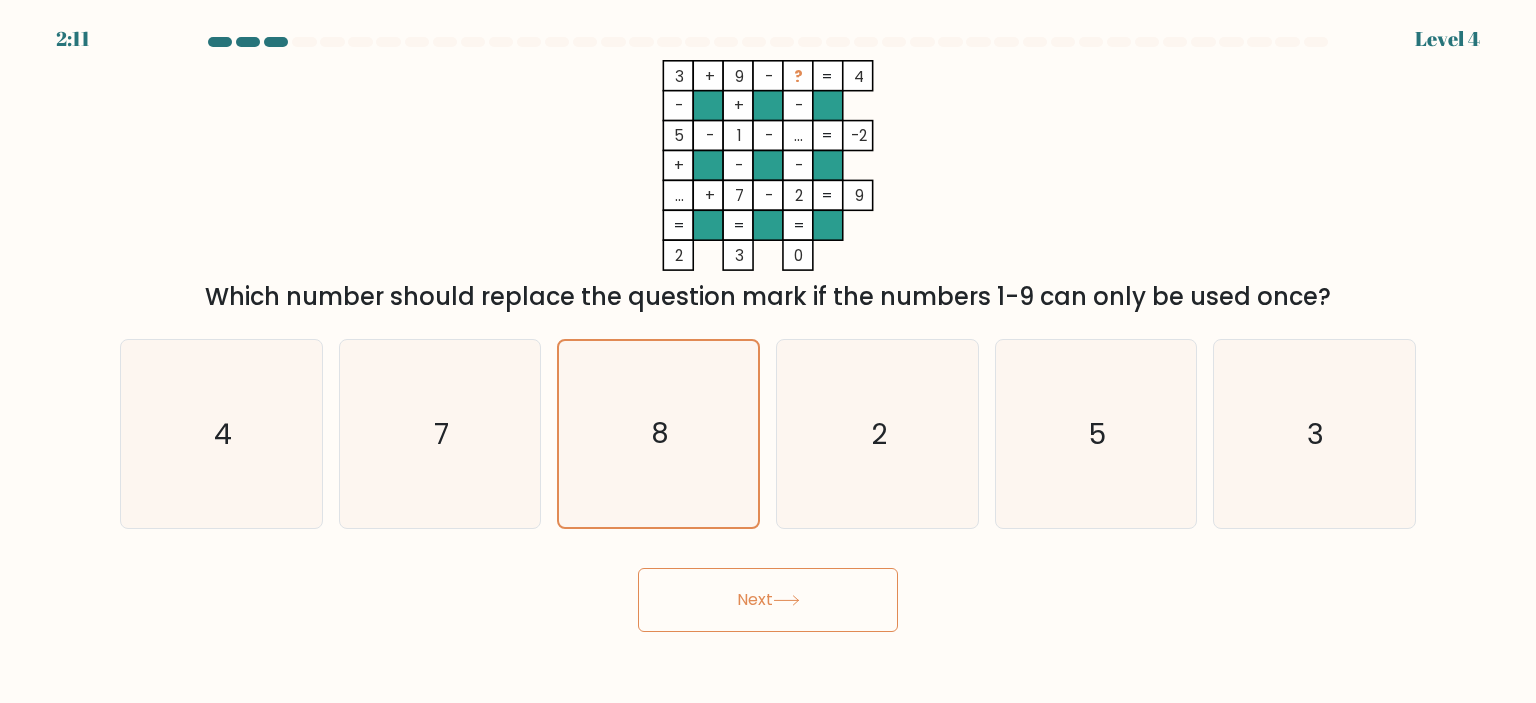 click on "Next" at bounding box center [768, 600] 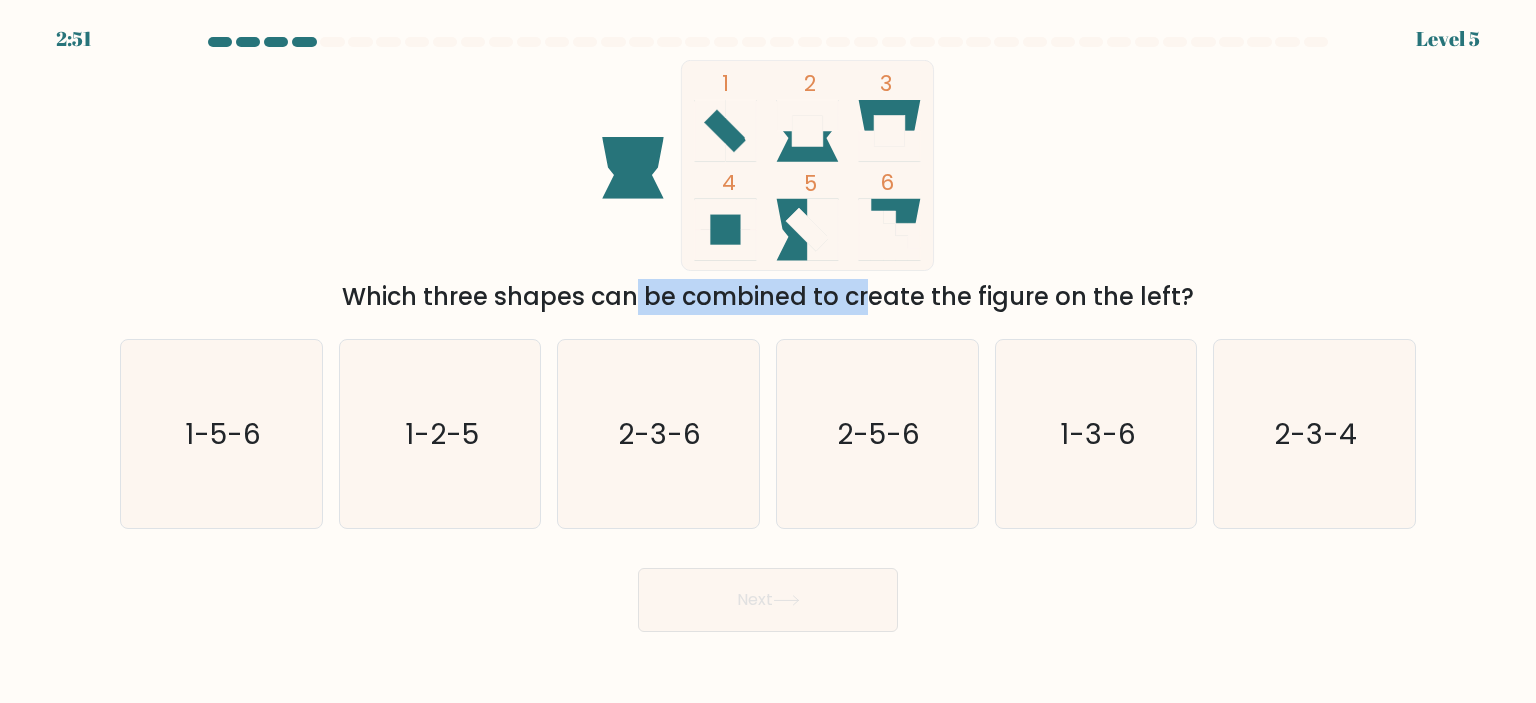 drag, startPoint x: 467, startPoint y: 306, endPoint x: 684, endPoint y: 292, distance: 217.45114 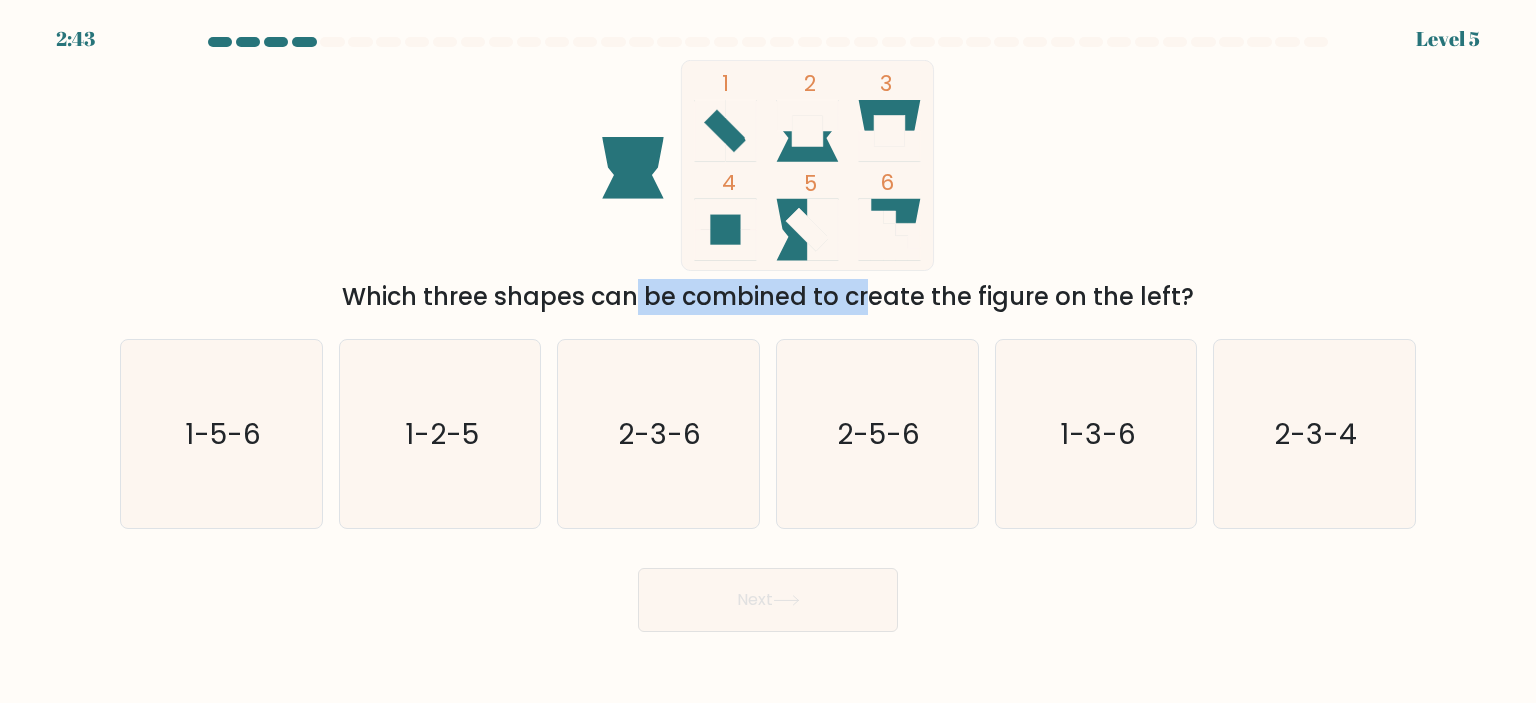 click on "Which three shapes can be combined to create the figure on the left?" at bounding box center (768, 297) 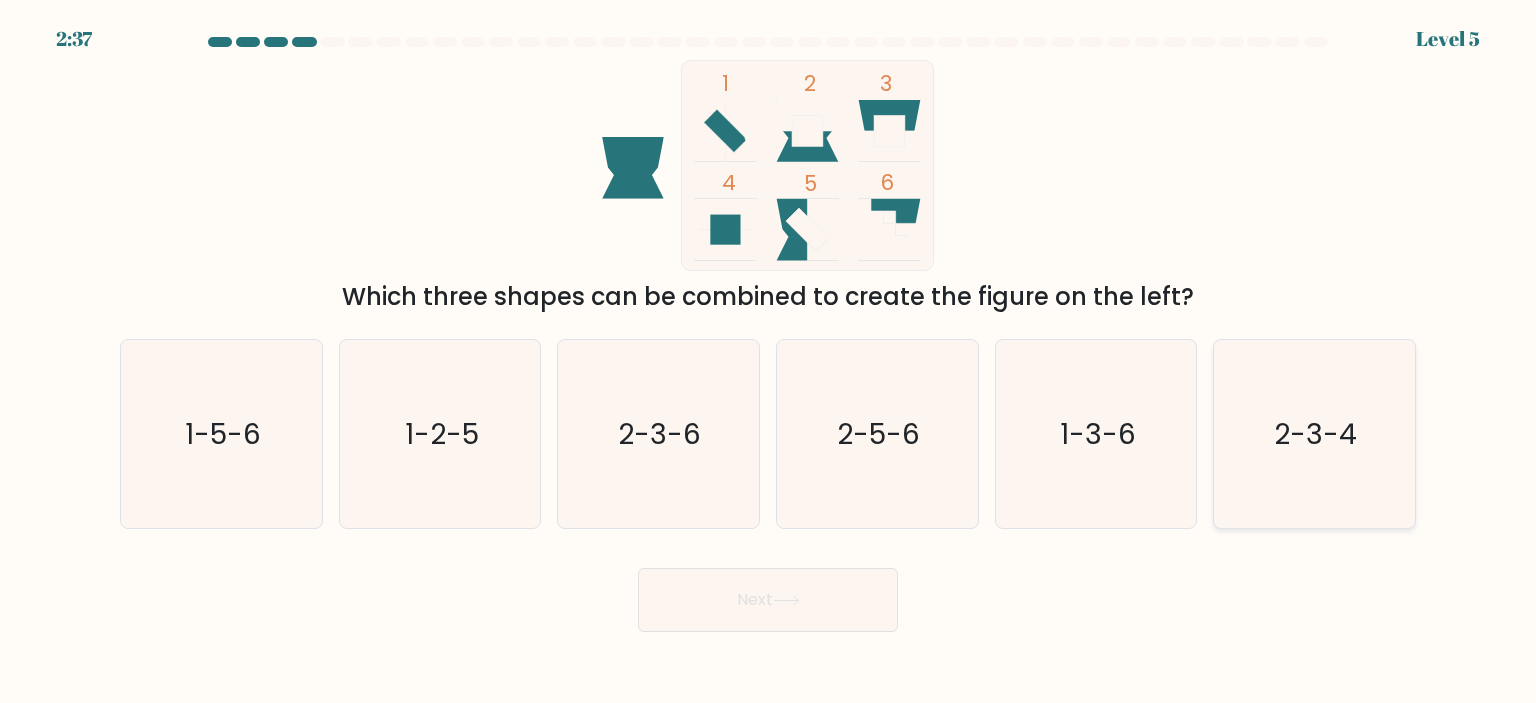 click on "2-3-4" at bounding box center (1314, 434) 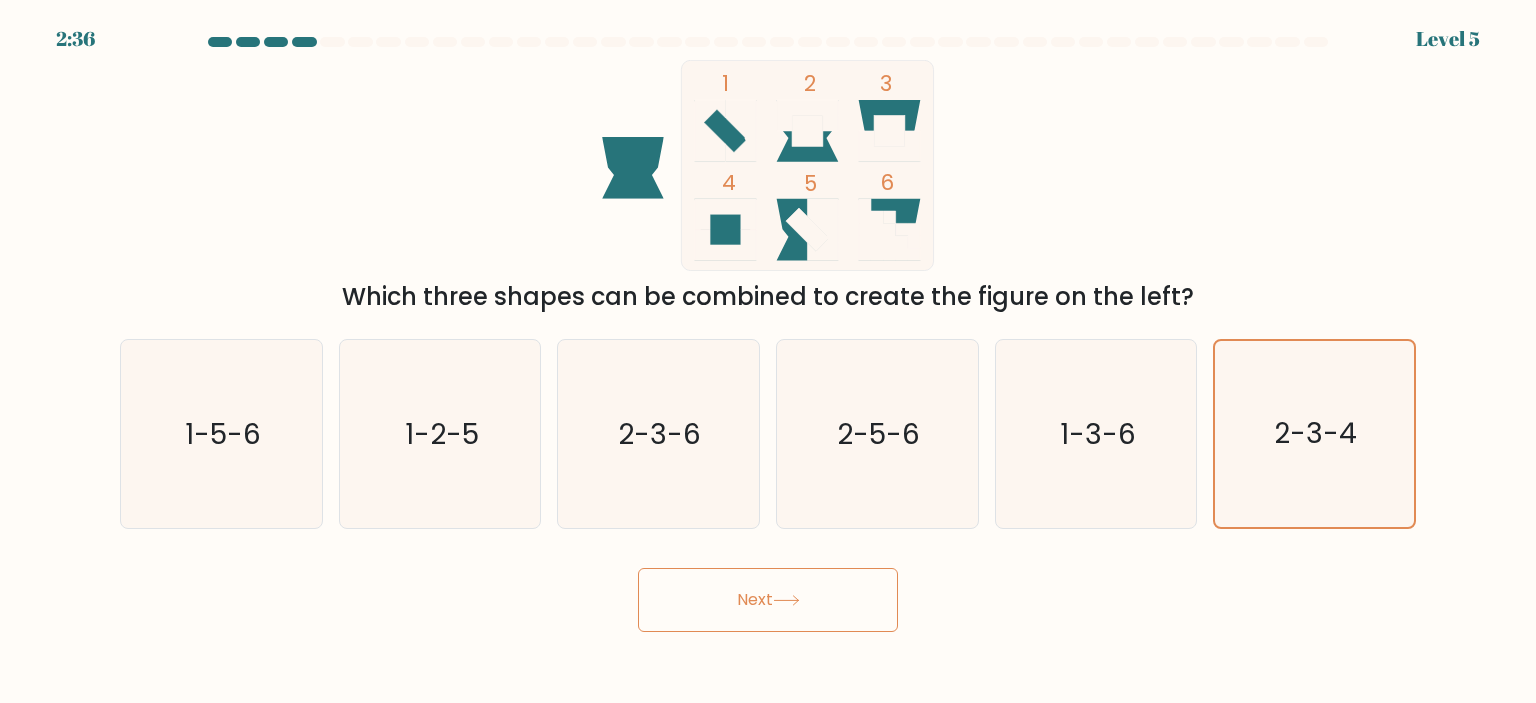 click on "Next" at bounding box center [768, 600] 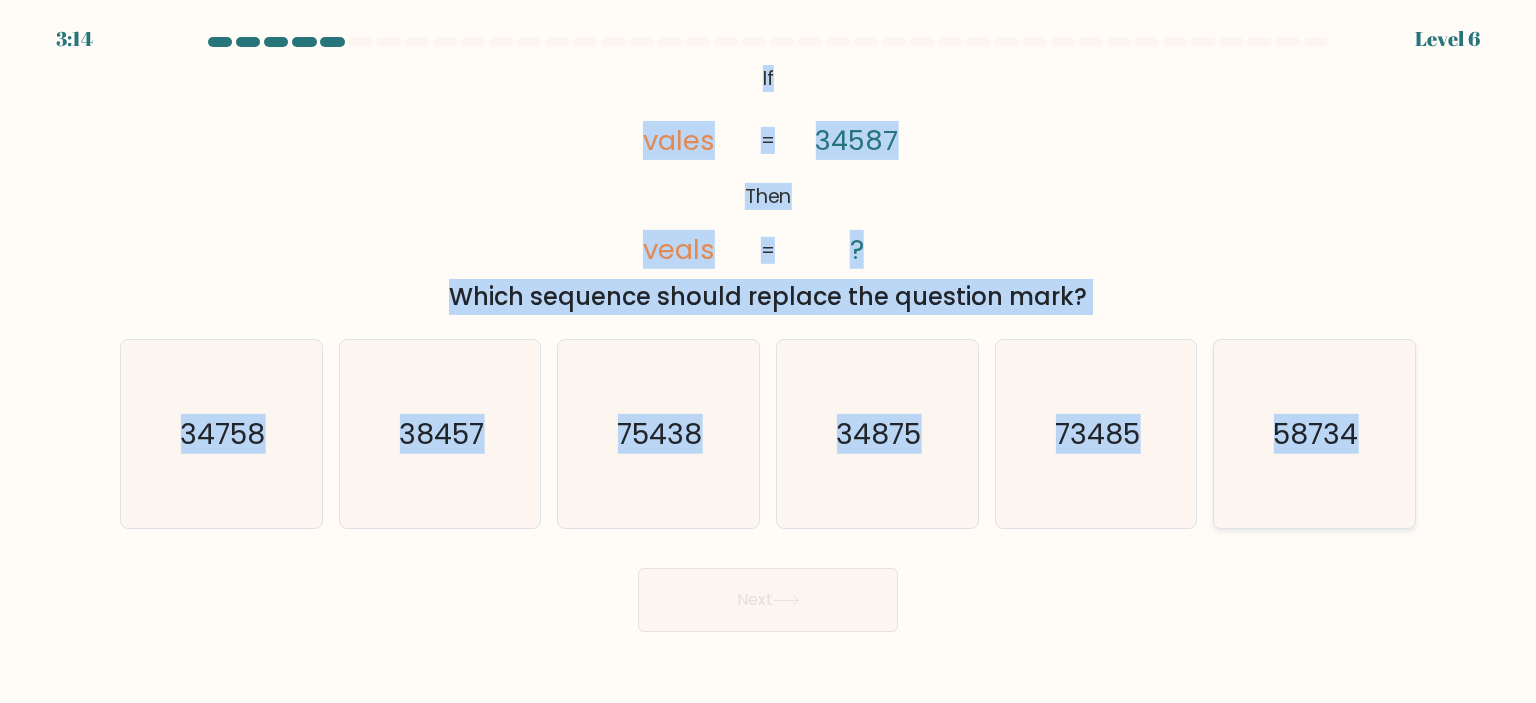 drag, startPoint x: 751, startPoint y: 79, endPoint x: 1352, endPoint y: 430, distance: 695.9899 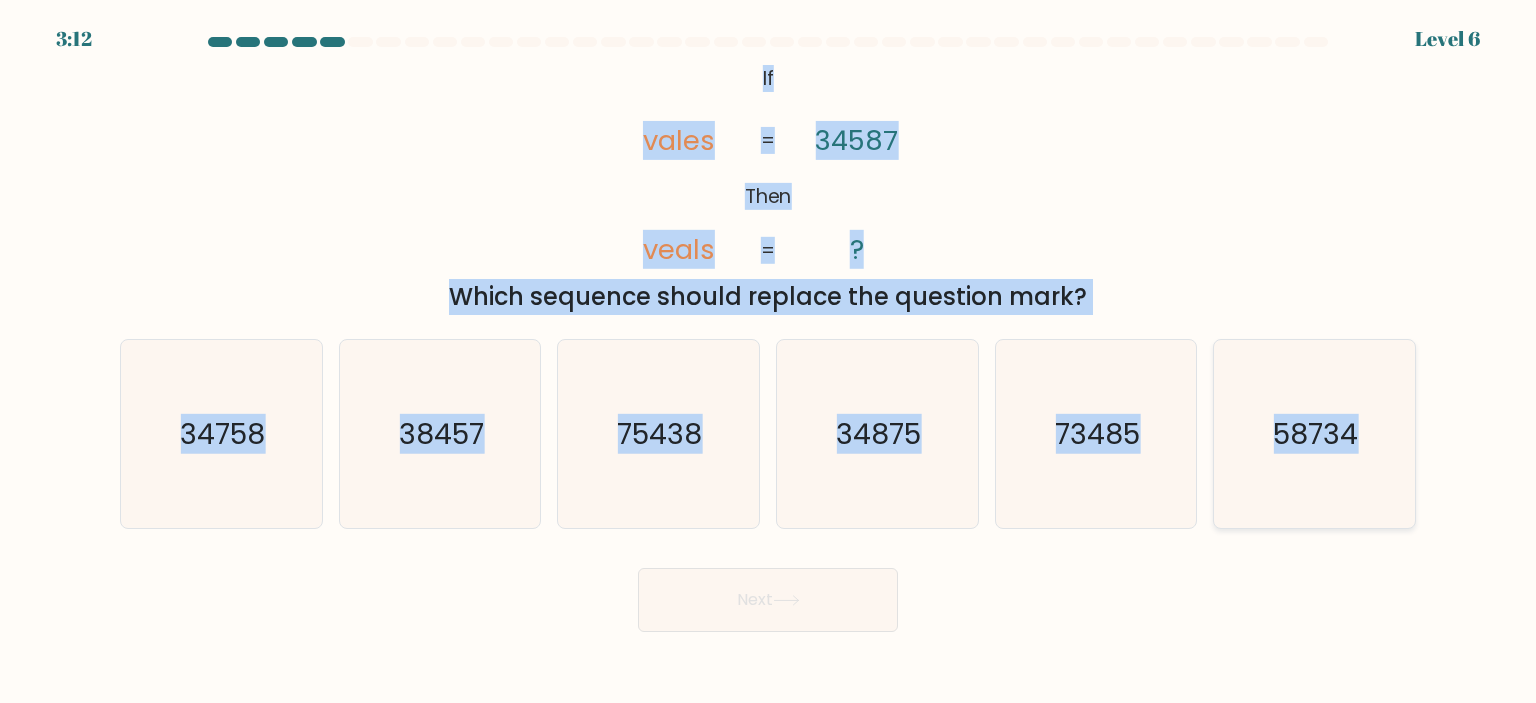 copy on "If       Then       vales       veals       34587       ?       =       =
Which sequence should replace the question mark?
a.
34758
b.
38457
c.
75438
d.
34875
e.
73485
f.
58734" 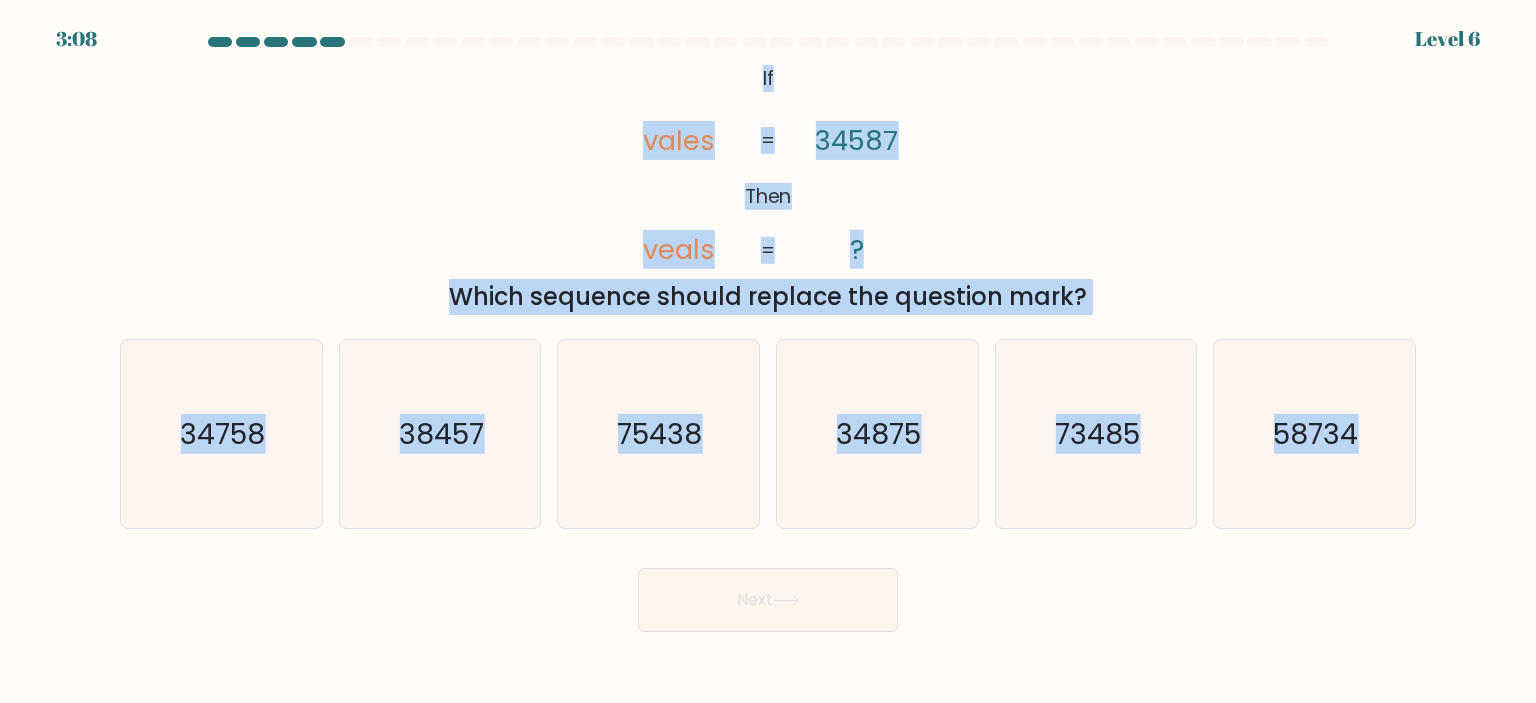 click on "Which sequence should replace the question mark?" at bounding box center [768, 297] 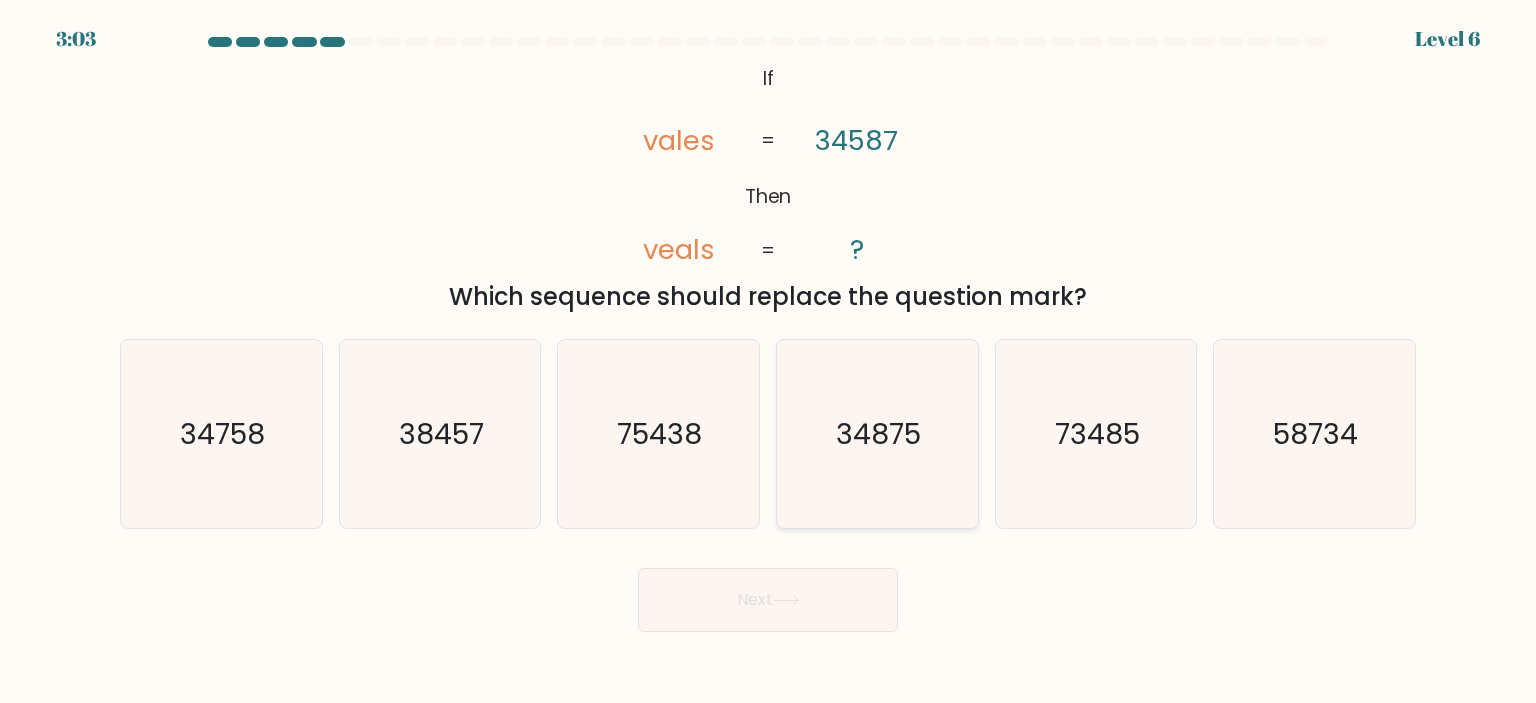 click on "34875" at bounding box center (877, 434) 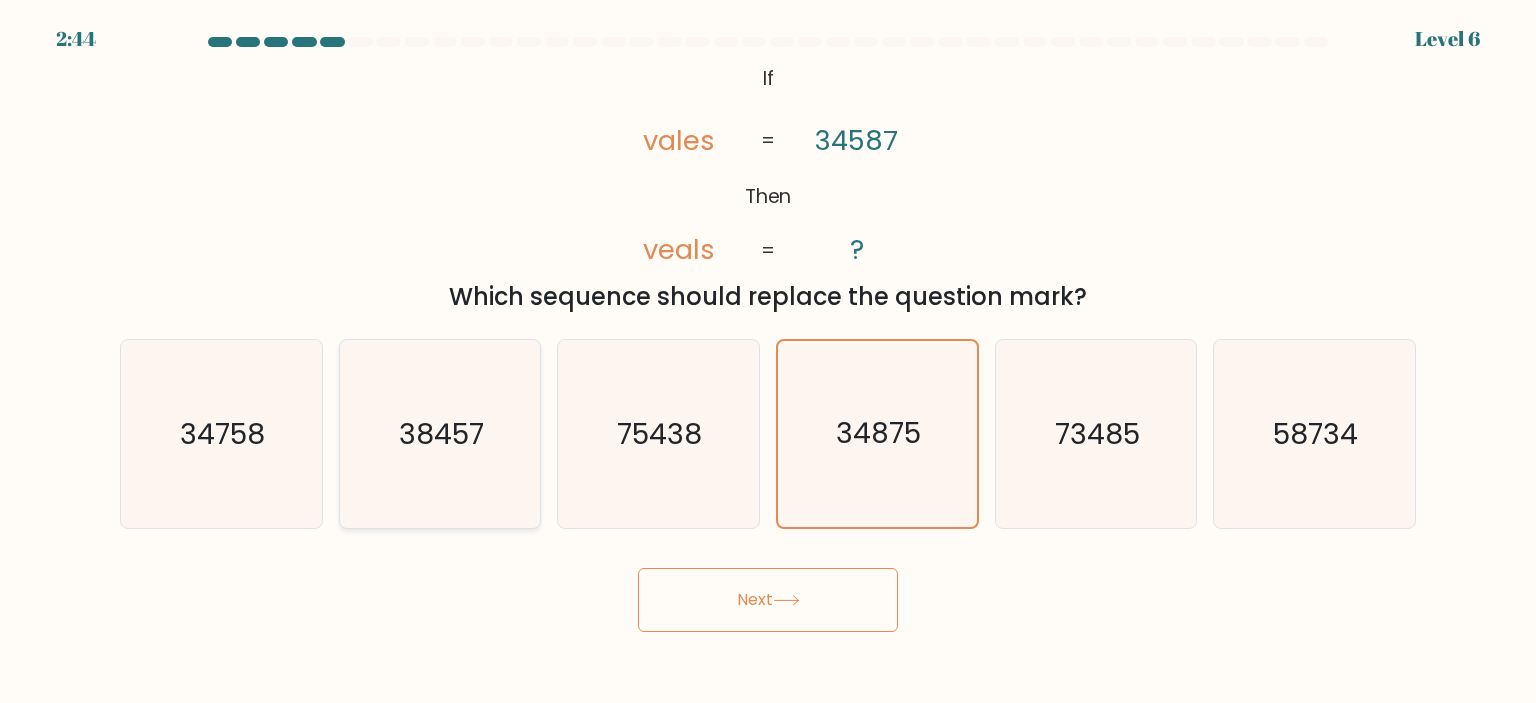click on "38457" at bounding box center (440, 434) 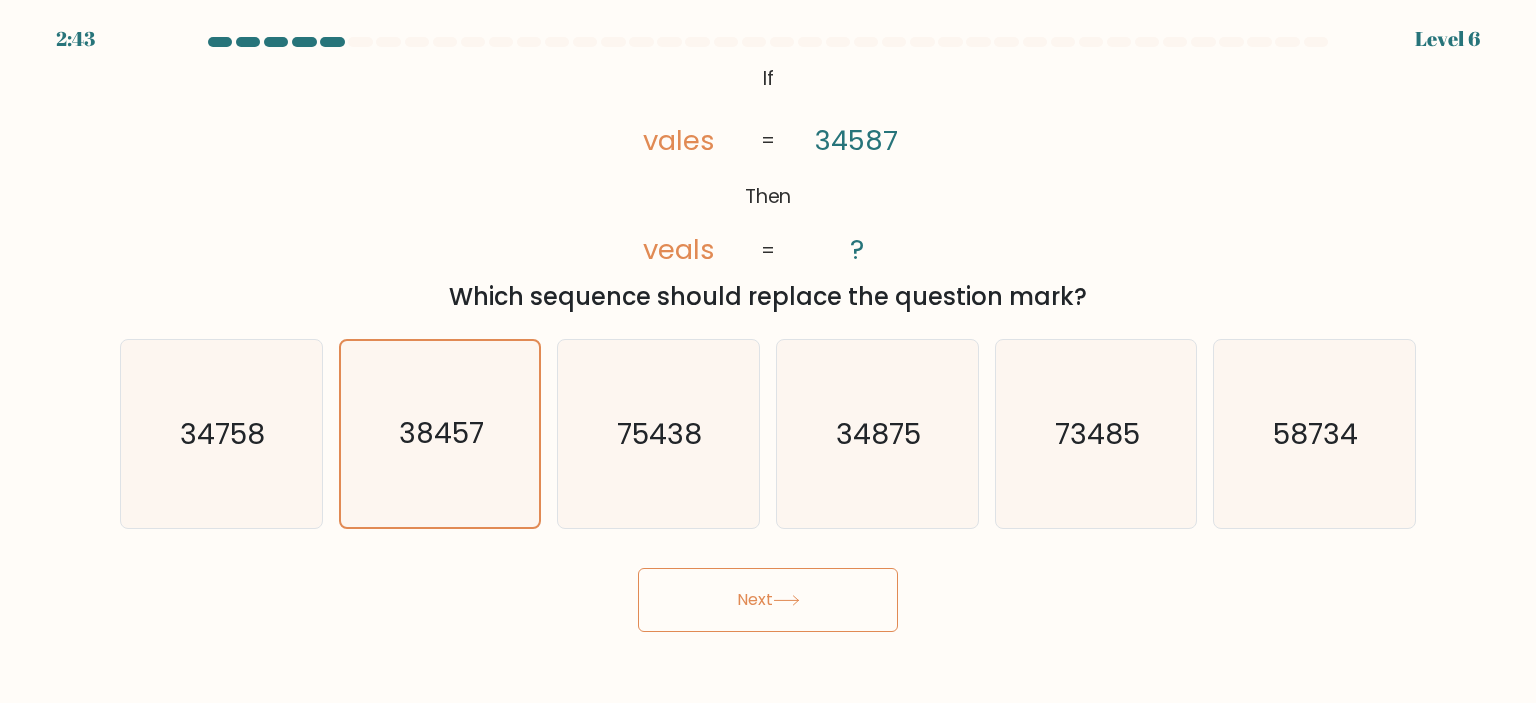 click on "Next" at bounding box center [768, 600] 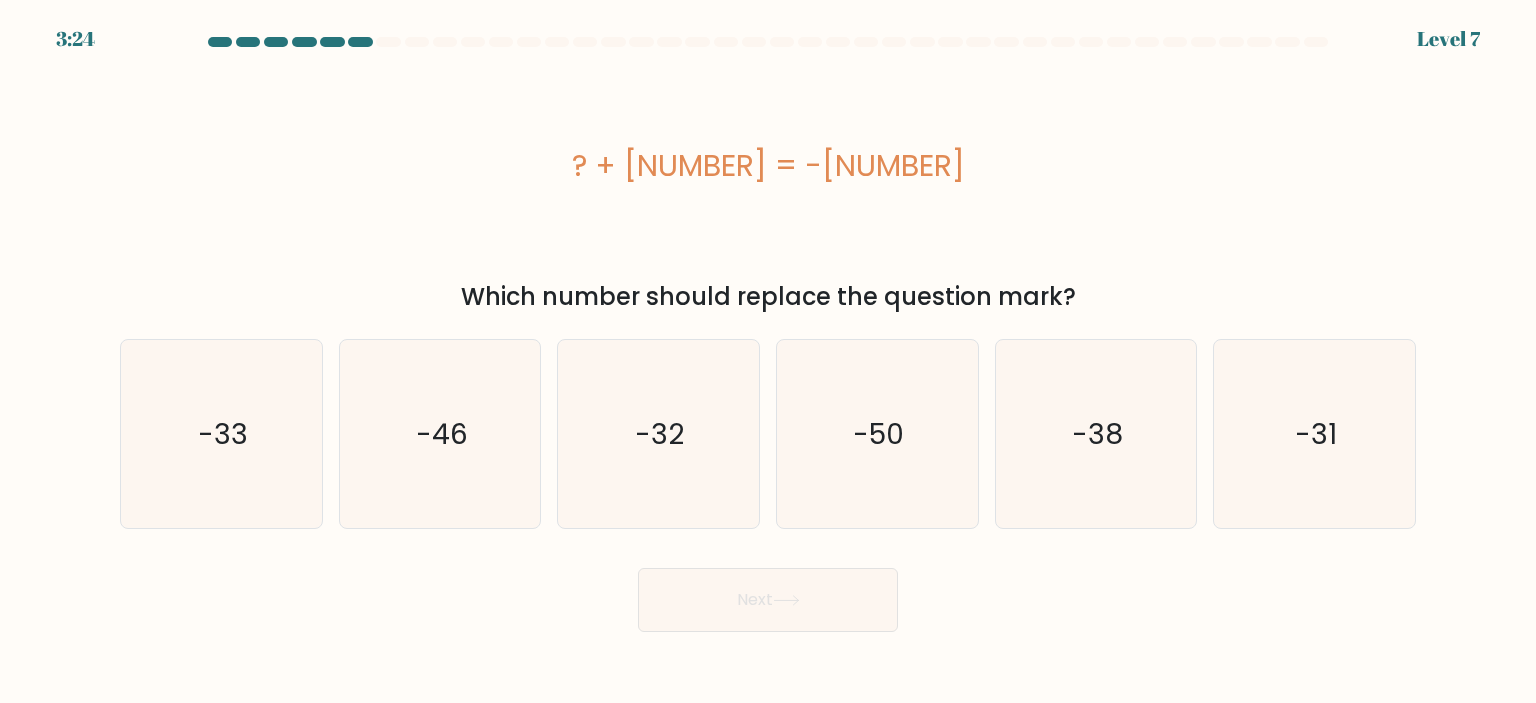 drag, startPoint x: 684, startPoint y: 166, endPoint x: 1060, endPoint y: 298, distance: 398.49716 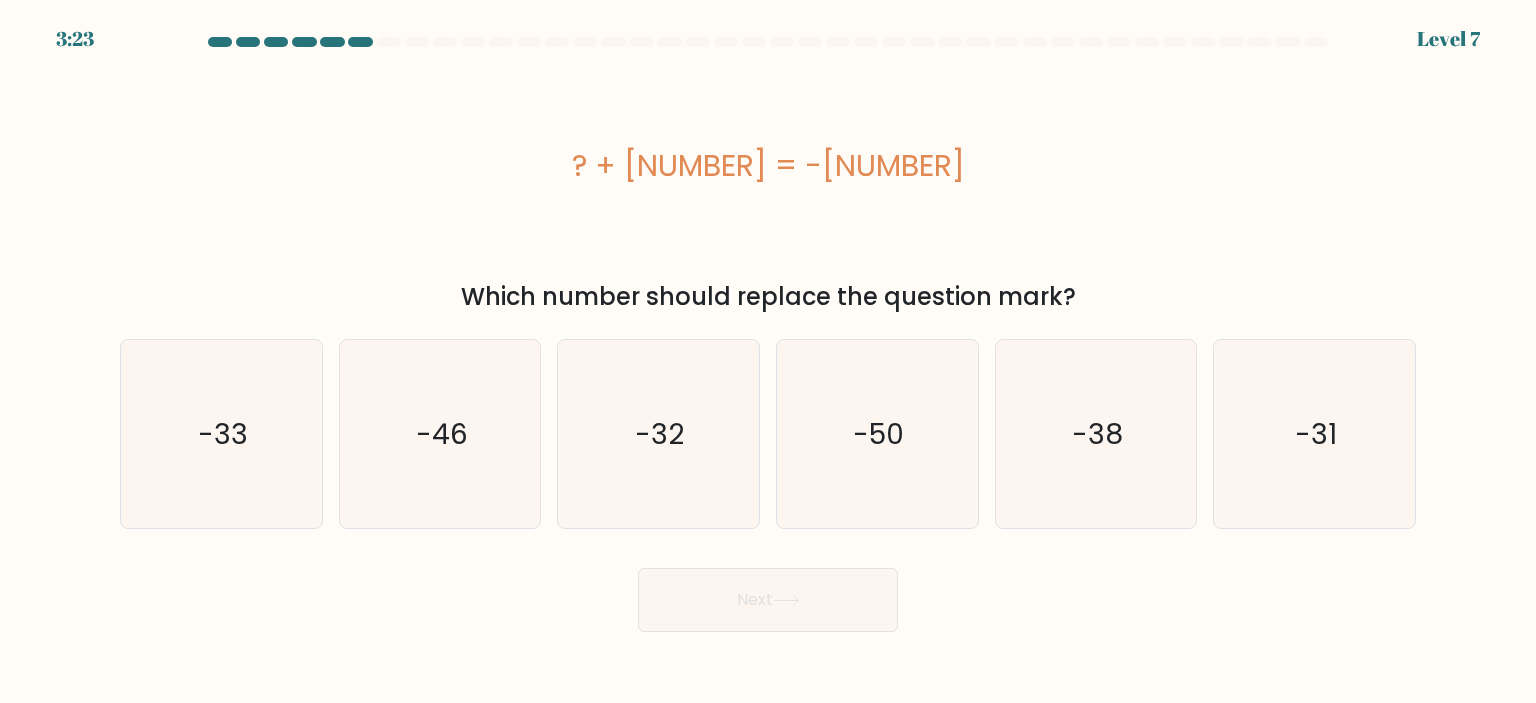 copy on "? + 16 = -34
Which number should replace the question mark?" 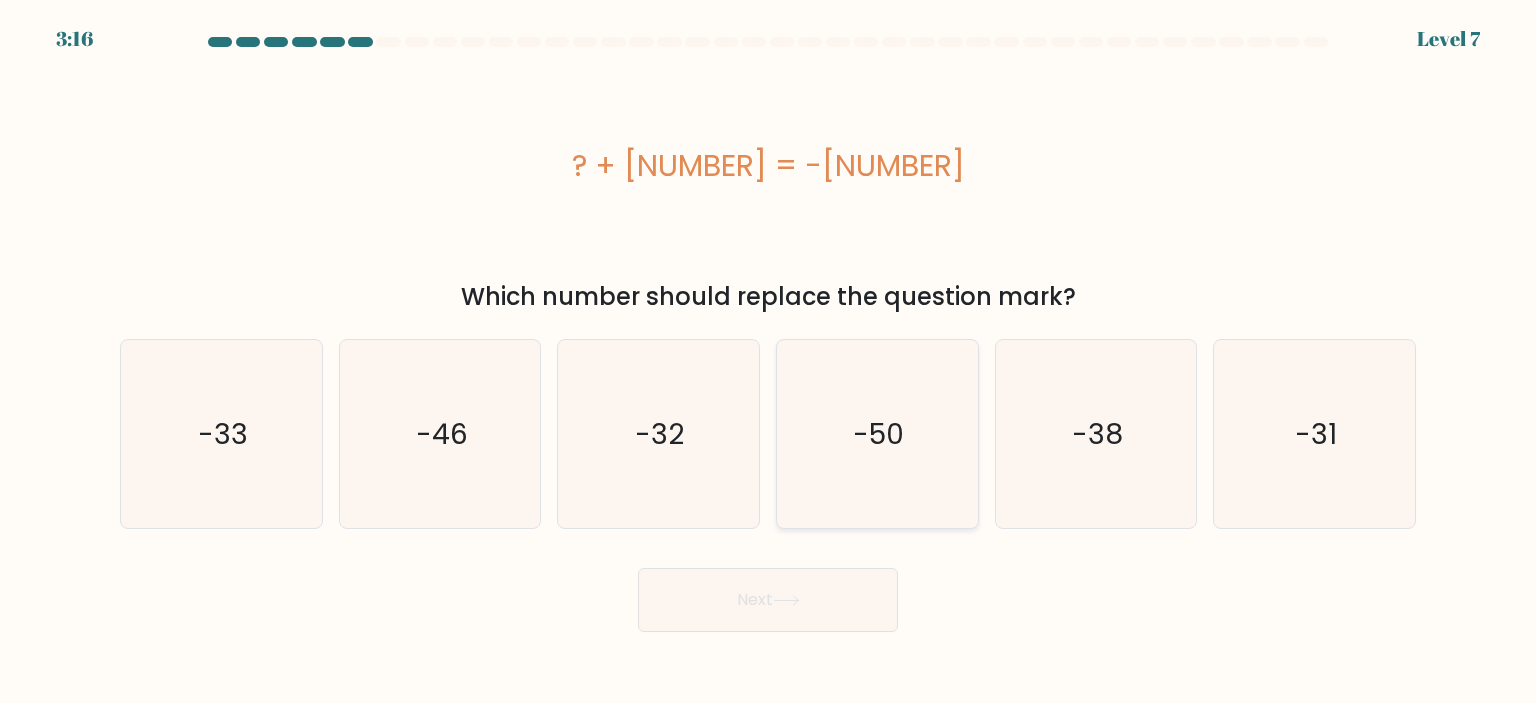 click on "-50" at bounding box center (877, 434) 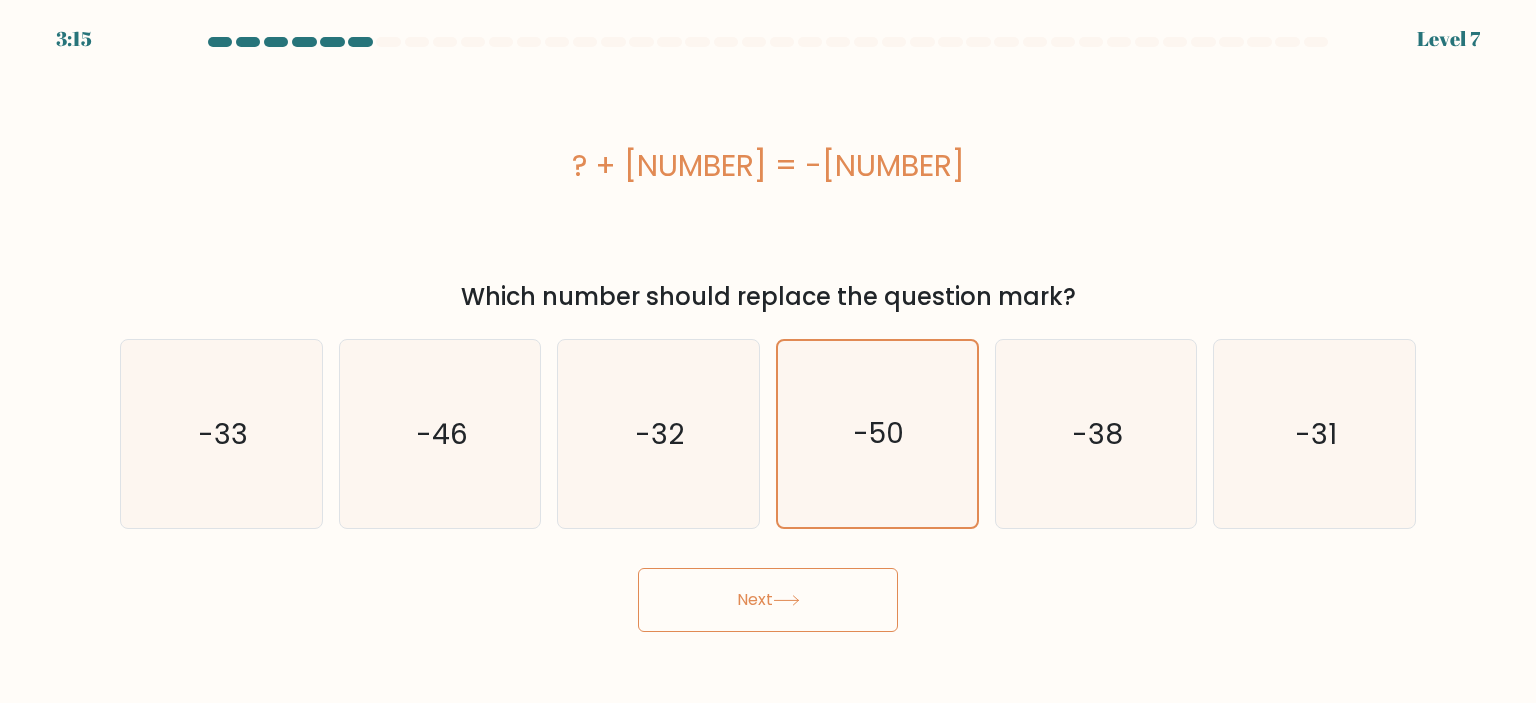 click on "Next" at bounding box center [768, 600] 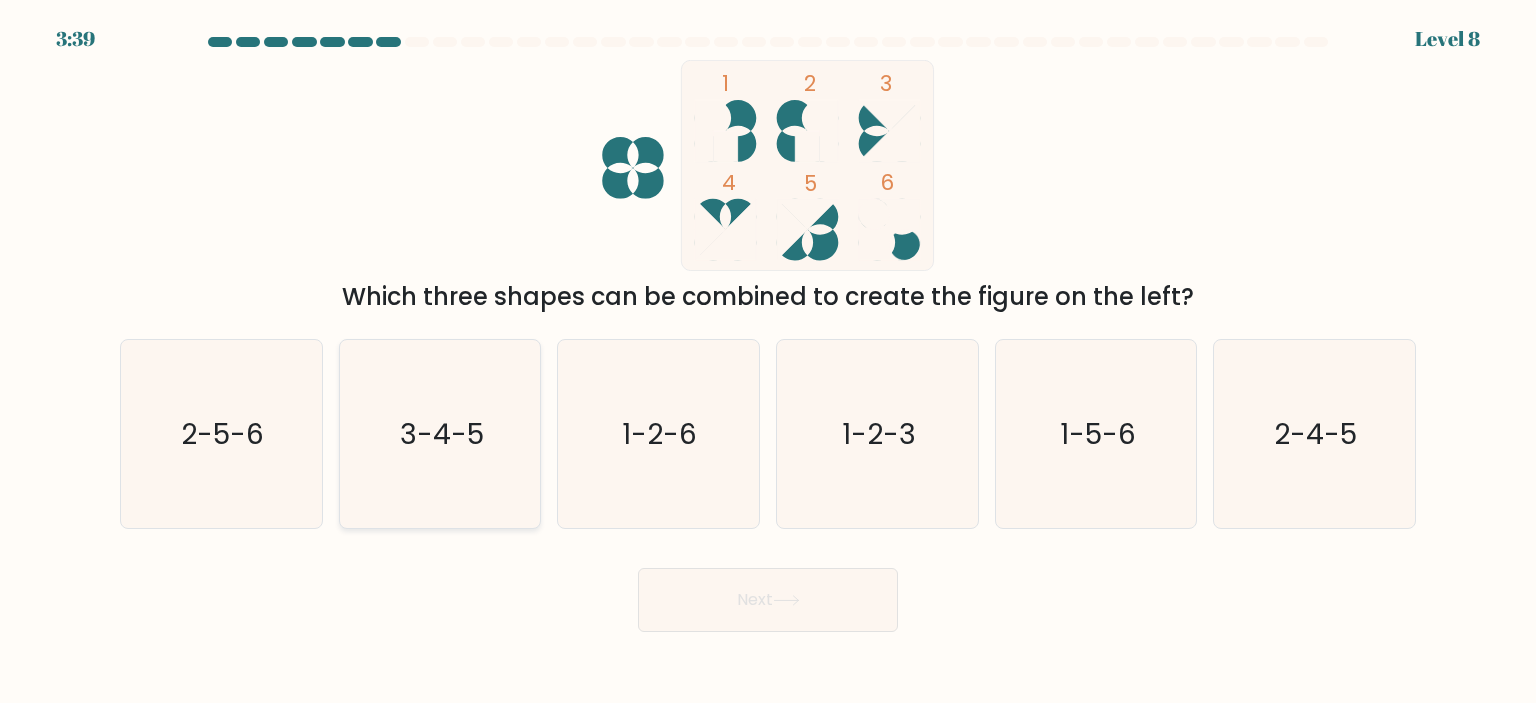 click on "3-4-5" at bounding box center [440, 434] 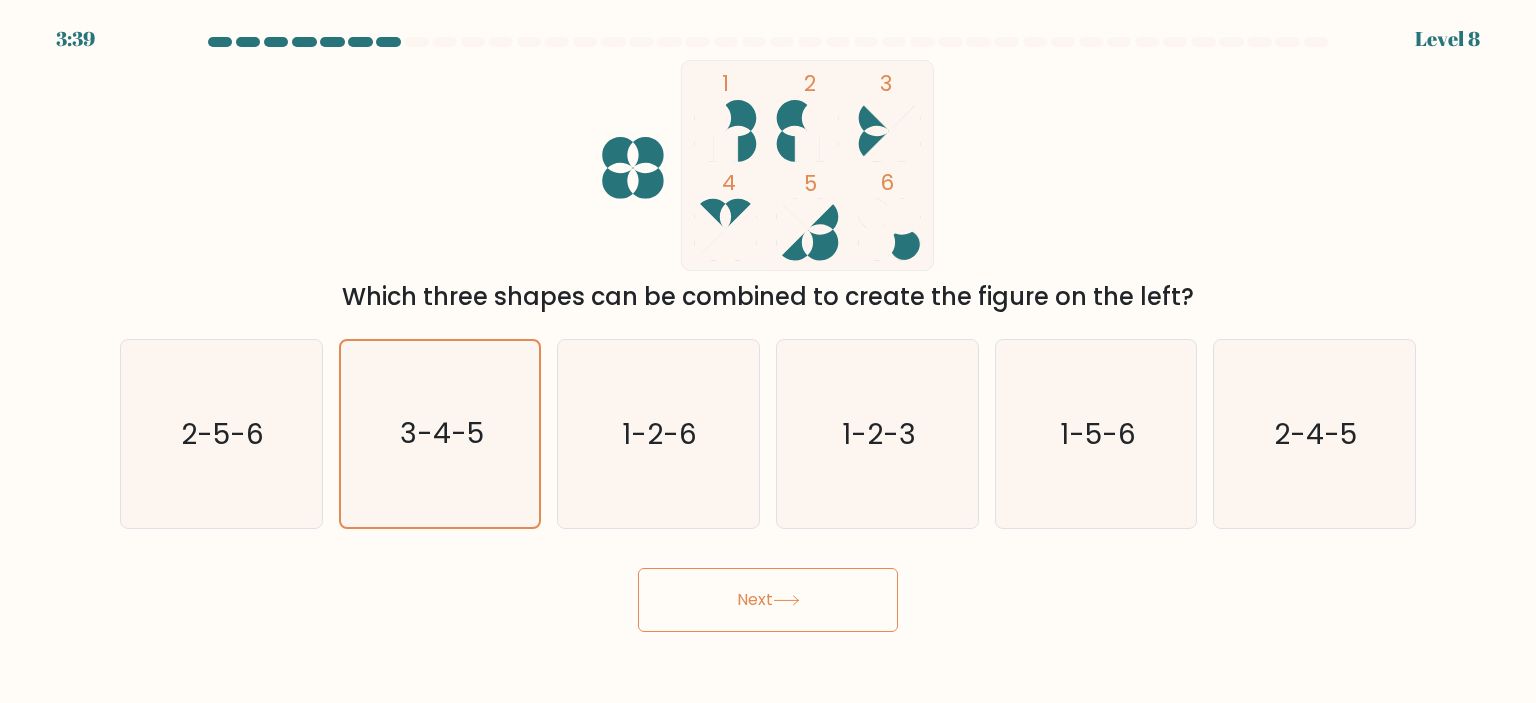 click on "Next" at bounding box center (768, 600) 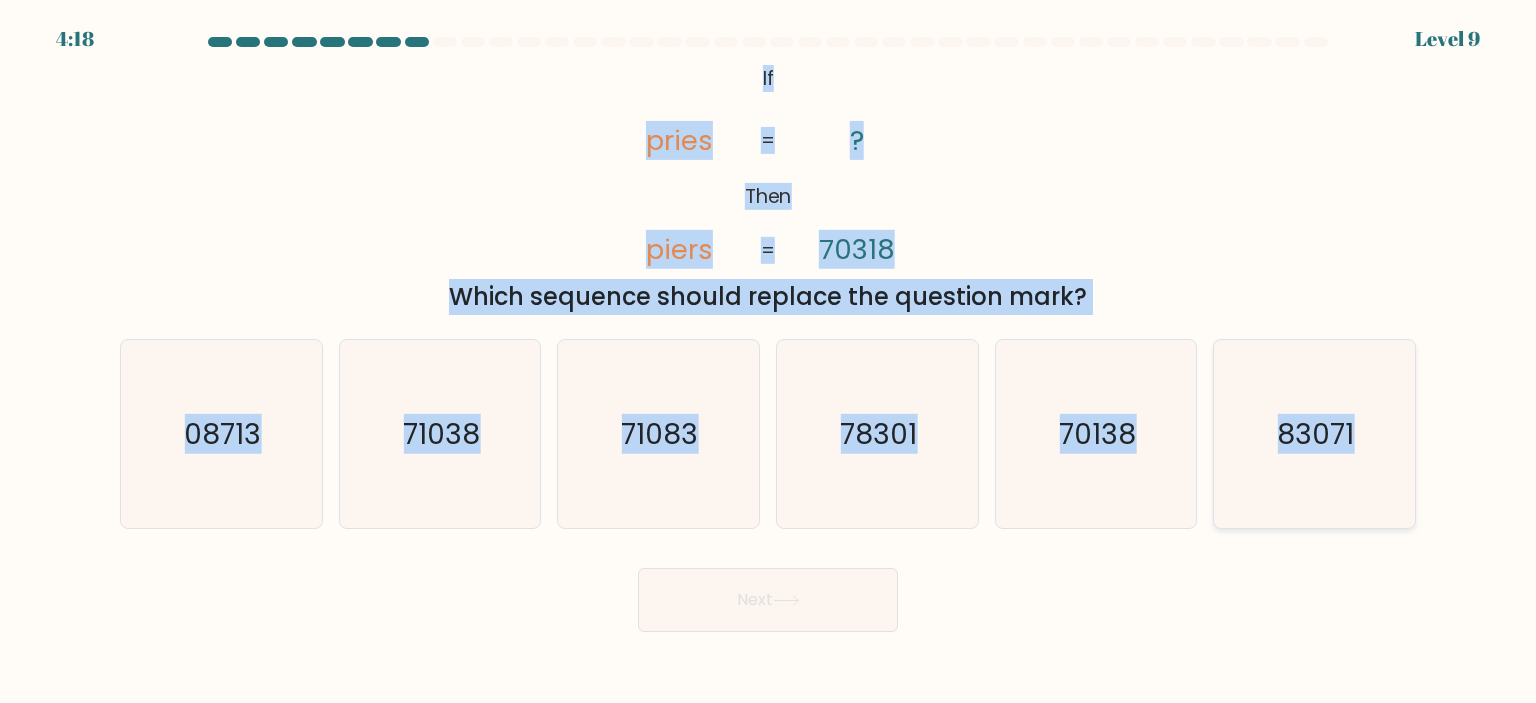 drag, startPoint x: 756, startPoint y: 75, endPoint x: 1362, endPoint y: 428, distance: 701.3166 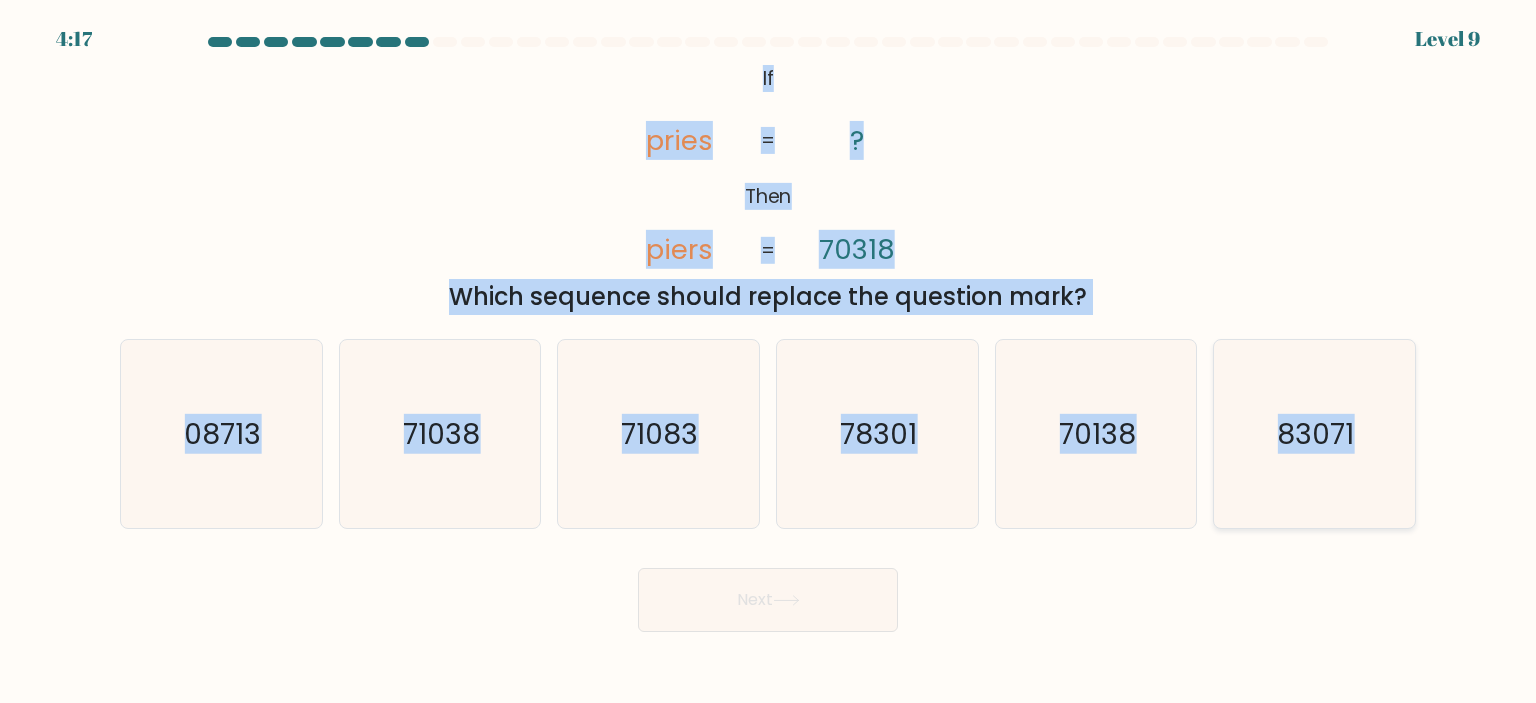 copy on "If       Then       pries       piers       ?       70318       =       =
Which sequence should replace the question mark?
a.
08713
b.
71038
c.
71083
d.
78301
e.
70138
f.
83071" 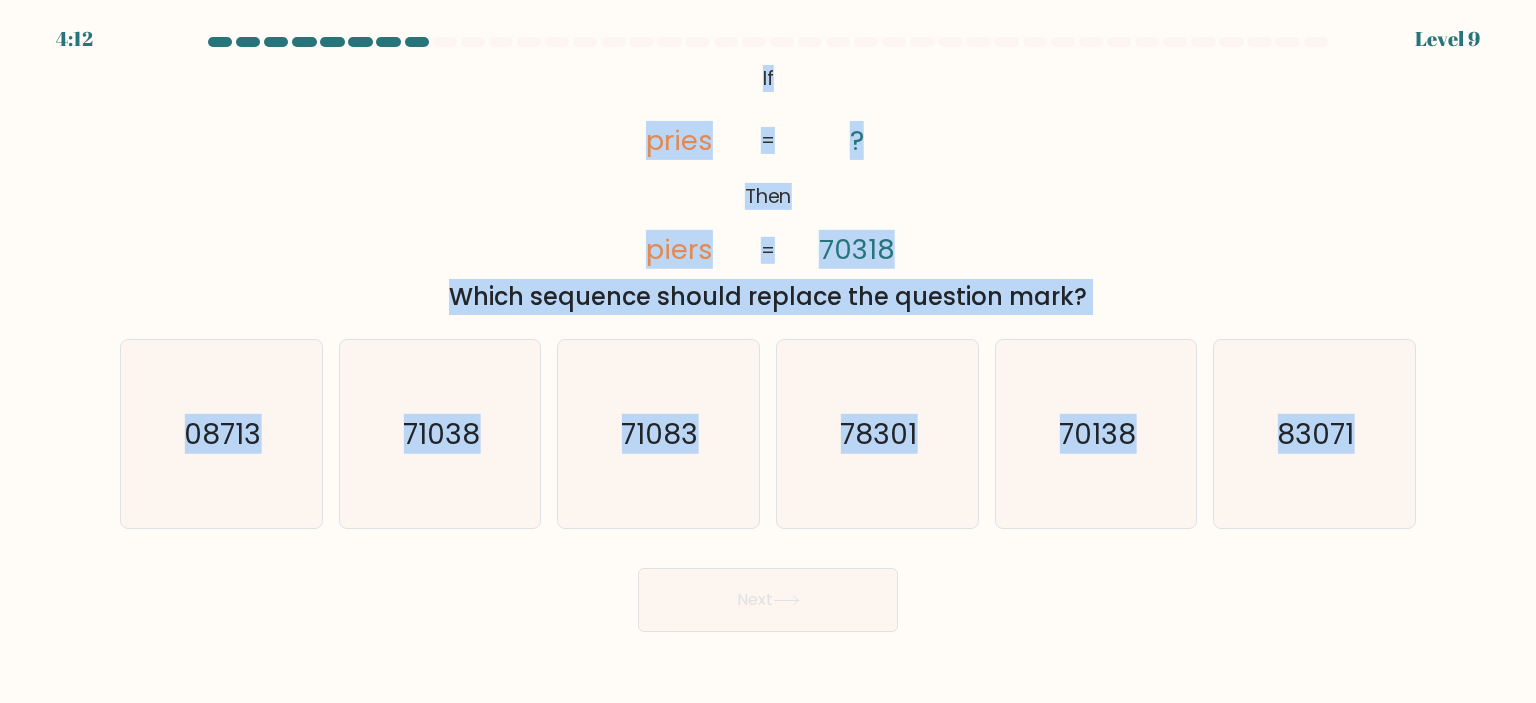click on "@import url('https://fonts.googleapis.com/css?family=Abril+Fatface:400,100,100italic,300,300italic,400italic,500,500italic,700,700italic,900,900italic');           If       Then       pries       piers       ?       70318       =       =
Which sequence should replace the question mark?" at bounding box center (768, 187) 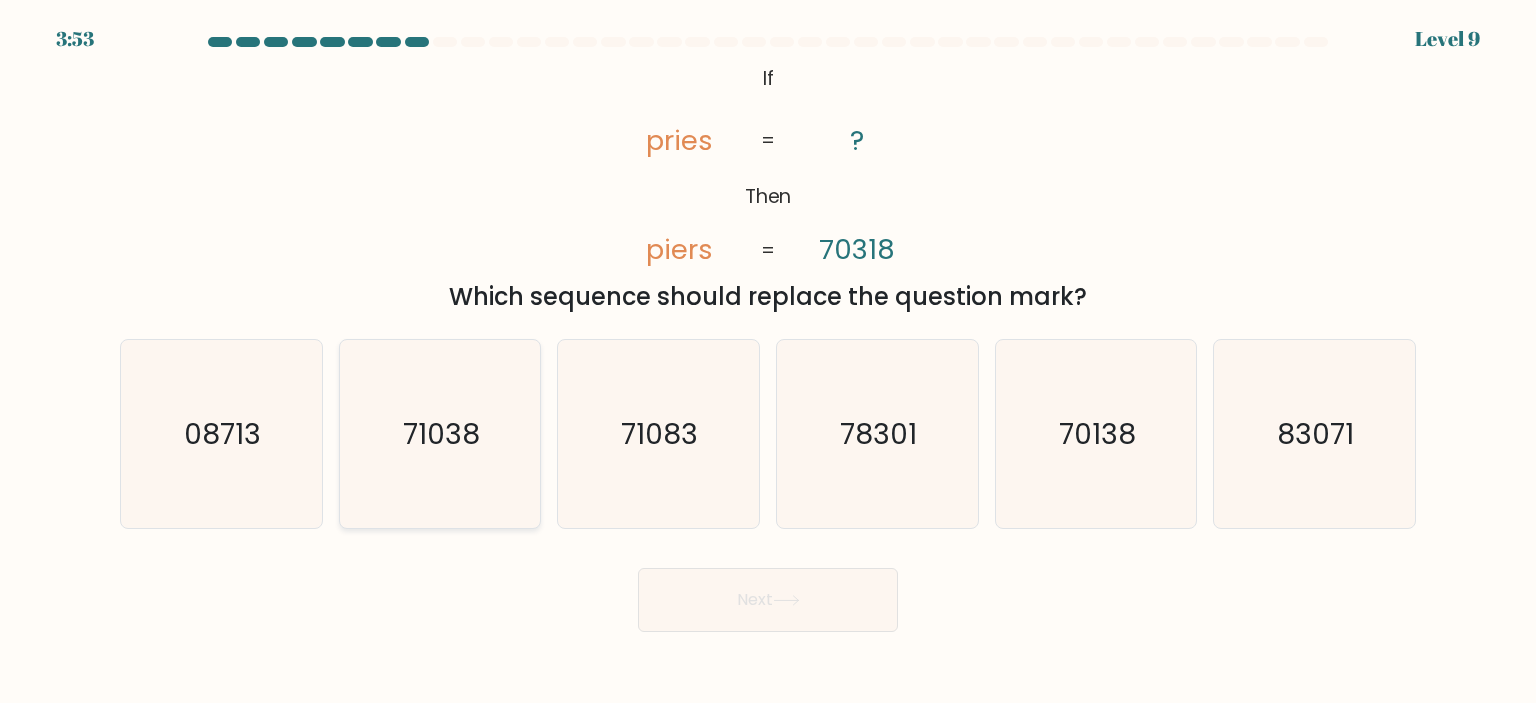 click on "71038" at bounding box center (440, 434) 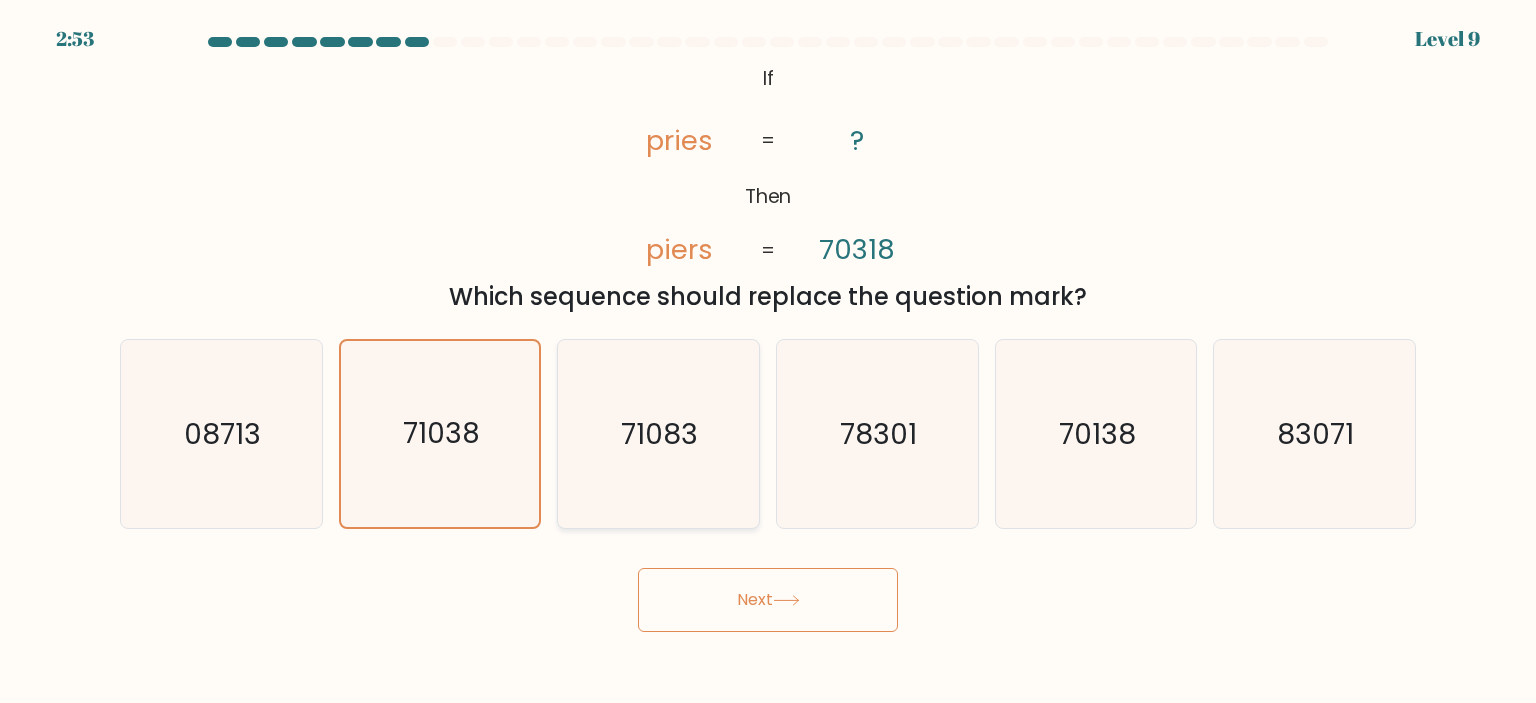 click on "71083" at bounding box center (658, 434) 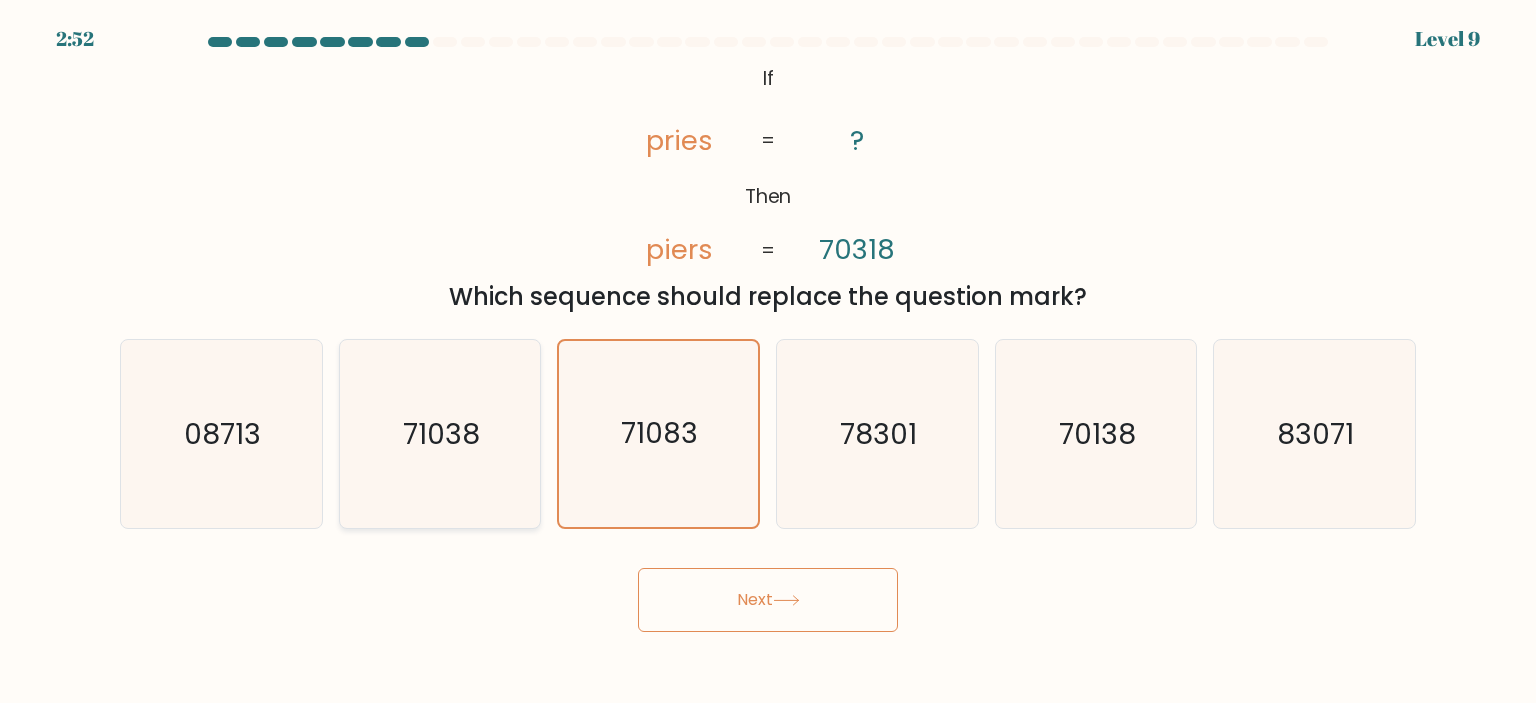 click on "71038" at bounding box center [440, 434] 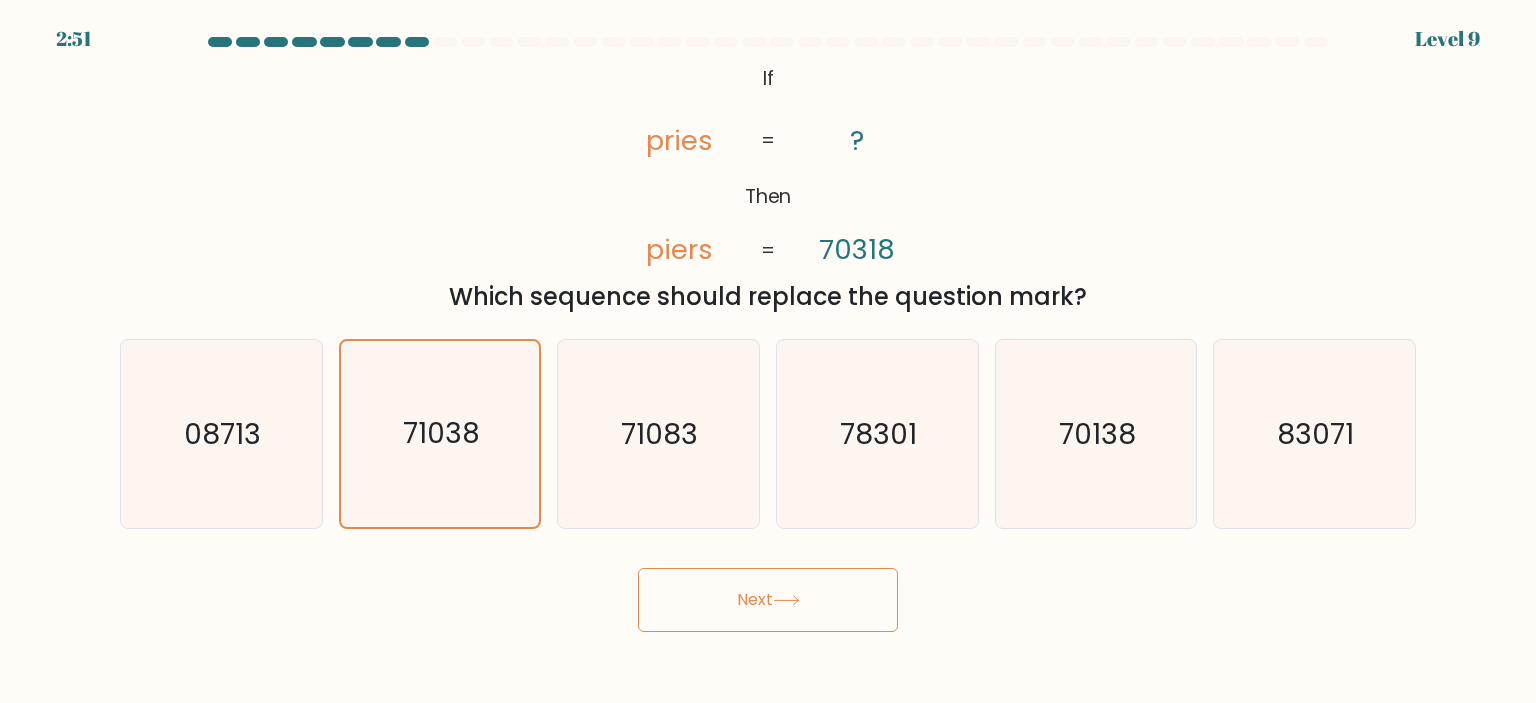 click on "Next" at bounding box center [768, 600] 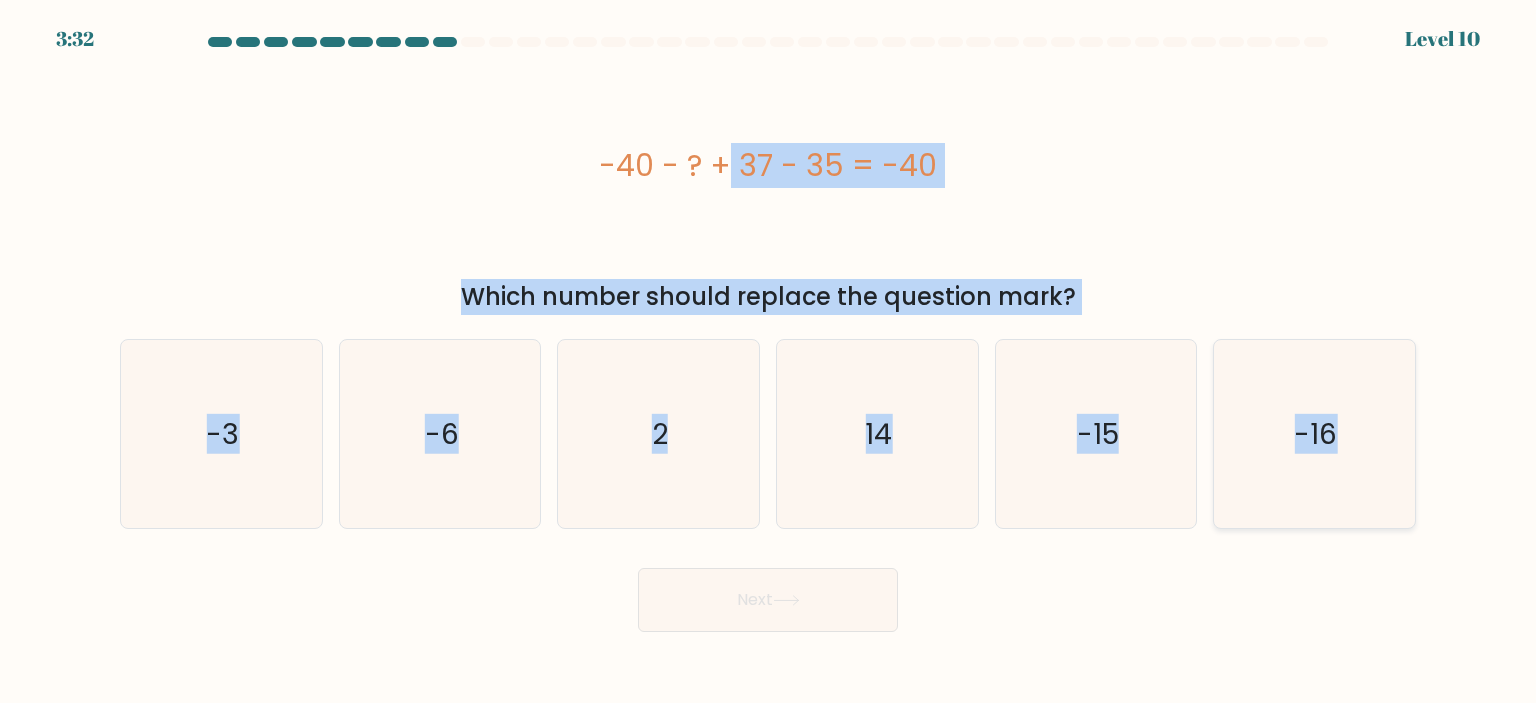 drag, startPoint x: 582, startPoint y: 159, endPoint x: 1400, endPoint y: 446, distance: 866.88696 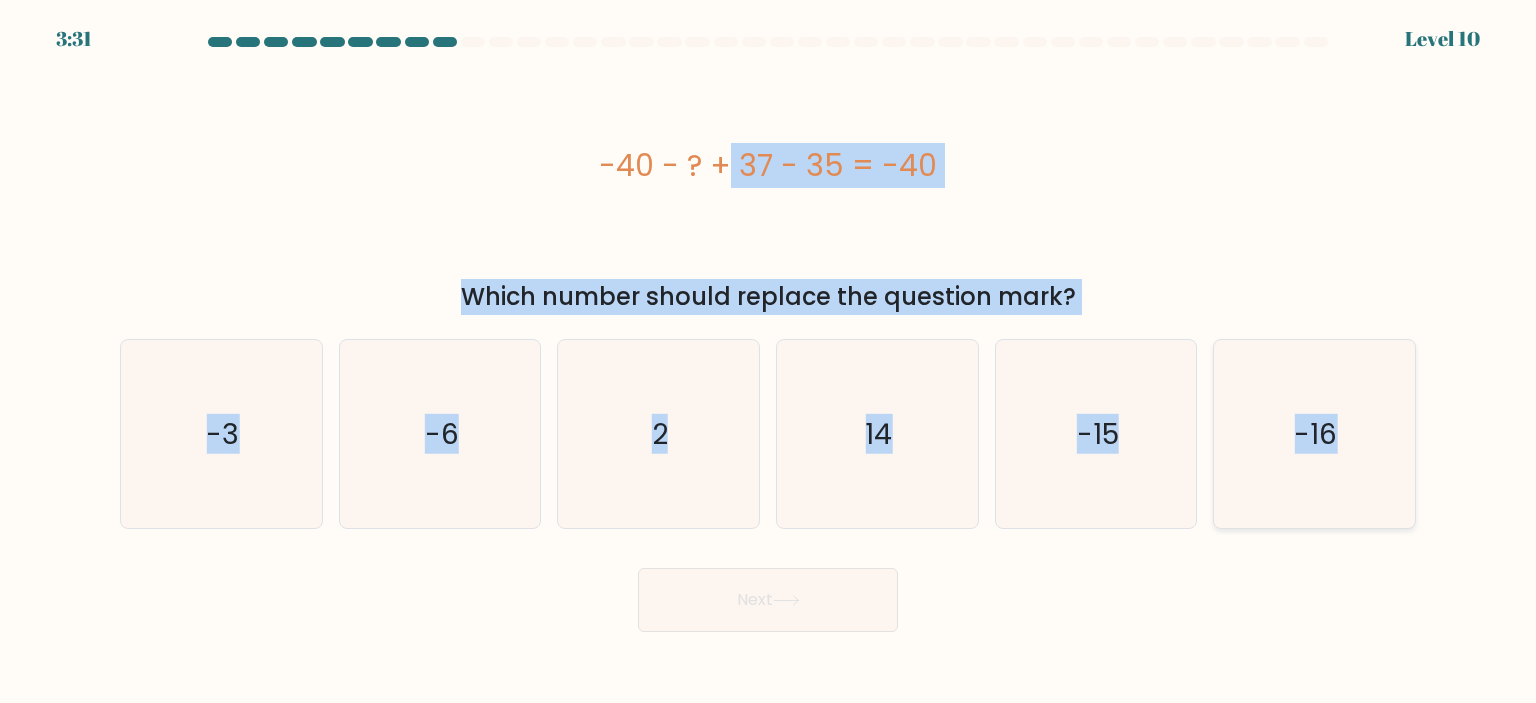 copy on "-40 - ? + 37 - 35 = -40
Which number should replace the question mark?
a.
-3
b.
-6
c.
2
d.
14
e.
-15
f.
-16" 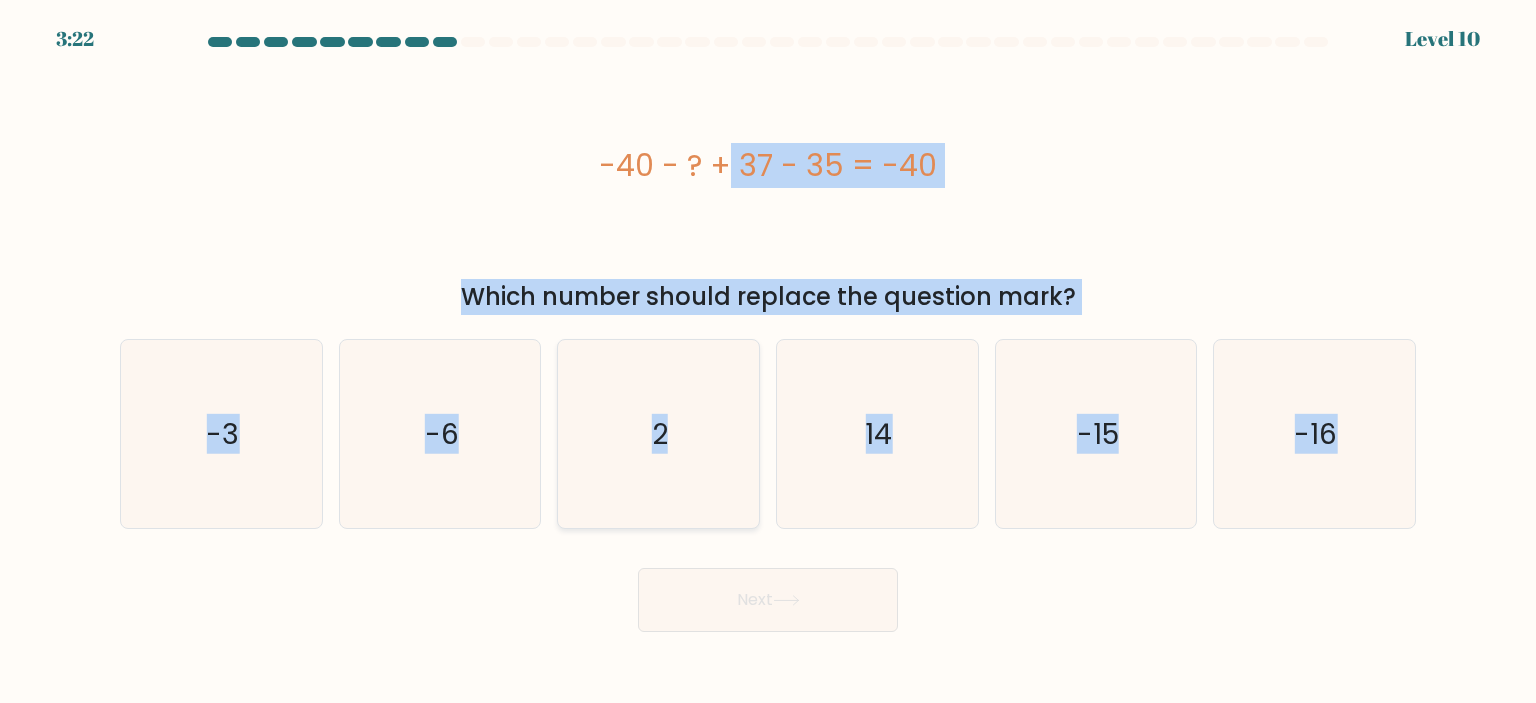 click on "2" at bounding box center (658, 434) 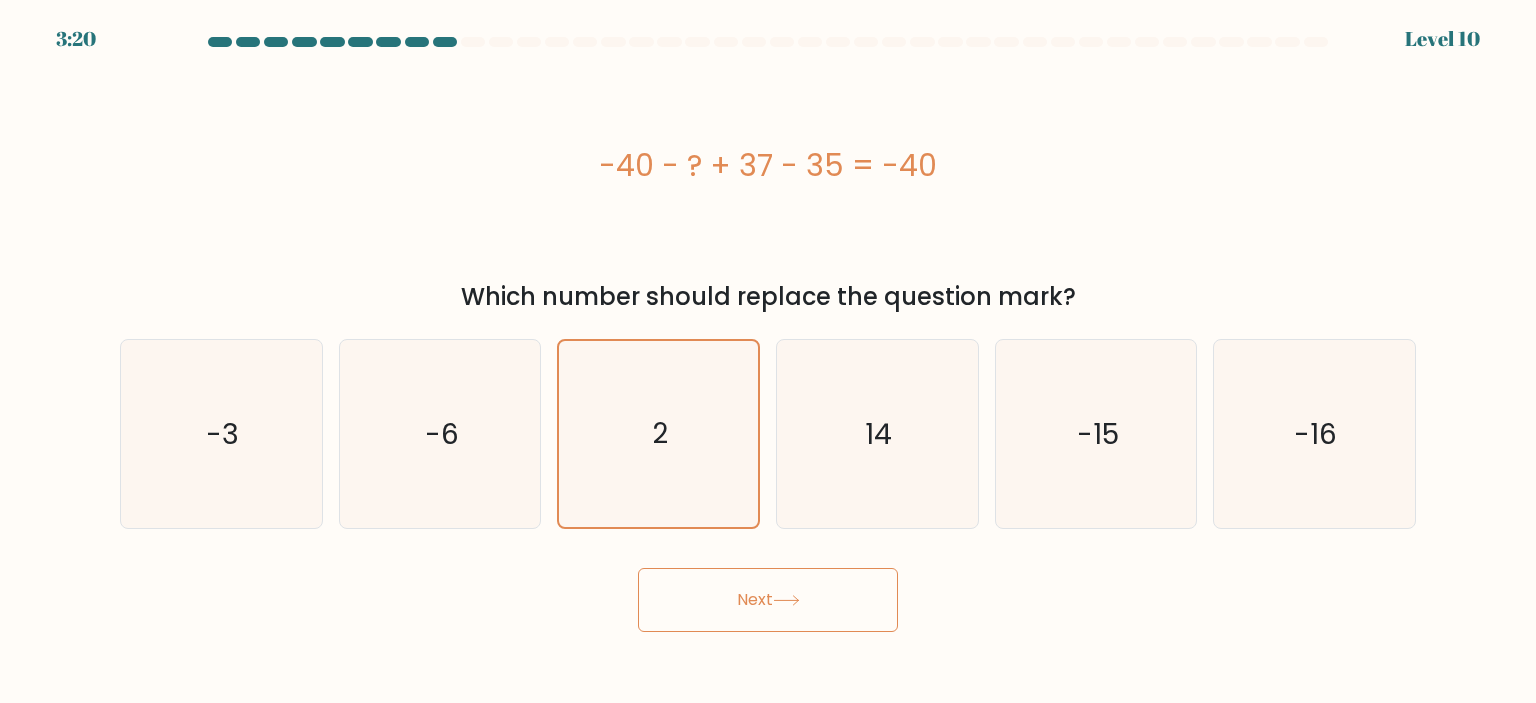 click on "Next" at bounding box center (768, 600) 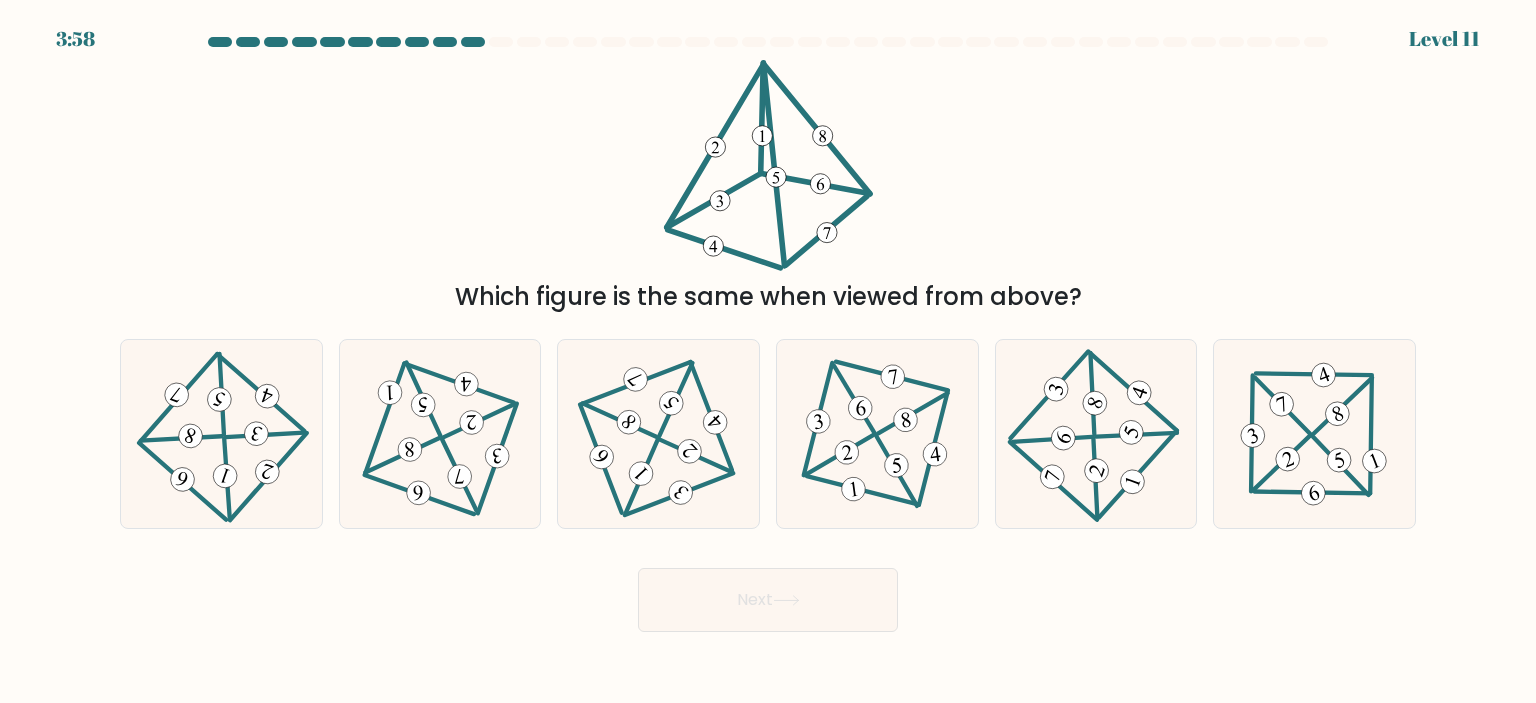 drag, startPoint x: 576, startPoint y: 302, endPoint x: 1088, endPoint y: 297, distance: 512.0244 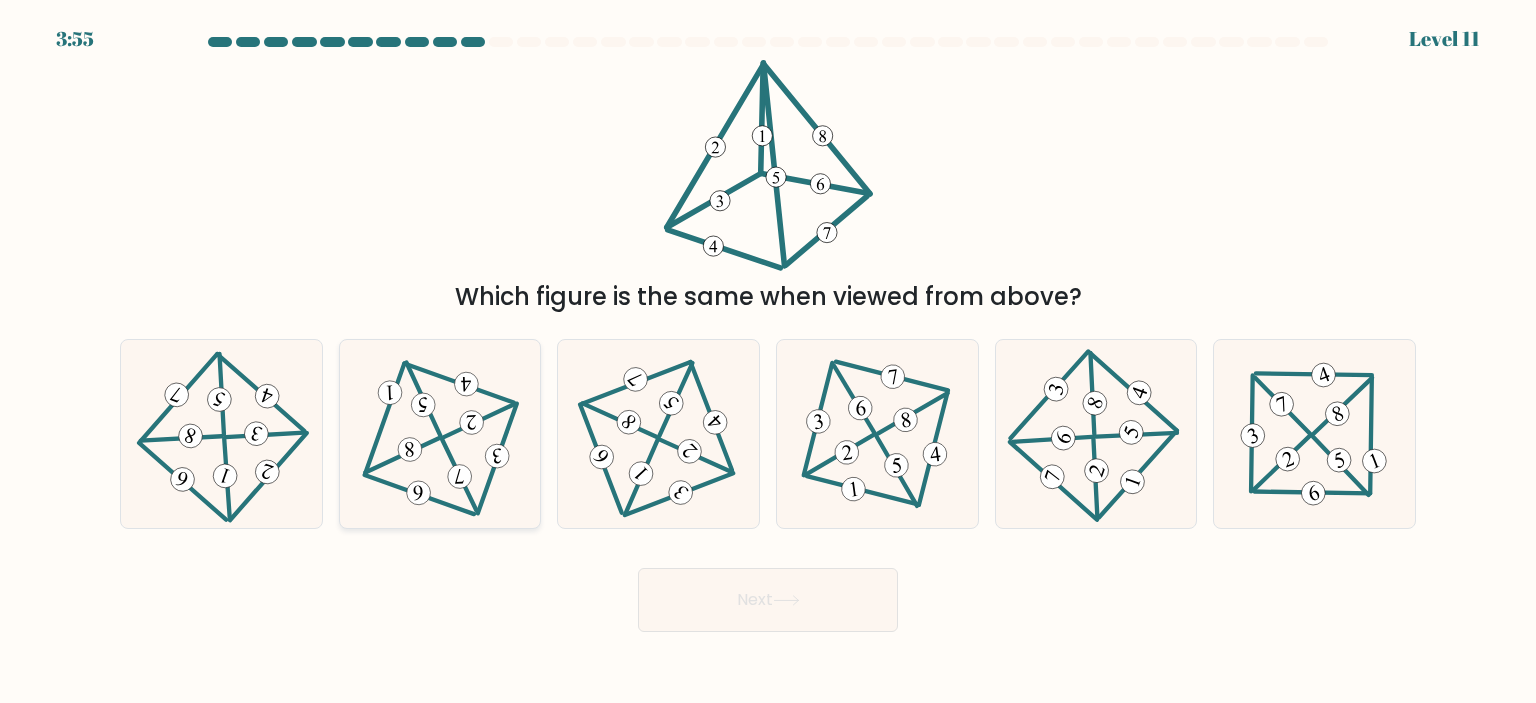 click at bounding box center [497, 456] 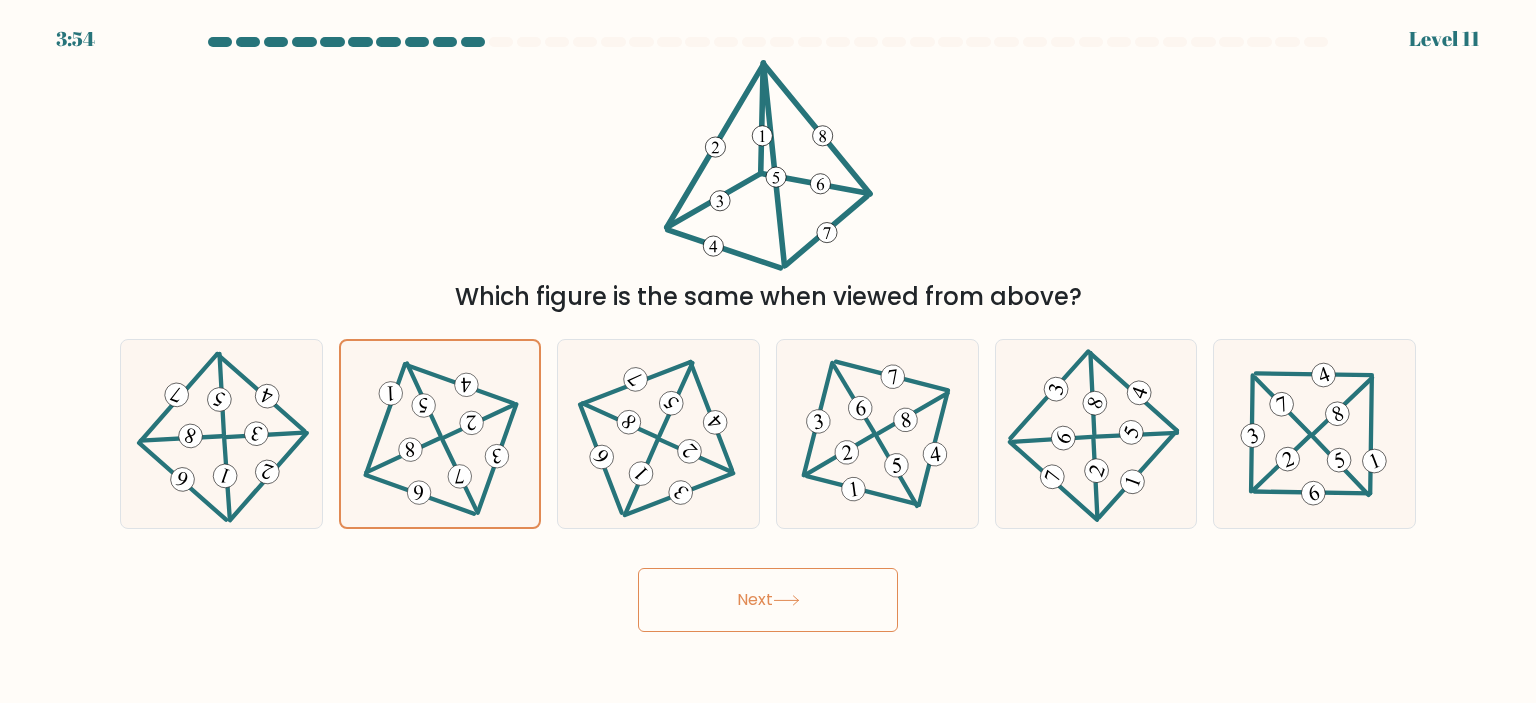 click on "Next" at bounding box center (768, 592) 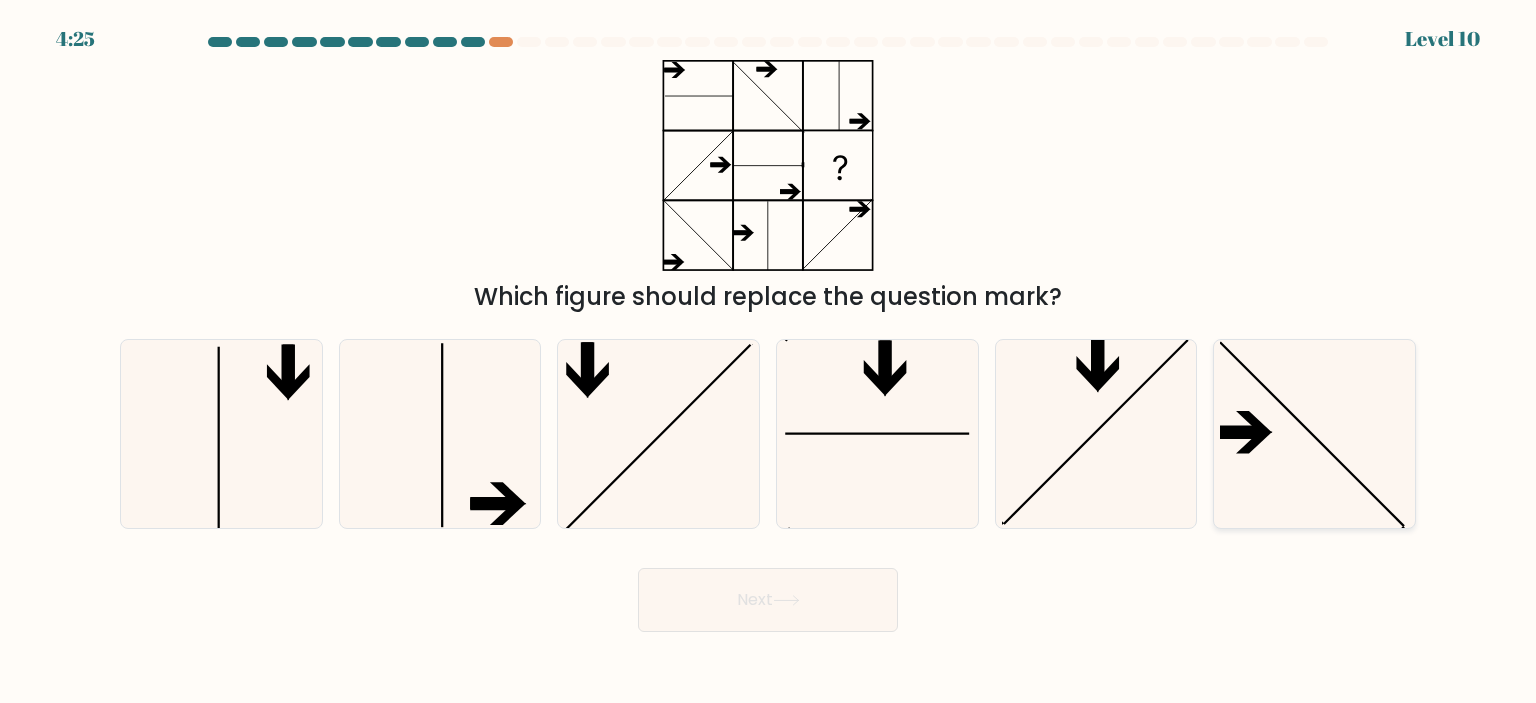 click at bounding box center [1314, 434] 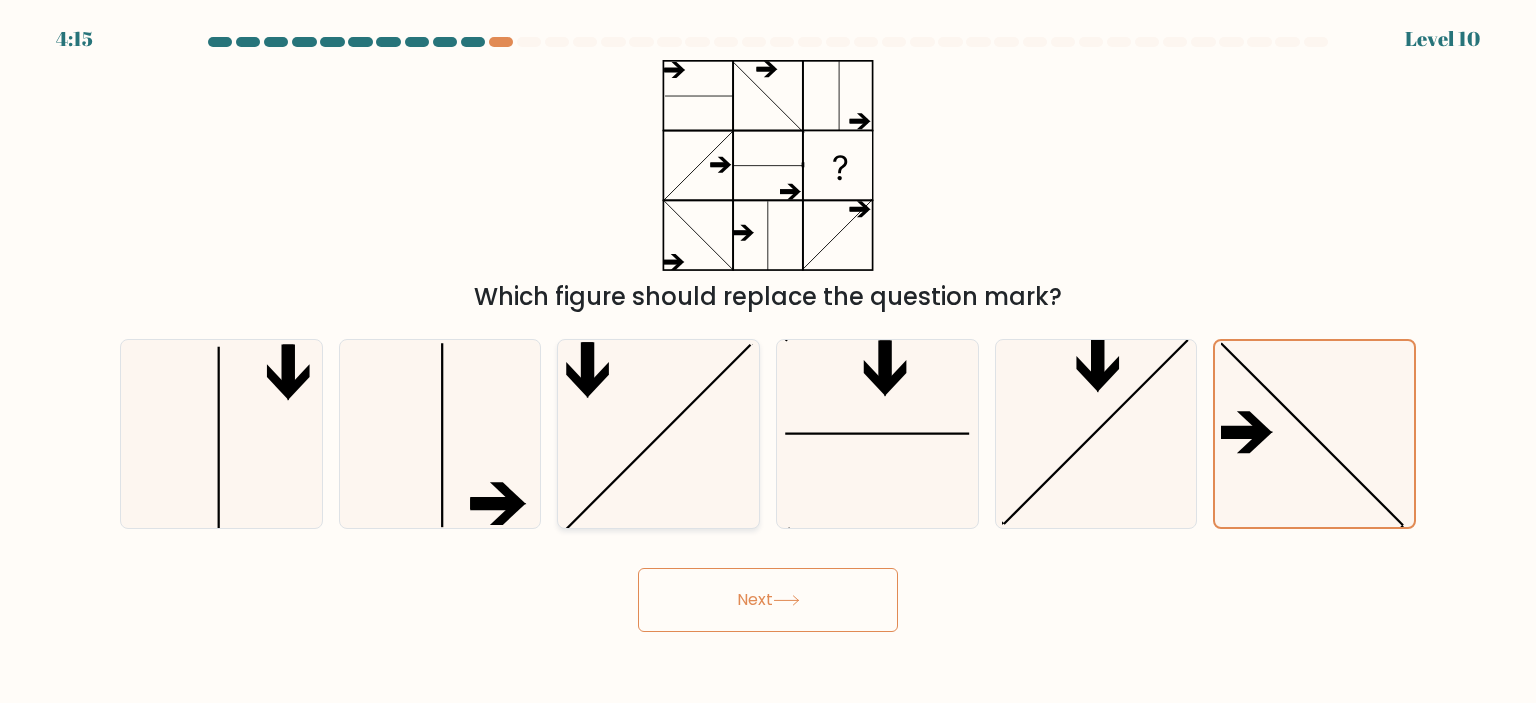 click at bounding box center (658, 434) 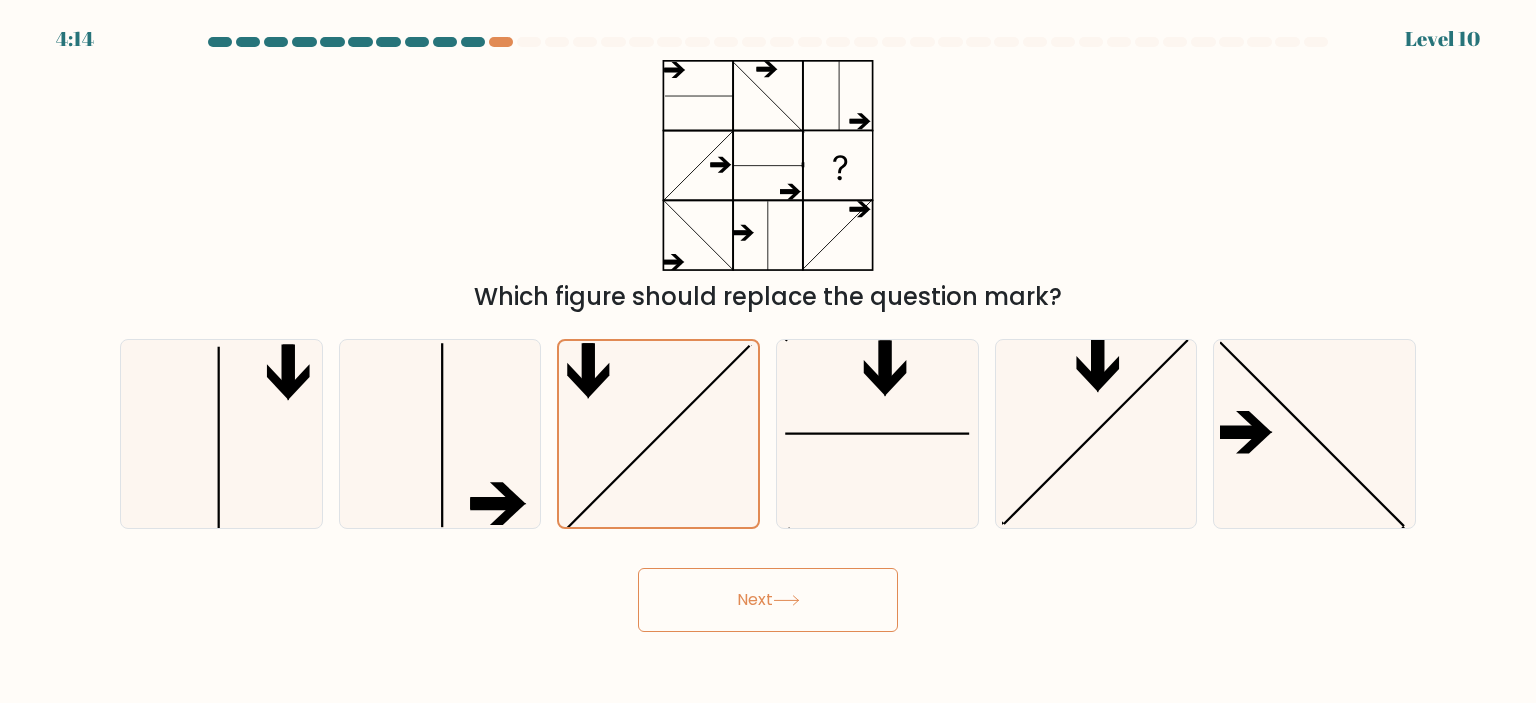 click on "Next" at bounding box center [768, 600] 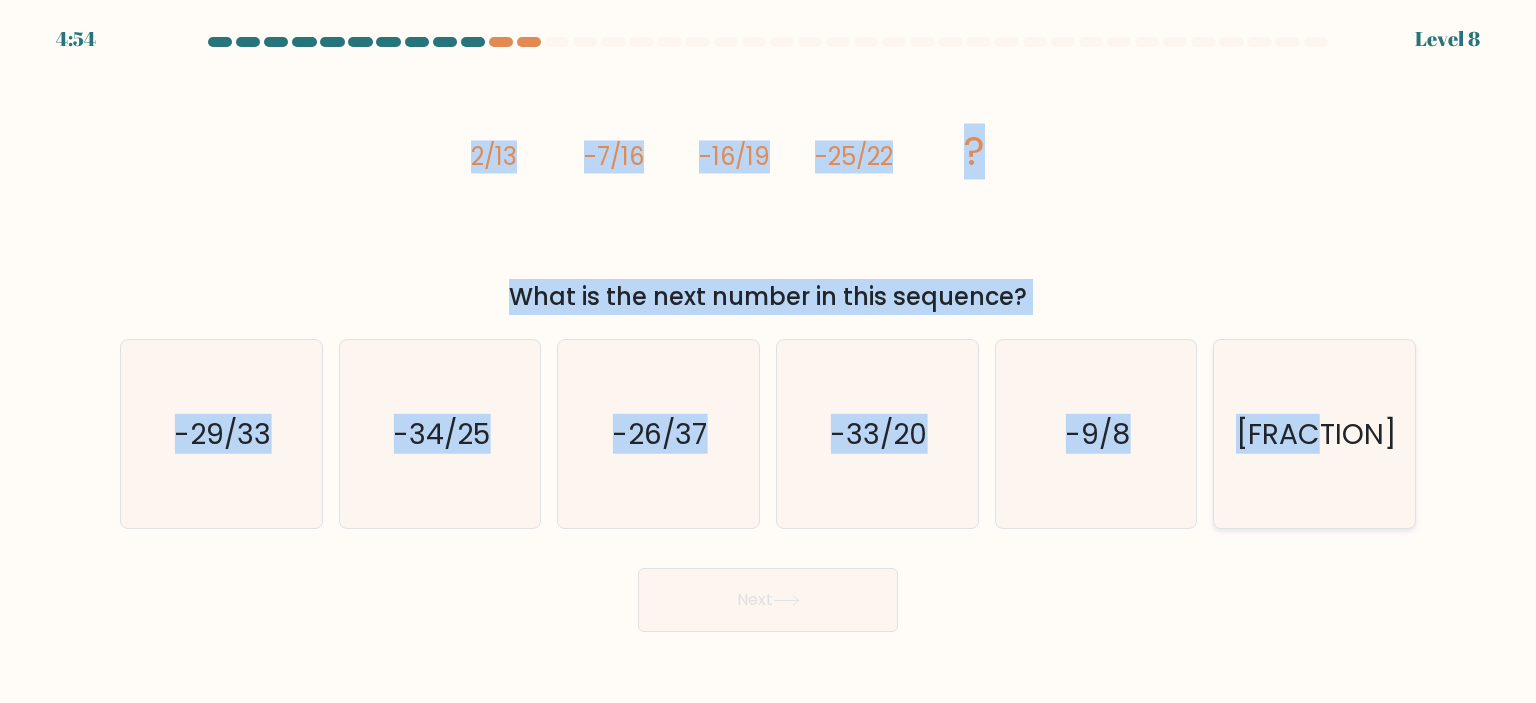 drag, startPoint x: 463, startPoint y: 152, endPoint x: 1344, endPoint y: 417, distance: 919.9924 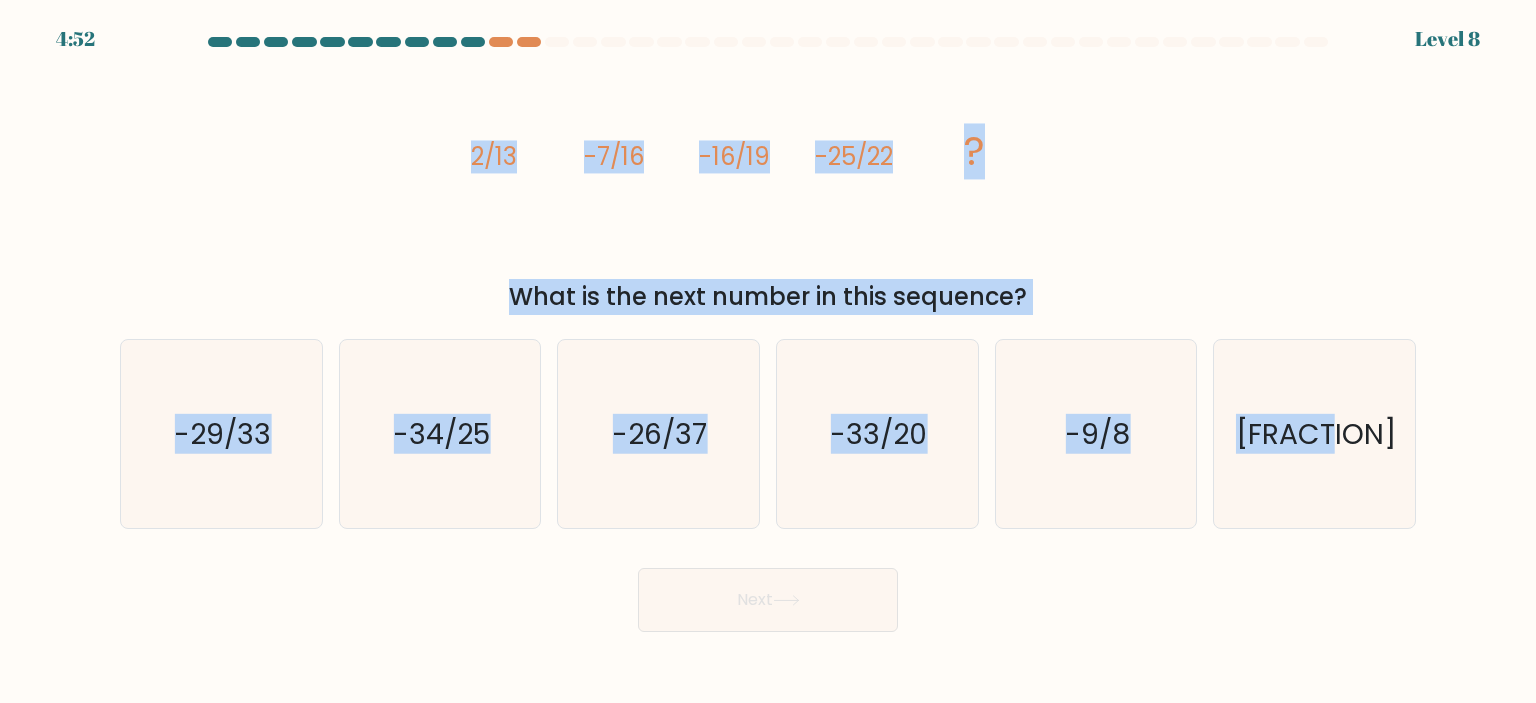 drag, startPoint x: 1378, startPoint y: 430, endPoint x: 475, endPoint y: 157, distance: 943.36523 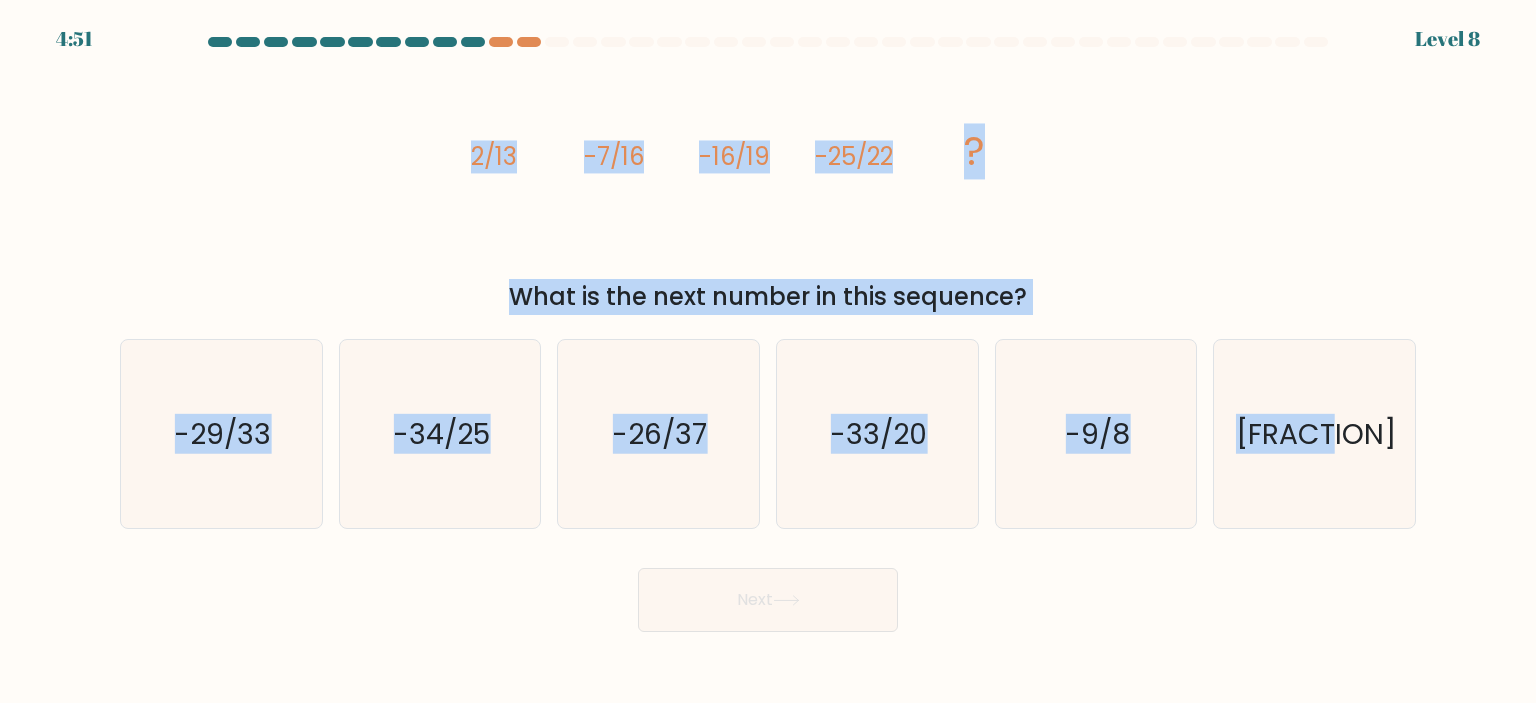 copy on "2/13
-7/16
-16/19
-25/22
?
What is the next number in this sequence?
a.
-29/33
b.
-34/25
c.
-26/37
d.
-33/20
e.
-9/8
f.
-41/26" 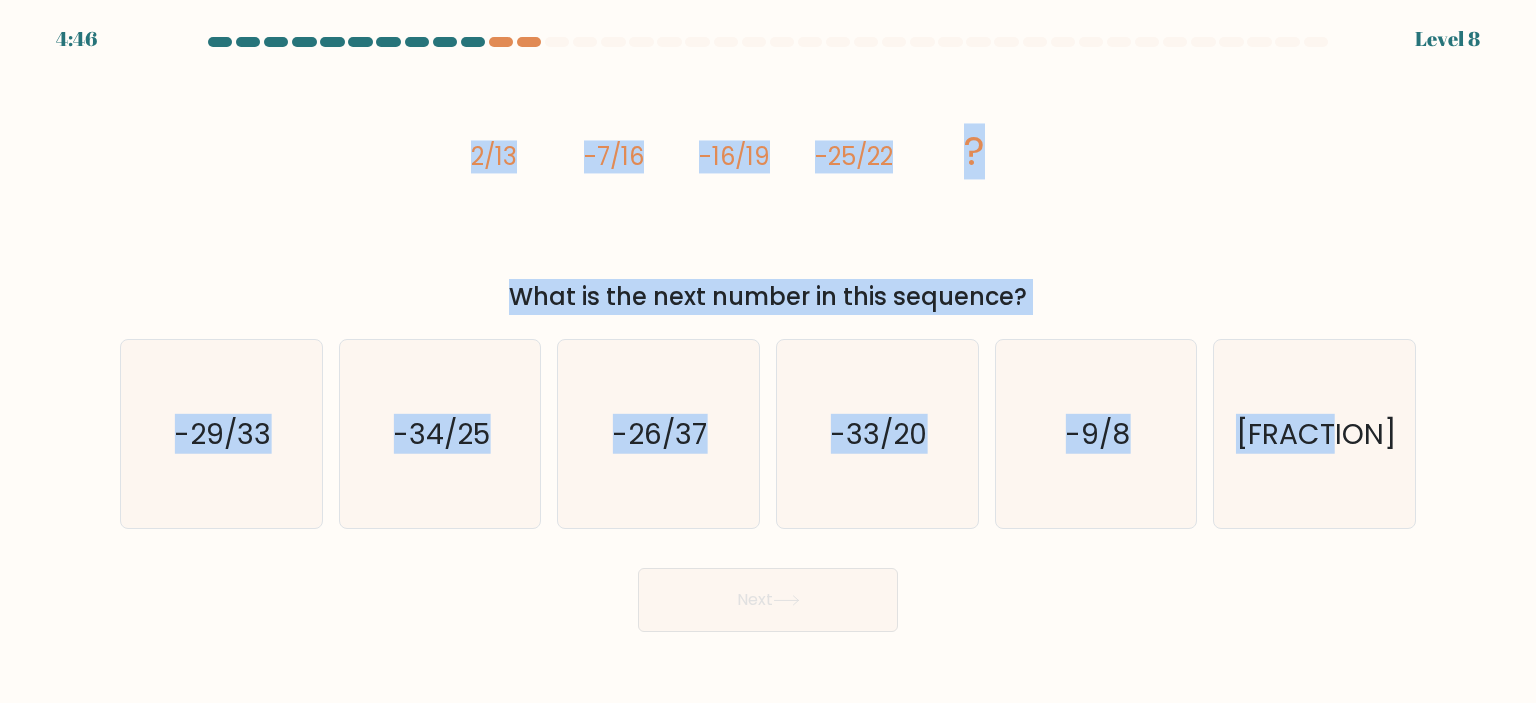 click on "image/svg+xml
2/13
-7/16
-16/19
-25/22
?" at bounding box center (768, 165) 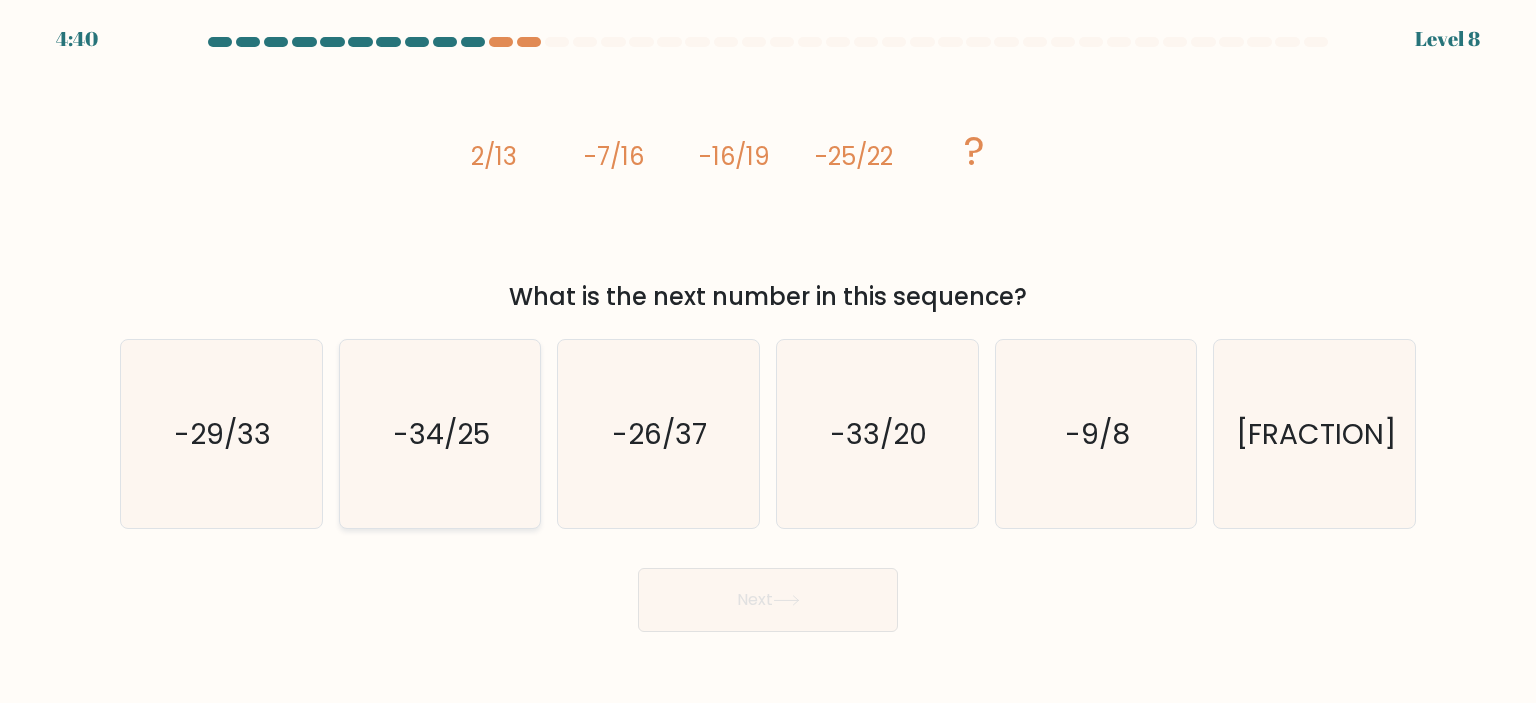 click on "-34/25" at bounding box center [440, 434] 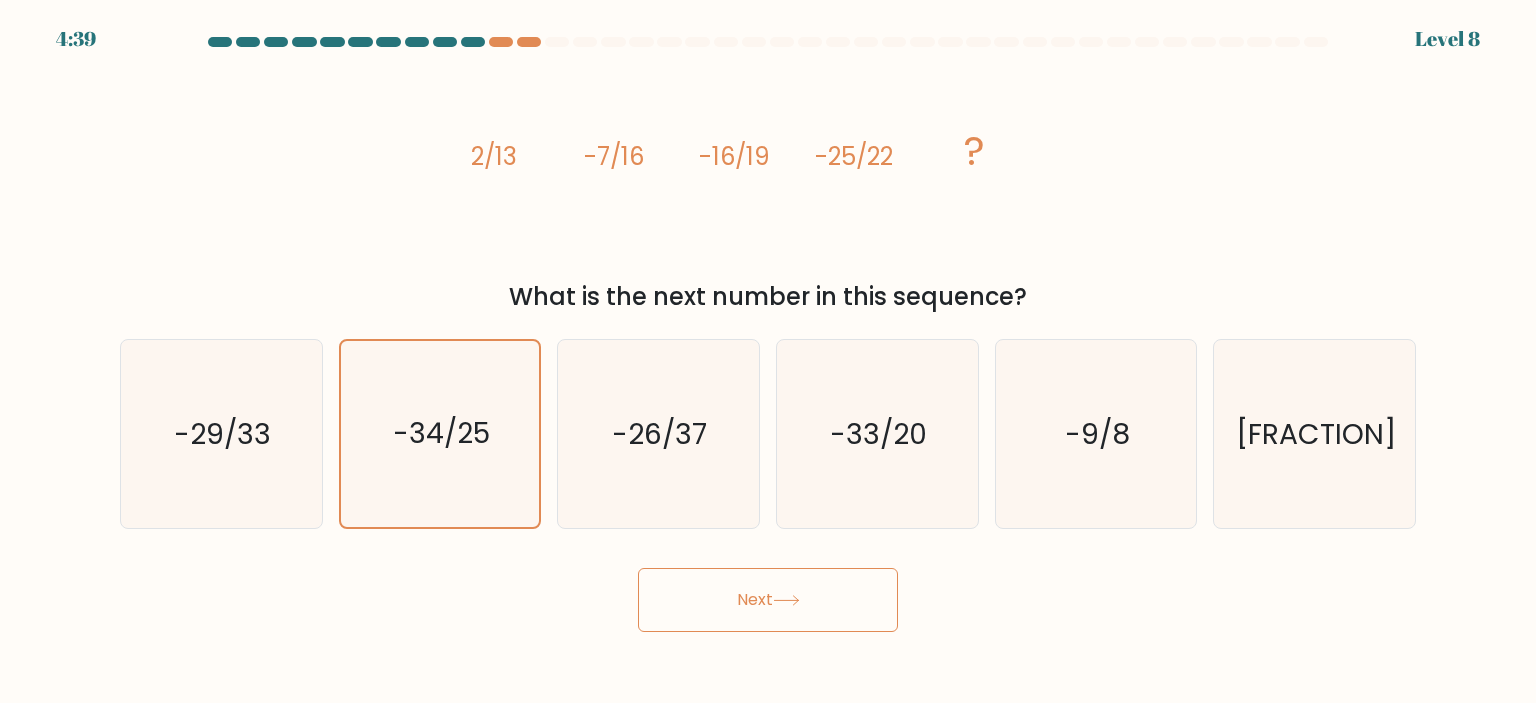 click on "Next" at bounding box center [768, 600] 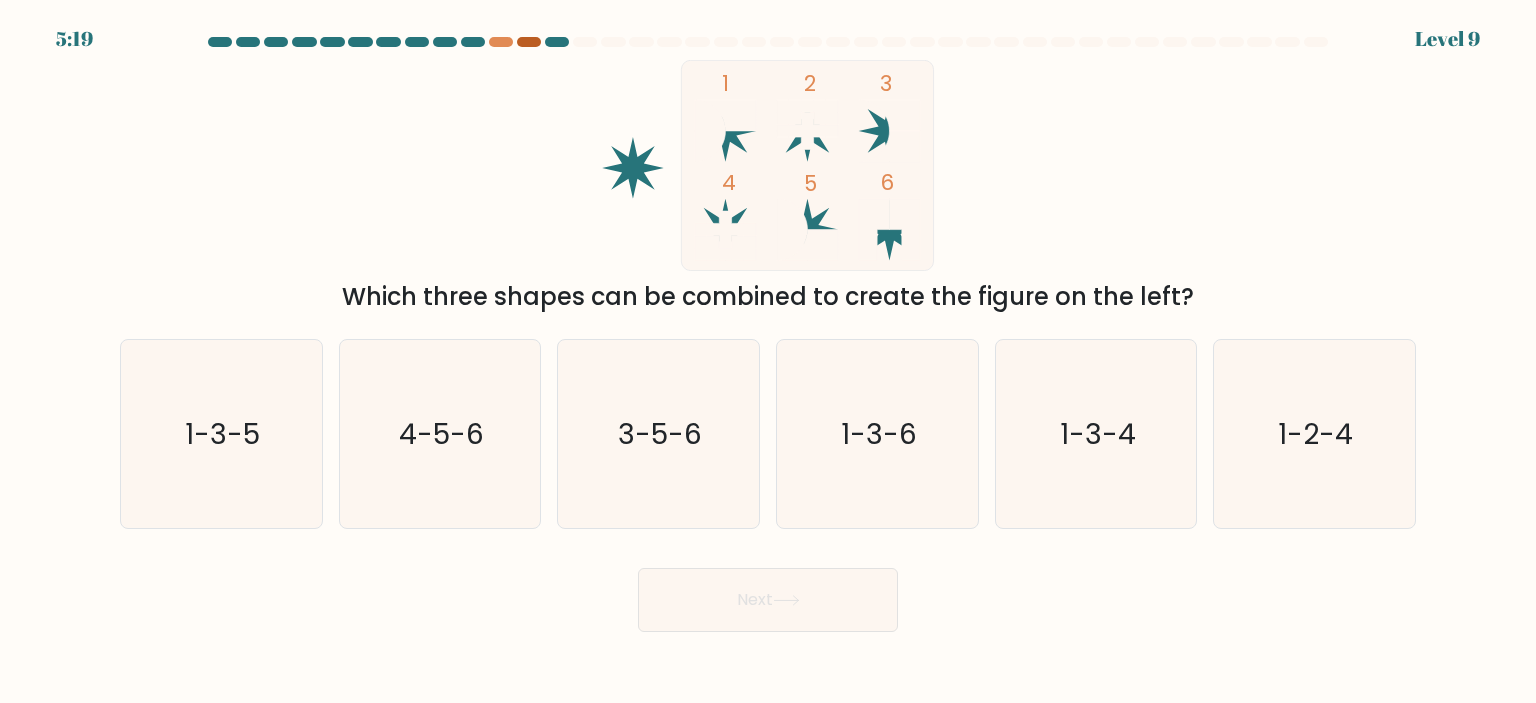 click at bounding box center (529, 42) 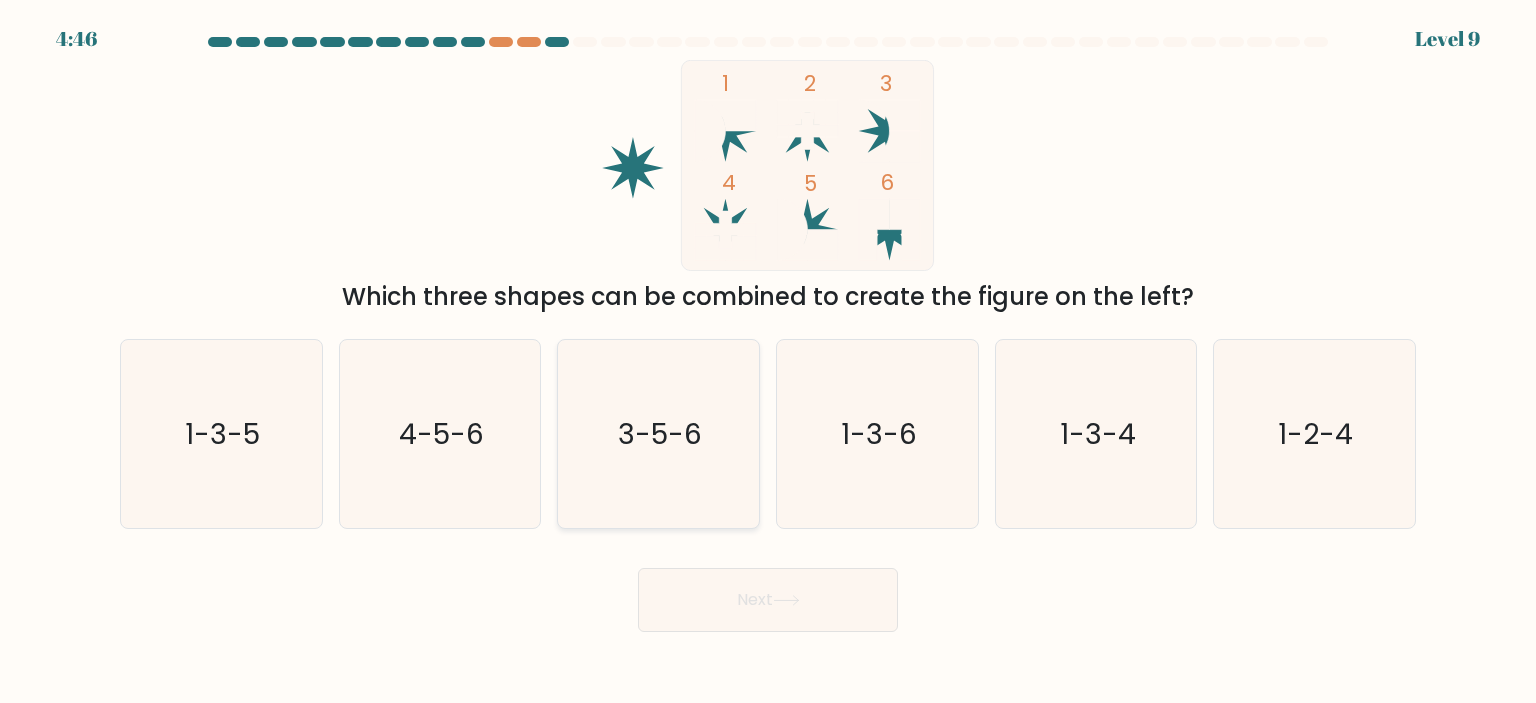 click on "3-5-6" at bounding box center (658, 434) 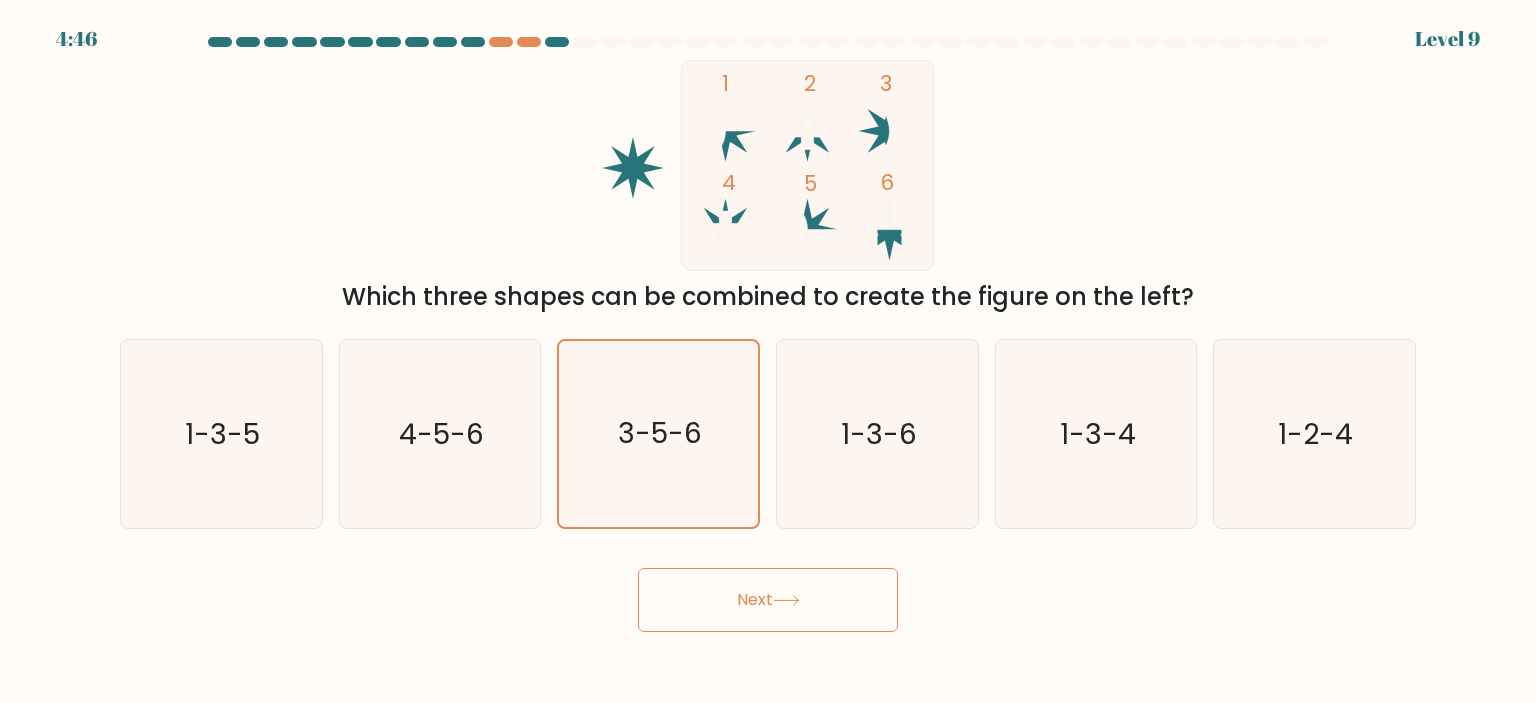 click at bounding box center [786, 600] 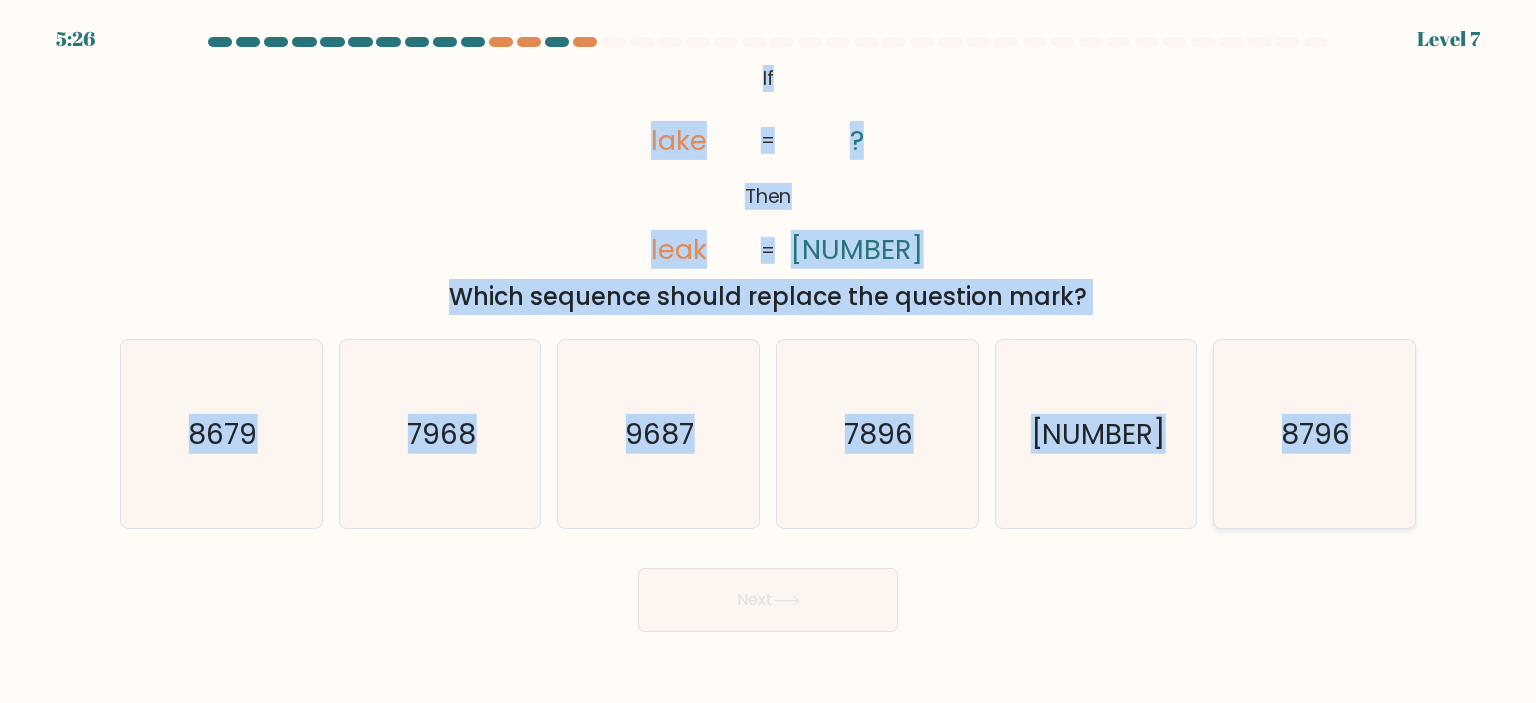 drag, startPoint x: 750, startPoint y: 76, endPoint x: 1373, endPoint y: 416, distance: 709.7387 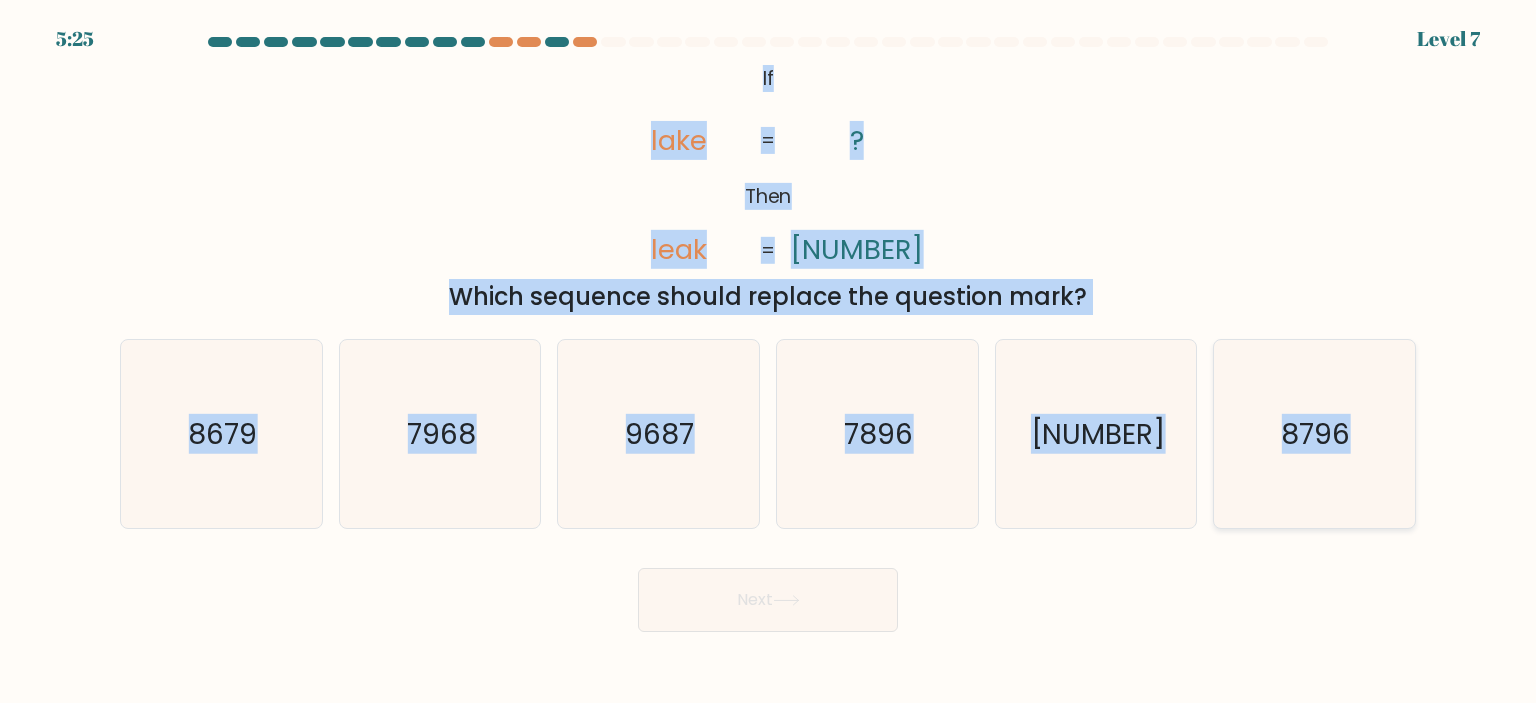 copy on "If       Then       lake       leak       ?       8967       =       =
Which sequence should replace the question mark?
a.
8679
b.
7968
c.
9687
d.
7896
e.
6987
f.
8796" 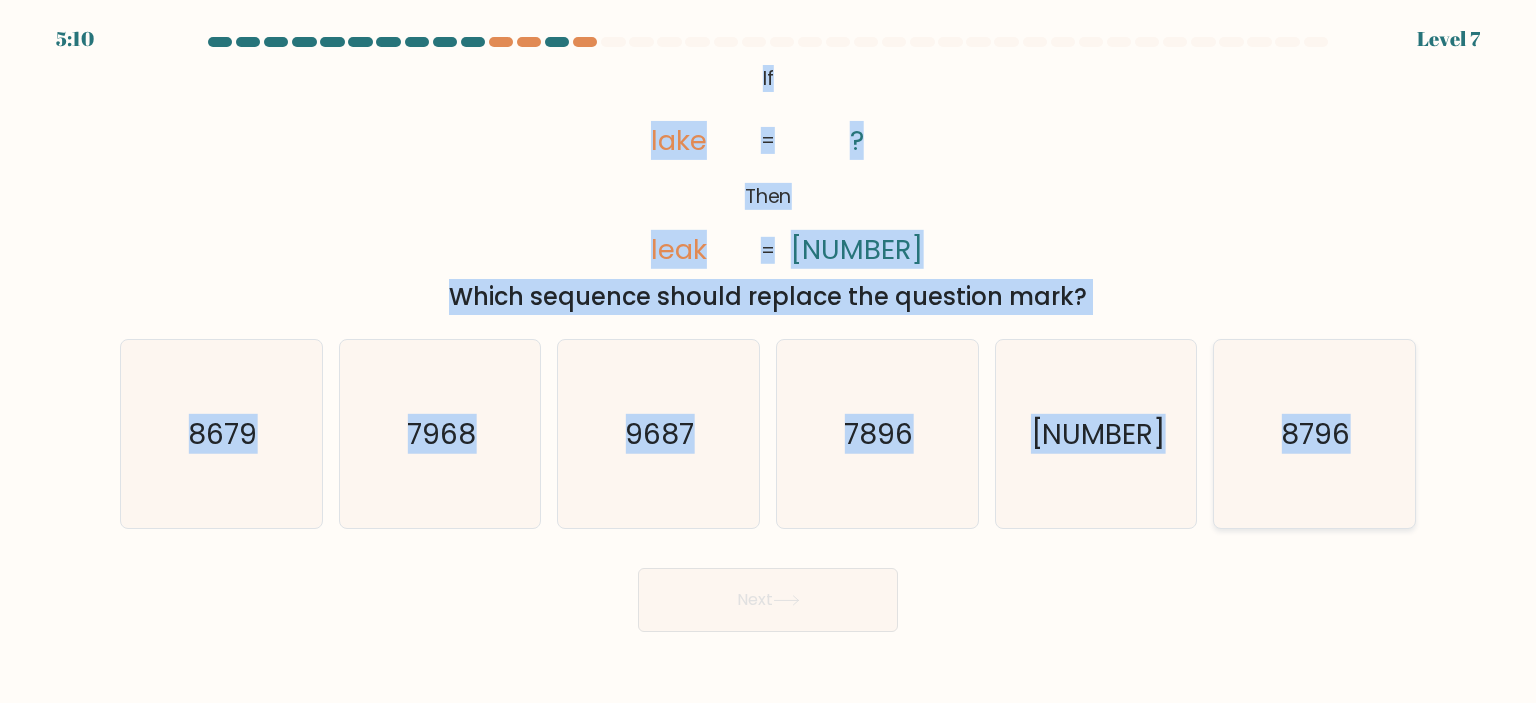 click on "8796" at bounding box center [1314, 434] 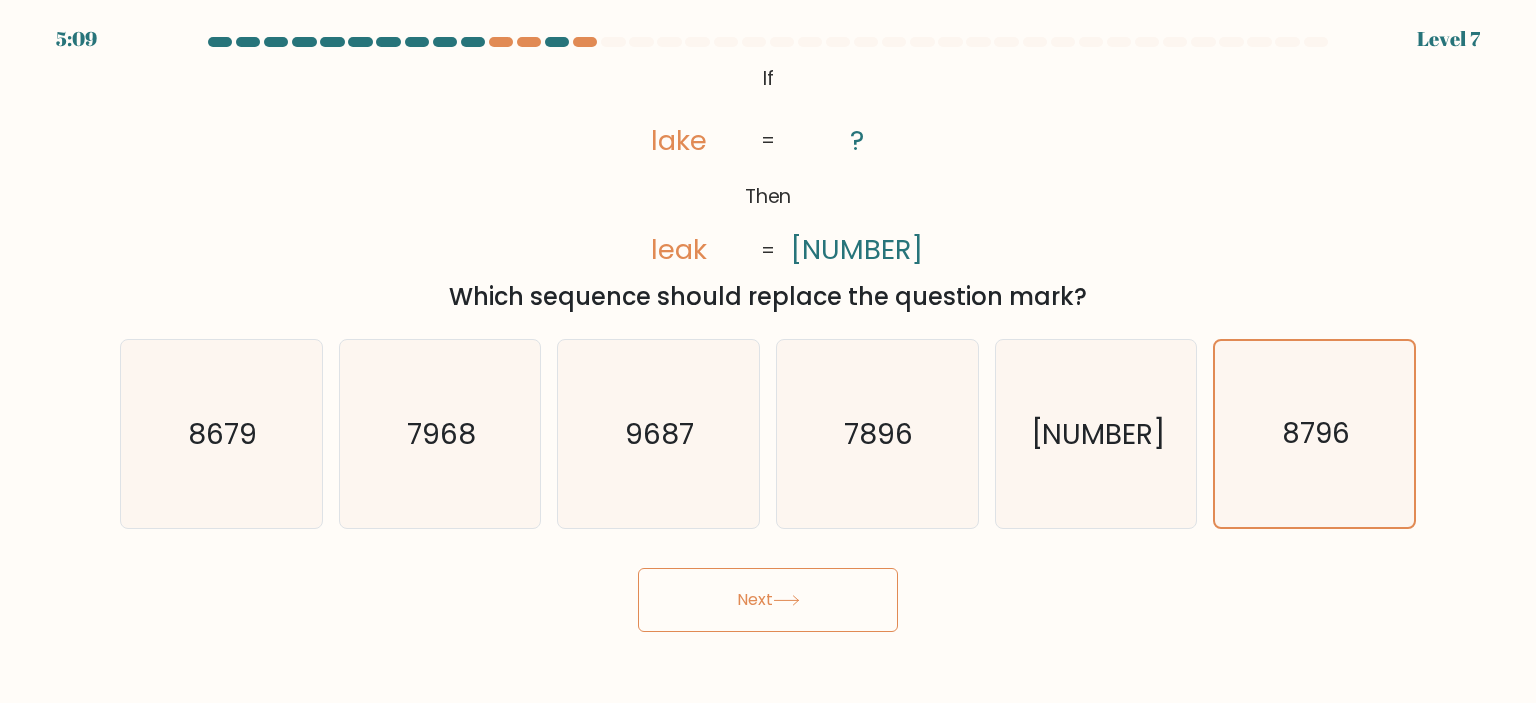 click on "Next" at bounding box center [768, 600] 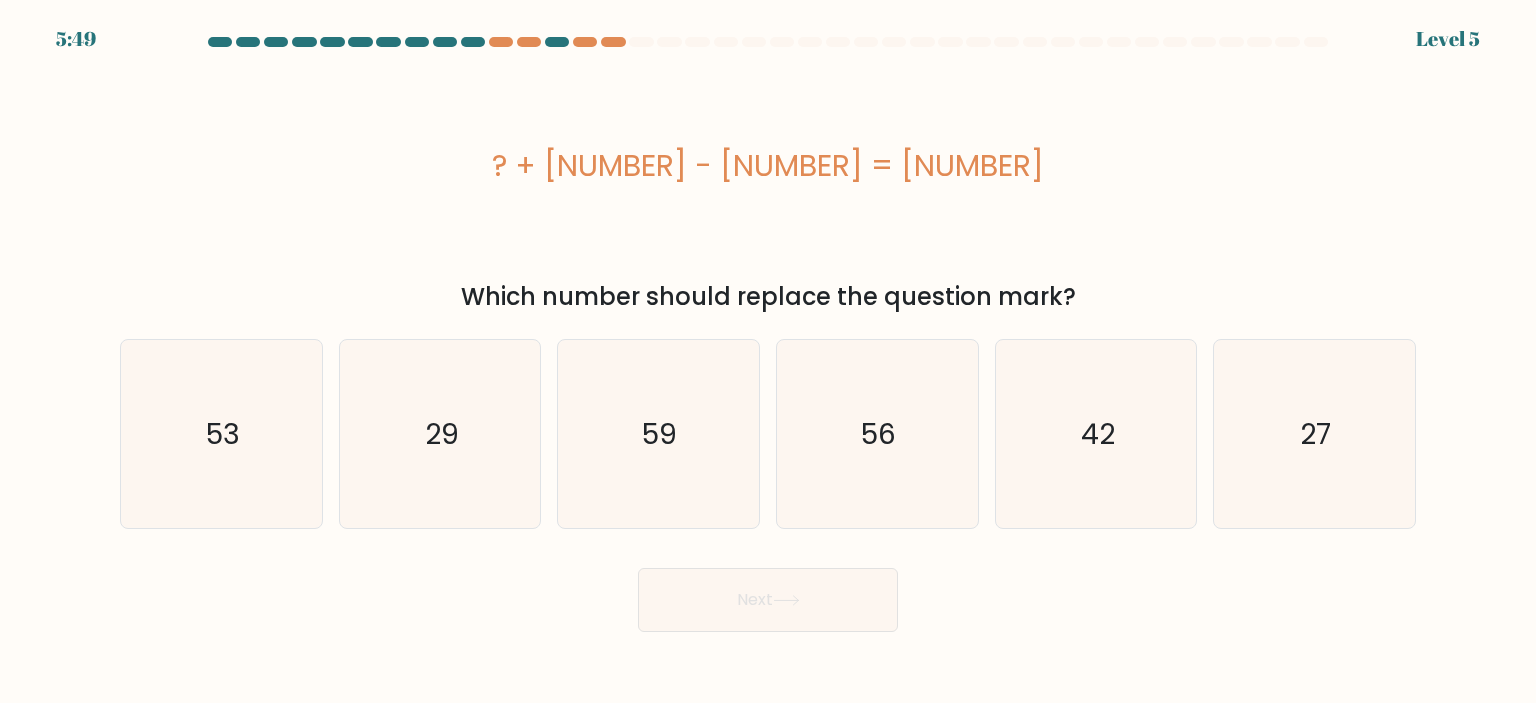 drag, startPoint x: 672, startPoint y: 294, endPoint x: 1082, endPoint y: 284, distance: 410.12195 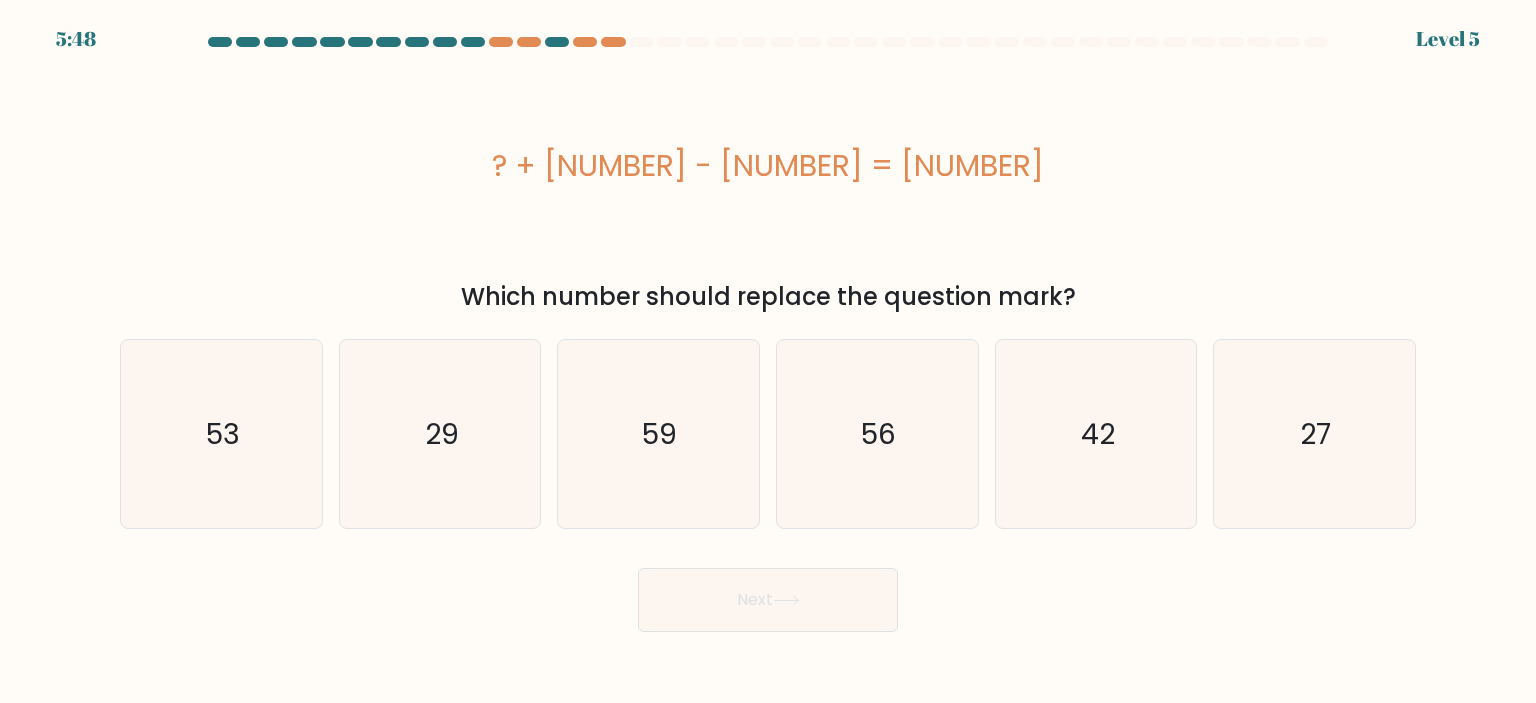click on "? + 28 - 10 = 60" at bounding box center [768, 165] 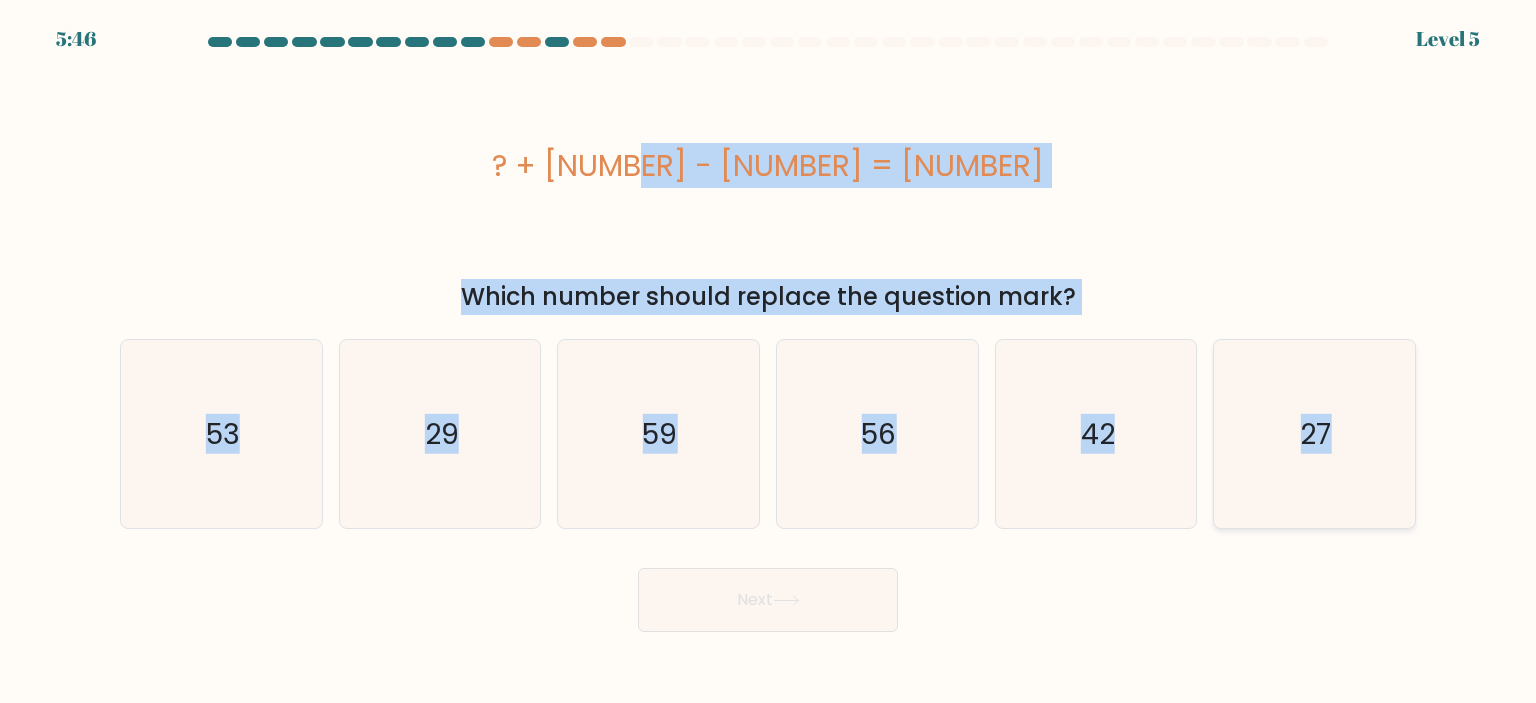 drag, startPoint x: 657, startPoint y: 158, endPoint x: 1329, endPoint y: 427, distance: 723.84045 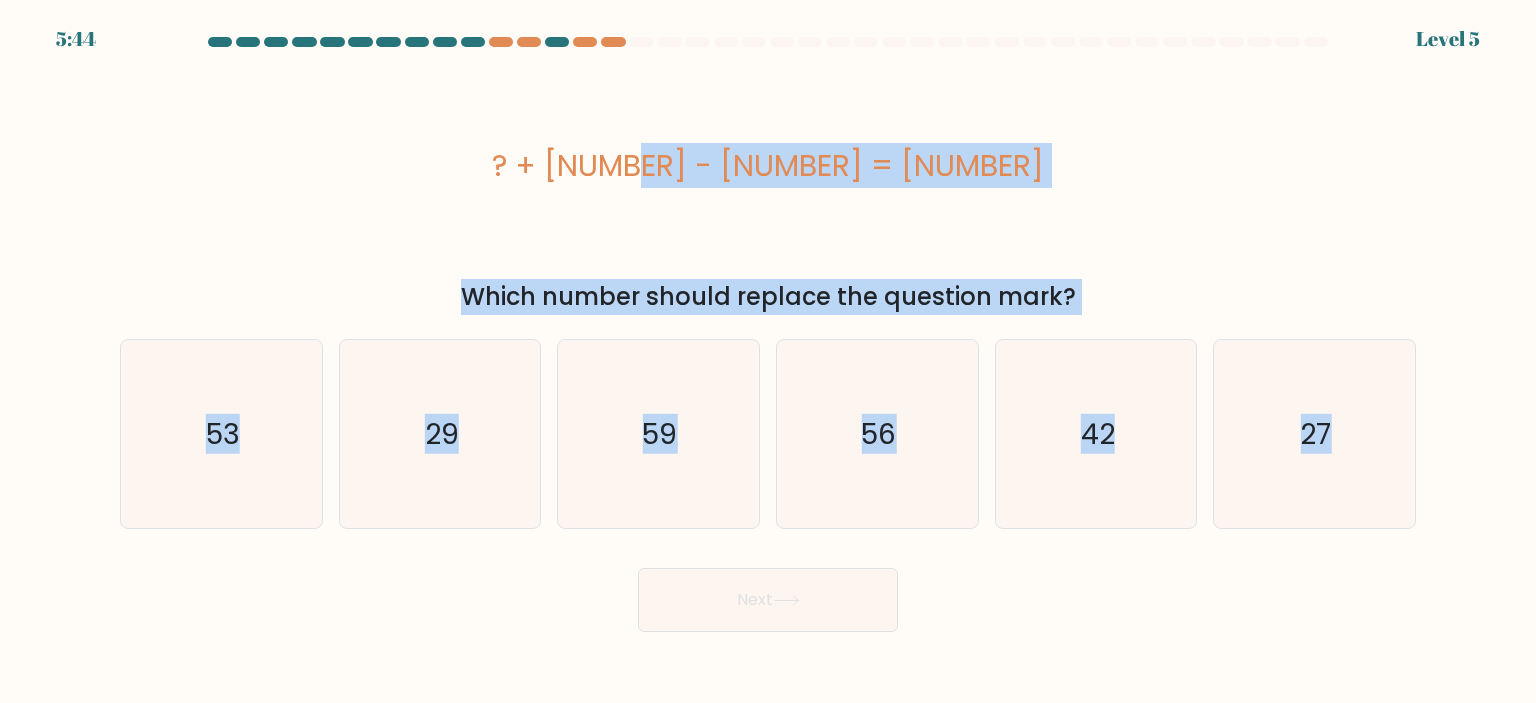 copy on "? + 28 - 10 = 60
Which number should replace the question mark?
a.
53
b.
29
c.
59
d.
56
e.
42
f.
27" 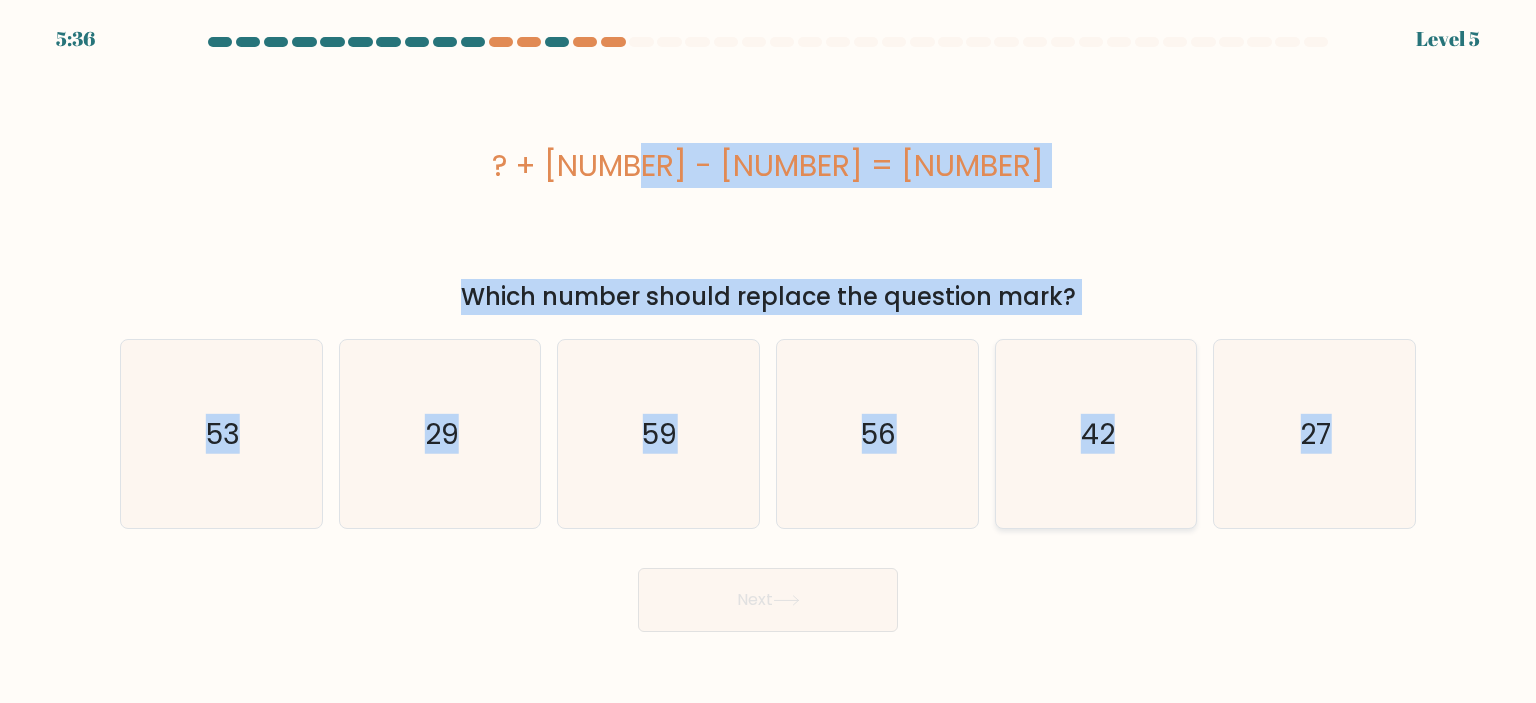 click on "42" at bounding box center [1096, 434] 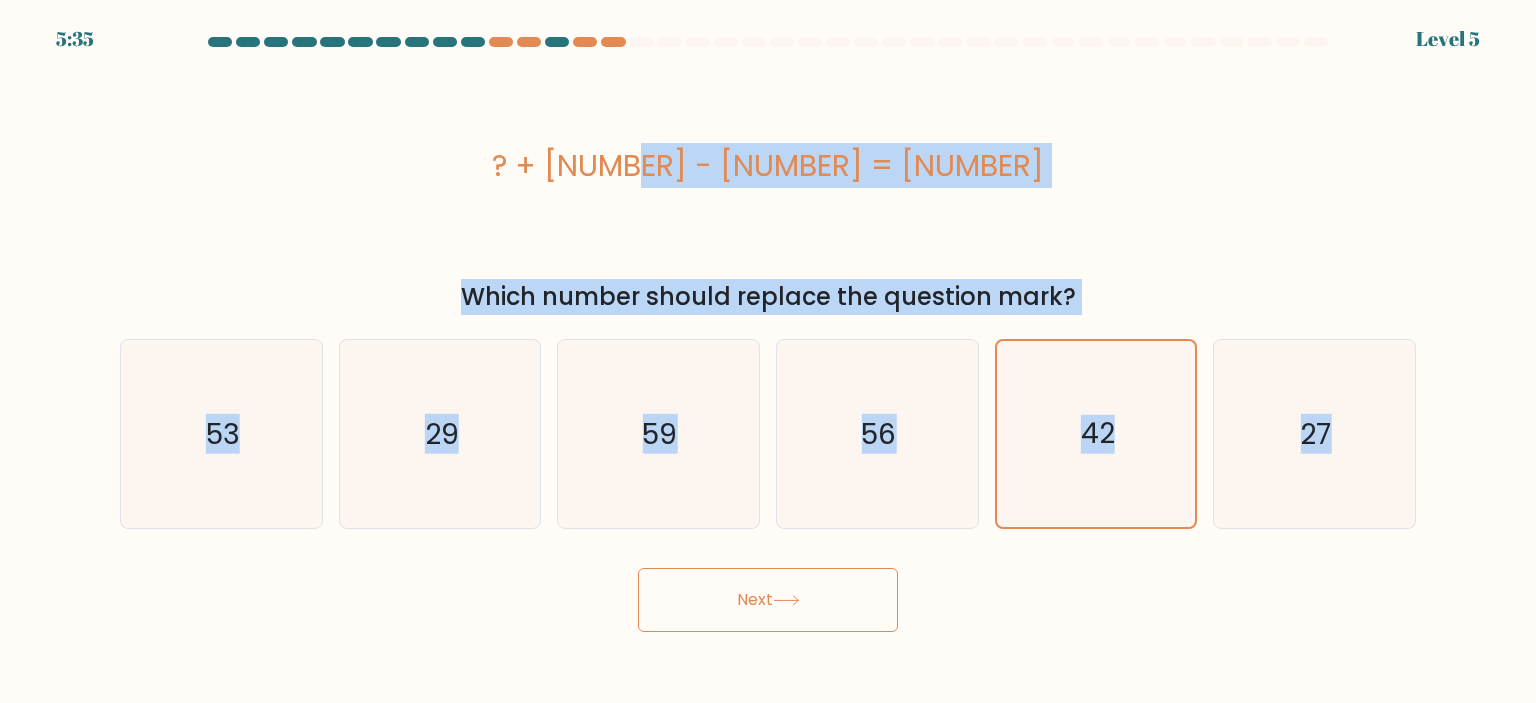click on "Next" at bounding box center (768, 600) 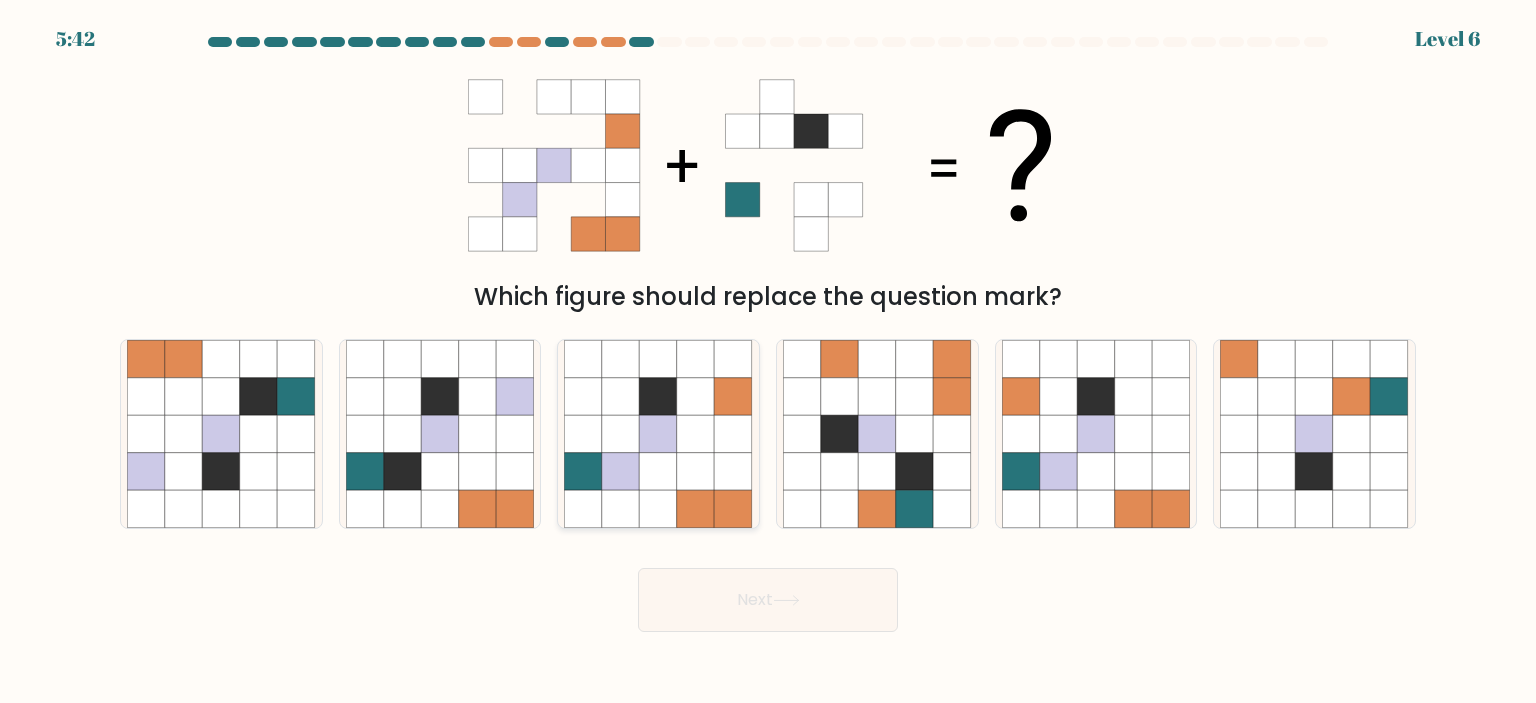 click at bounding box center (659, 359) 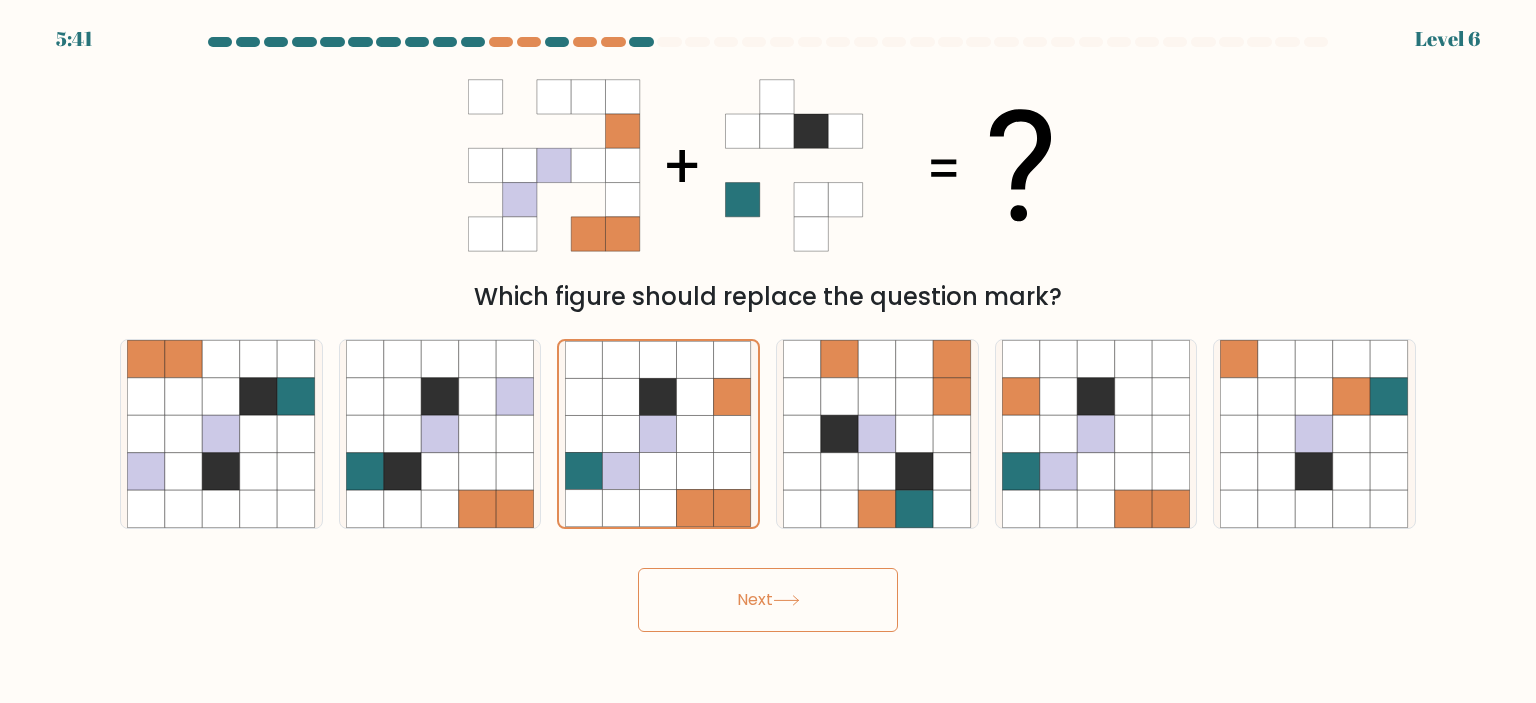 click on "Next" at bounding box center (768, 600) 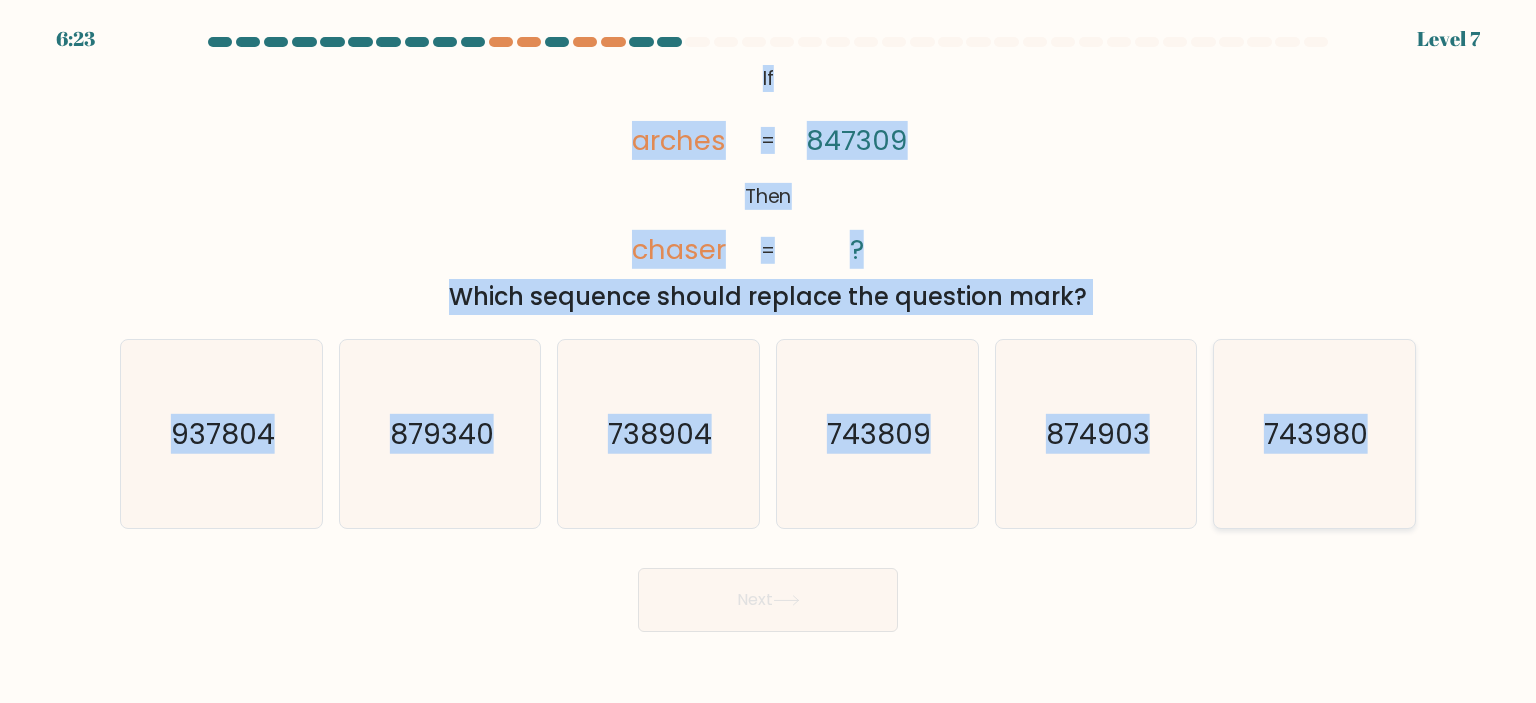 drag, startPoint x: 732, startPoint y: 83, endPoint x: 1395, endPoint y: 515, distance: 791.32355 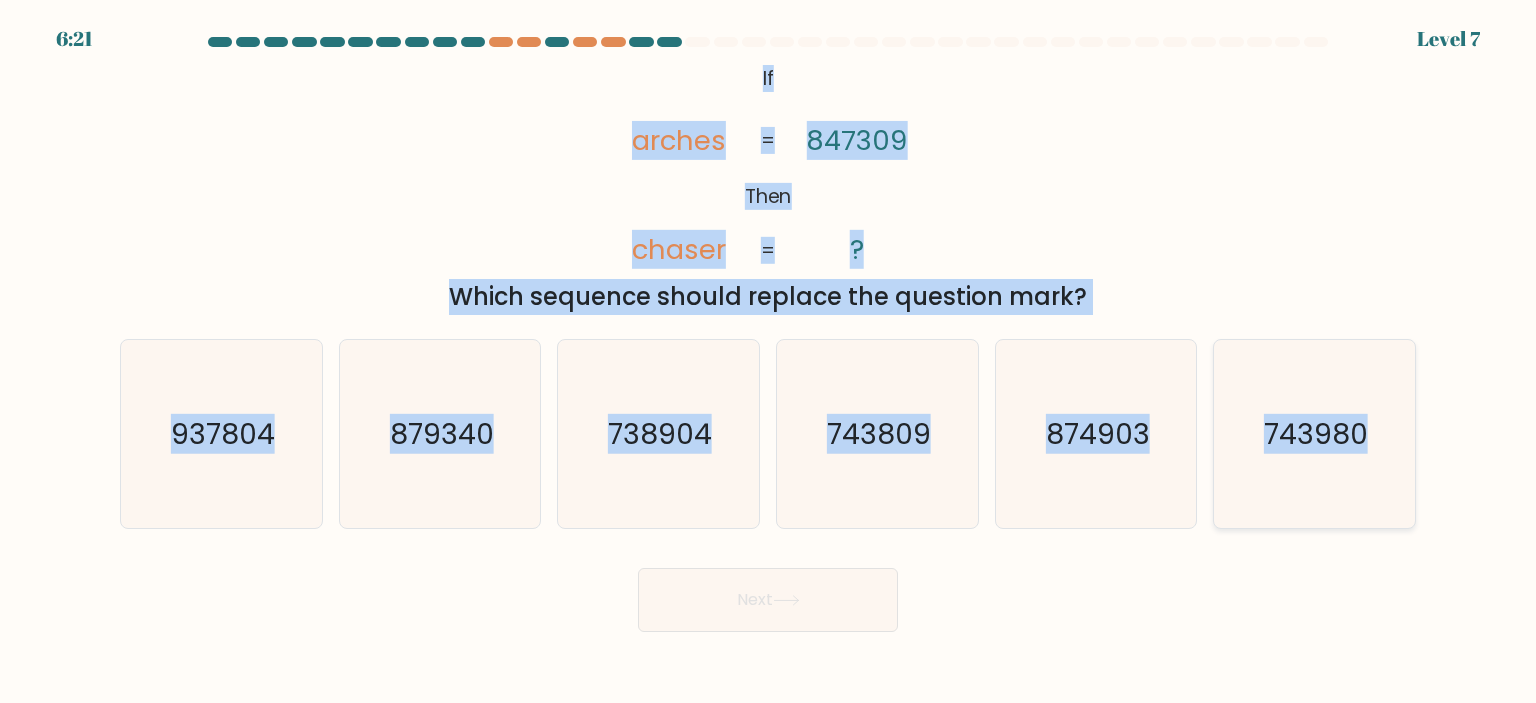 copy on "If       Then       arches       chaser       847309       ?       =       =
Which sequence should replace the question mark?
a.
937804
b.
879340
c.
738904
d.
743809
e.
874903
f.
743980" 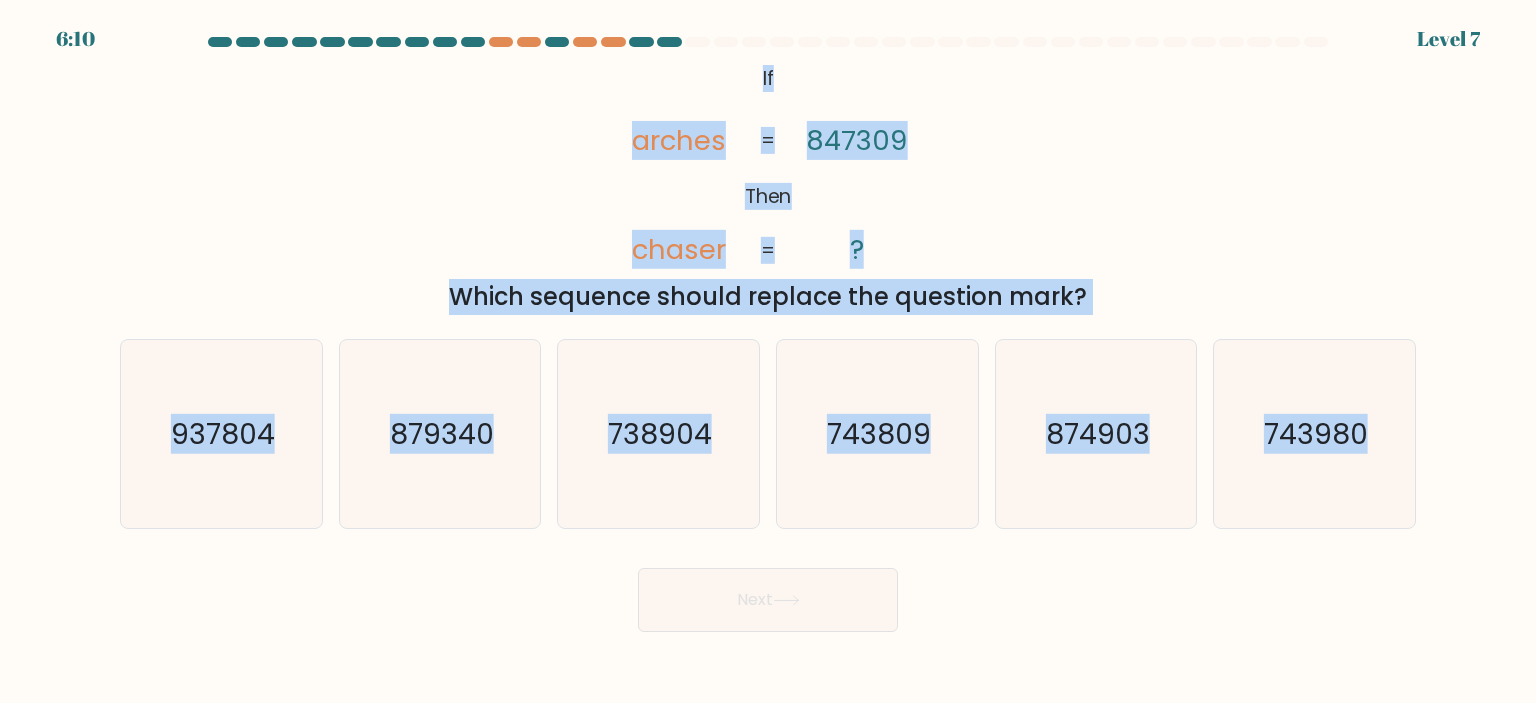 click on "@import url('https://fonts.googleapis.com/css?family=Abril+Fatface:400,100,100italic,300,300italic,400italic,500,500italic,700,700italic,900,900italic');           If       Then       arches       chaser       847309       ?       =       =
Which sequence should replace the question mark?" at bounding box center [768, 187] 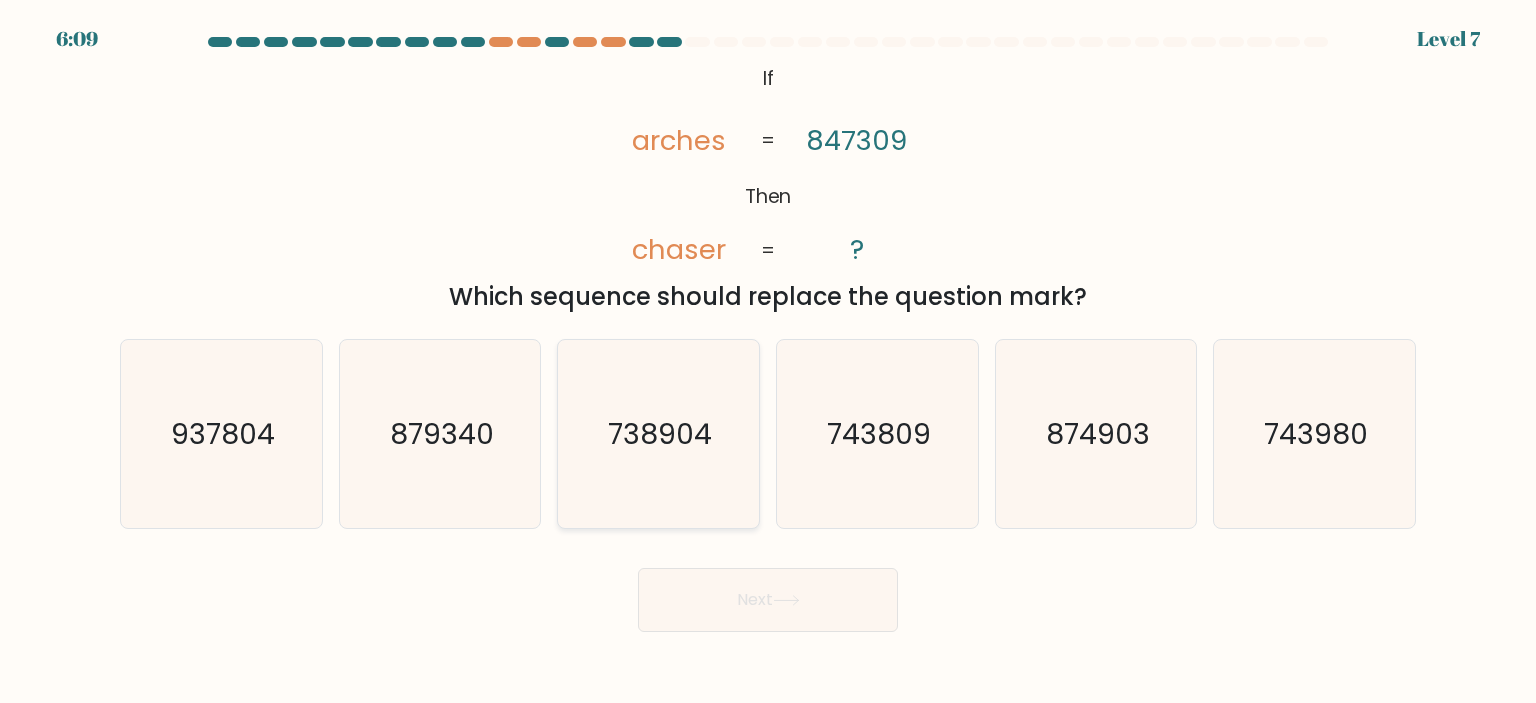 click on "738904" at bounding box center [658, 434] 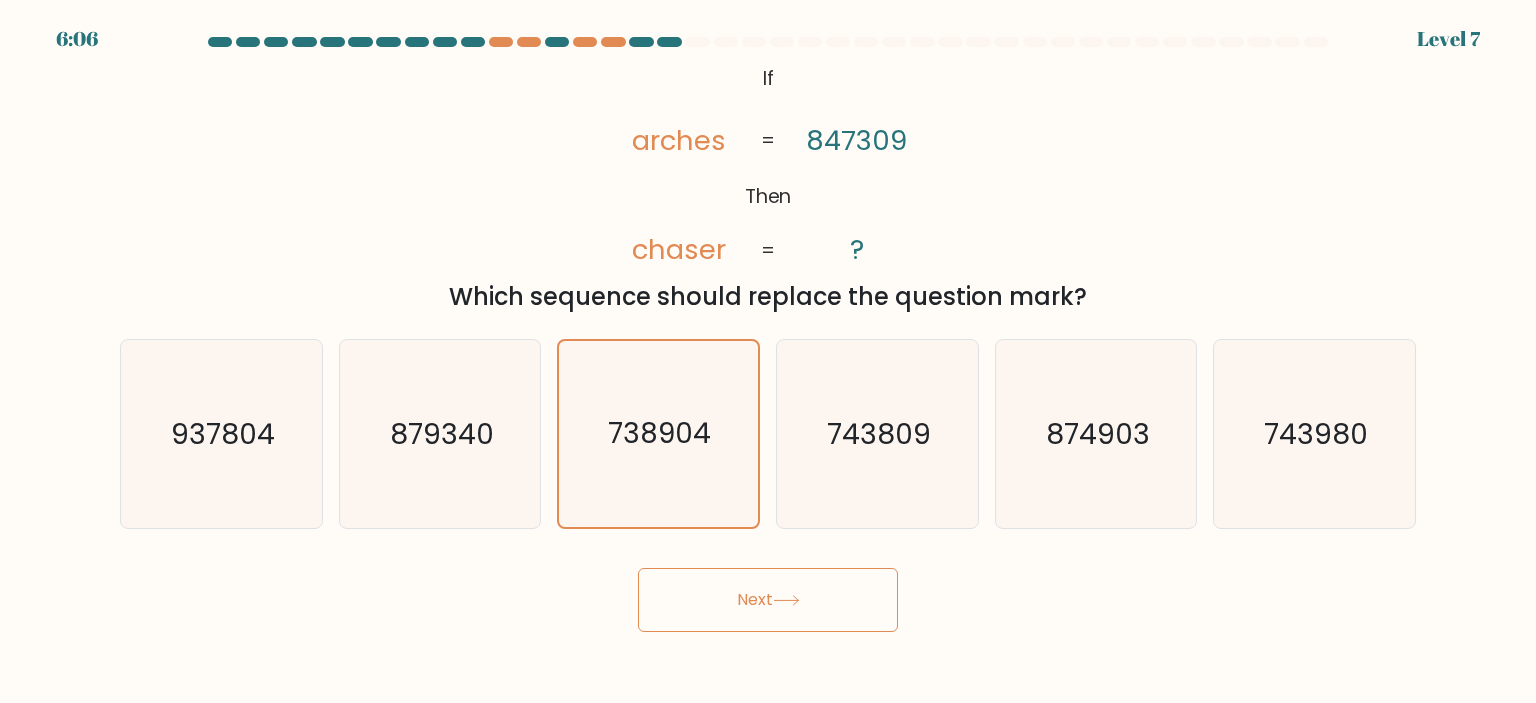 click on "Next" at bounding box center (768, 600) 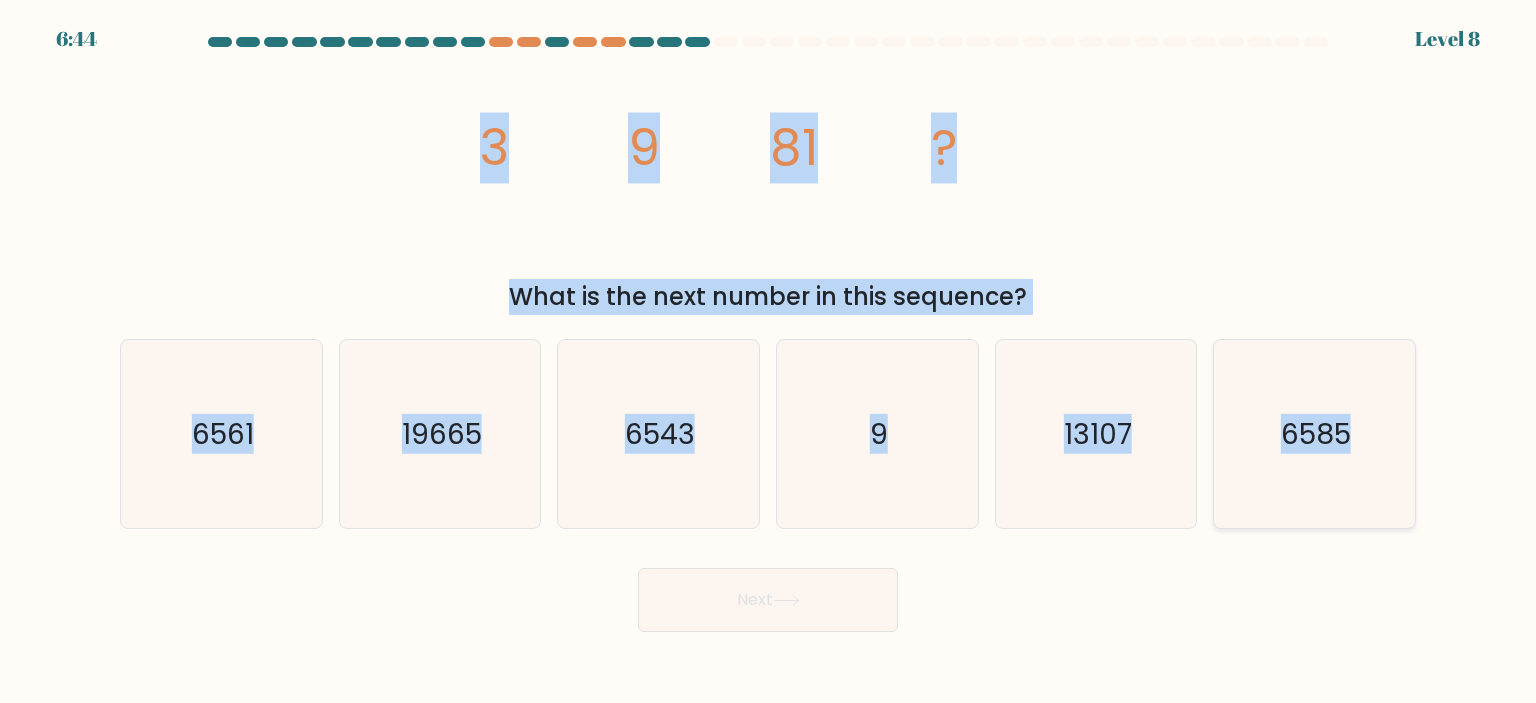 drag, startPoint x: 479, startPoint y: 142, endPoint x: 1358, endPoint y: 427, distance: 924.0487 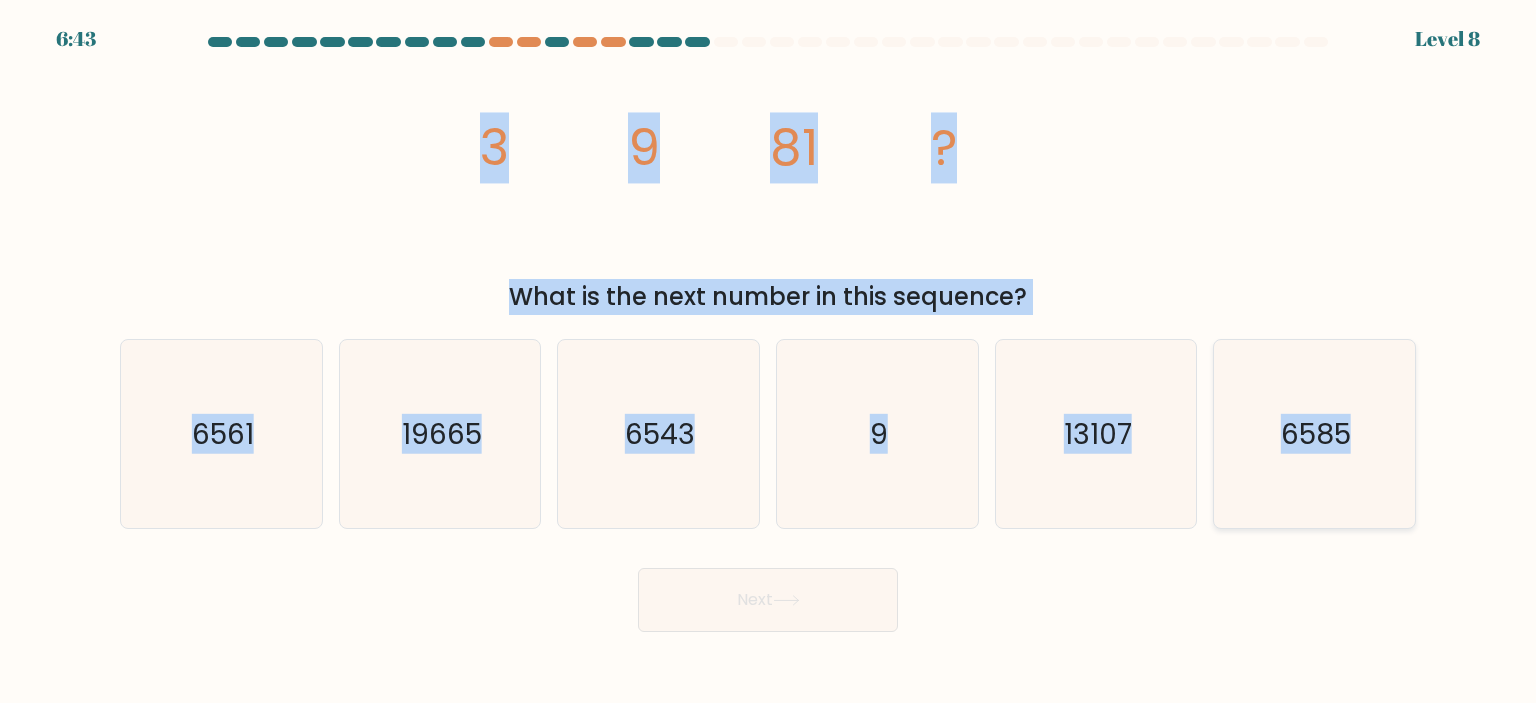 copy on "3
9
81
?
What is the next number in this sequence?
a.
6561
b.
19665
c.
6543
d.
9
e.
13107
f.
6585" 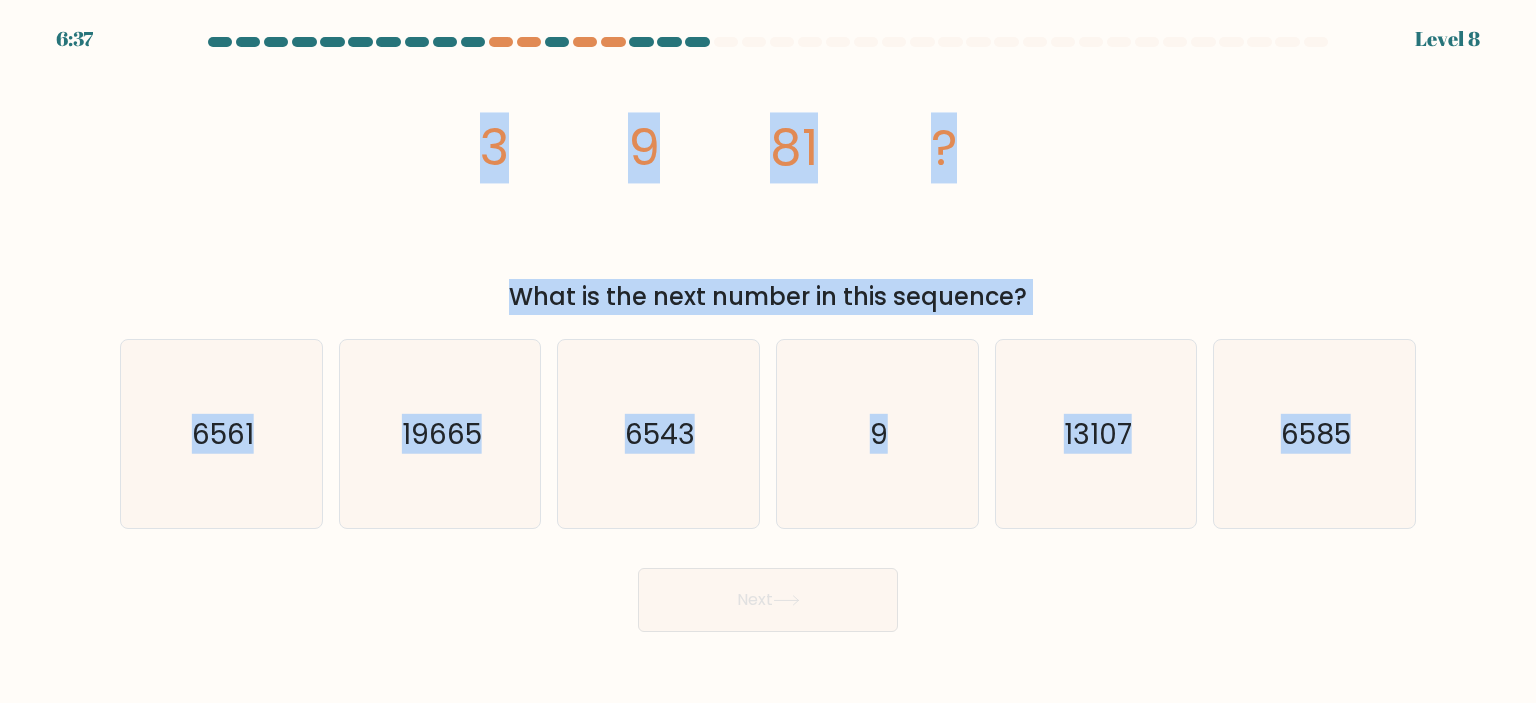 drag, startPoint x: 270, startPoint y: 155, endPoint x: 272, endPoint y: 0, distance: 155.01291 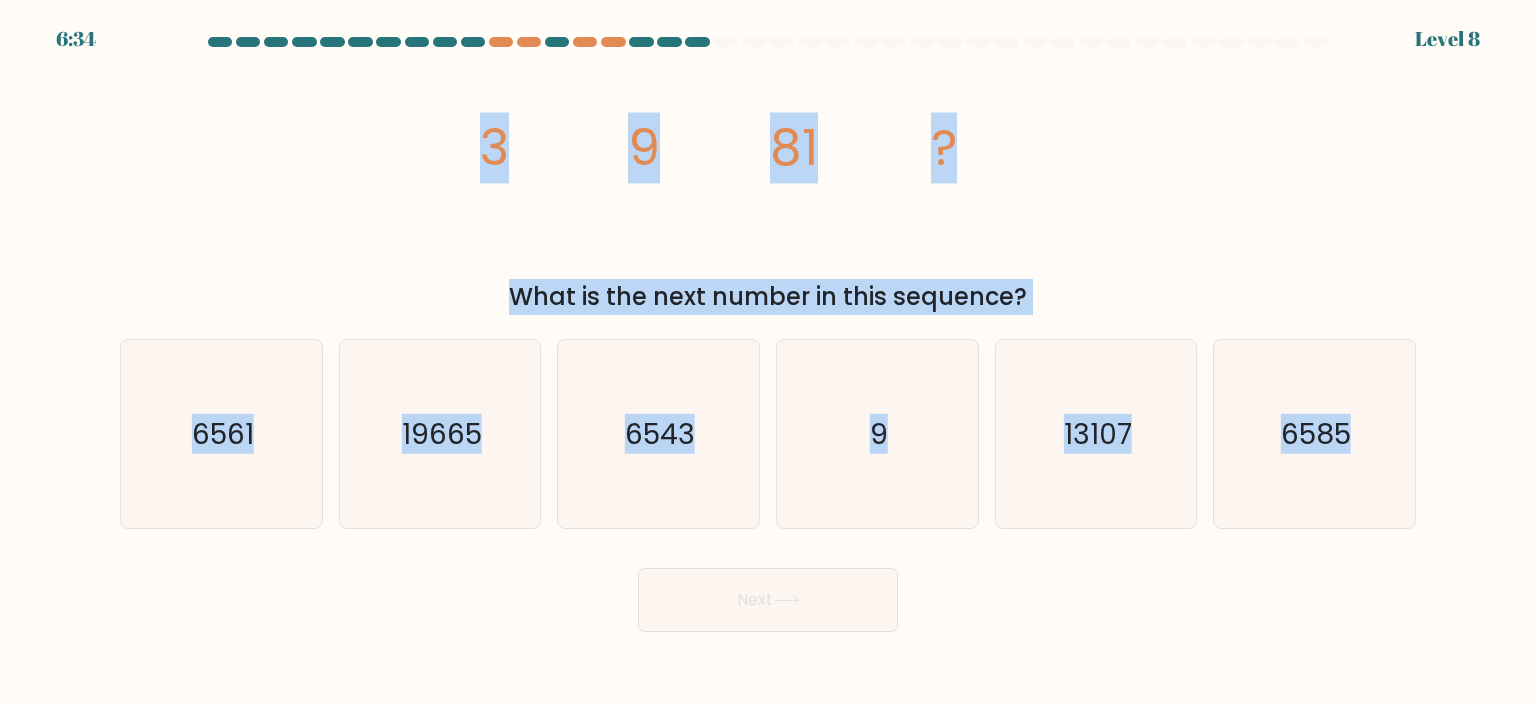 click on "image/svg+xml
3
9
81
?
What is the next number in this sequence?" at bounding box center (768, 187) 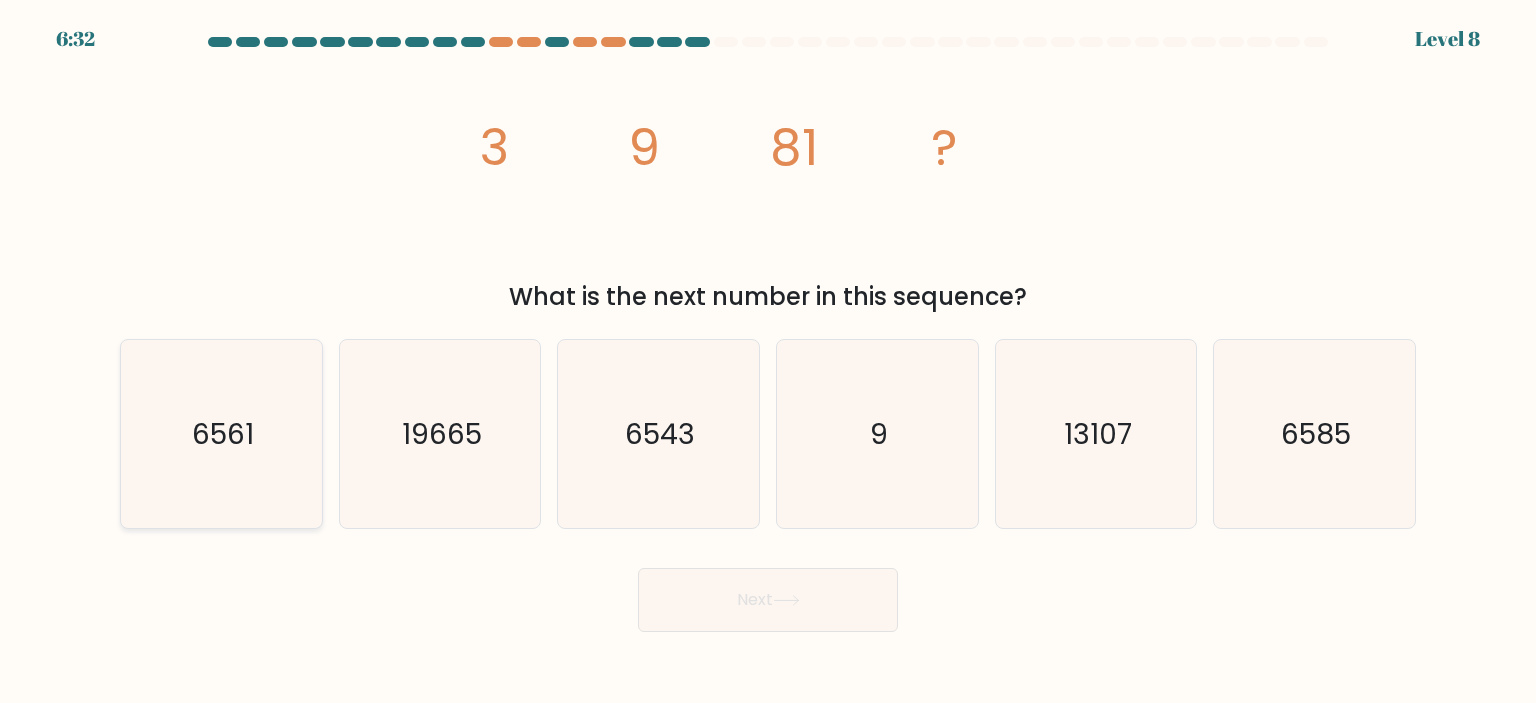 click on "6561" at bounding box center [221, 434] 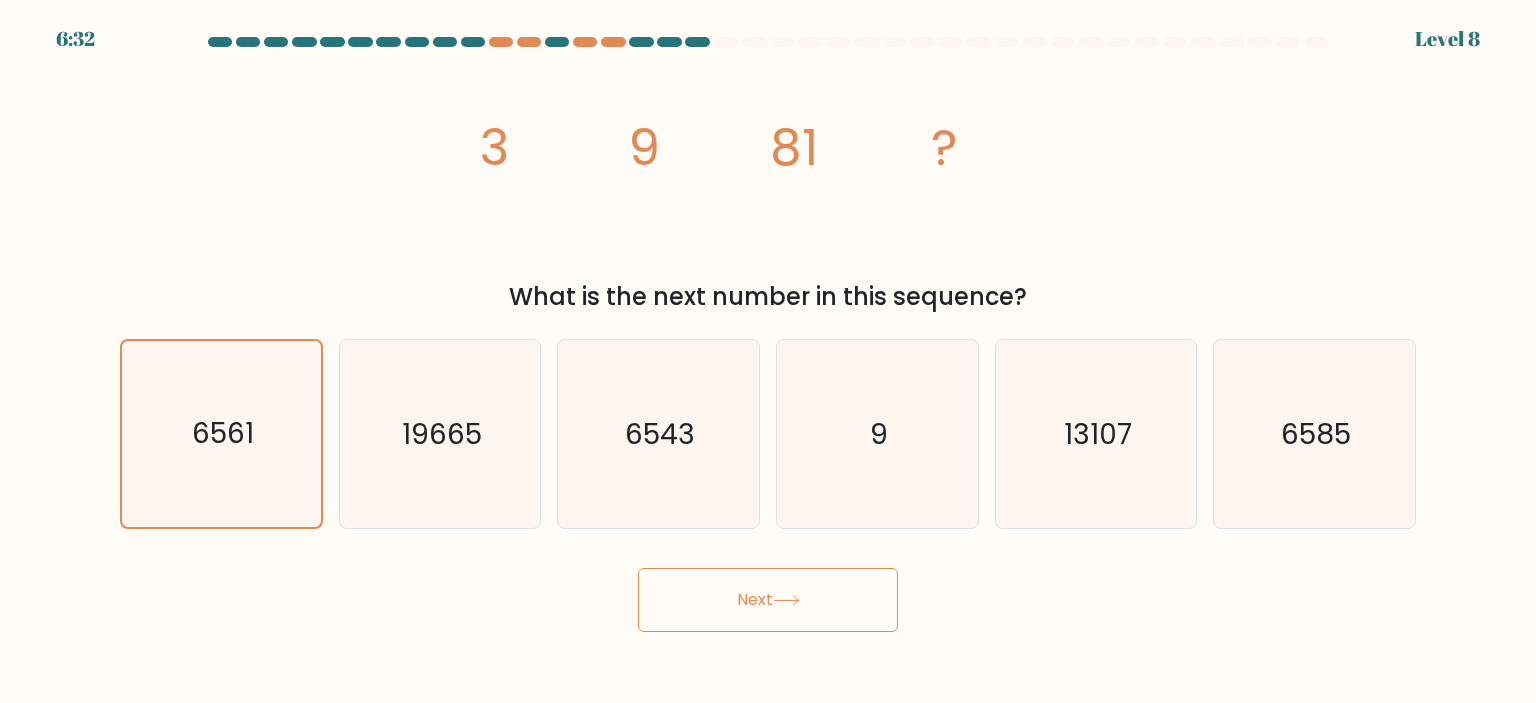 click on "Next" at bounding box center (768, 600) 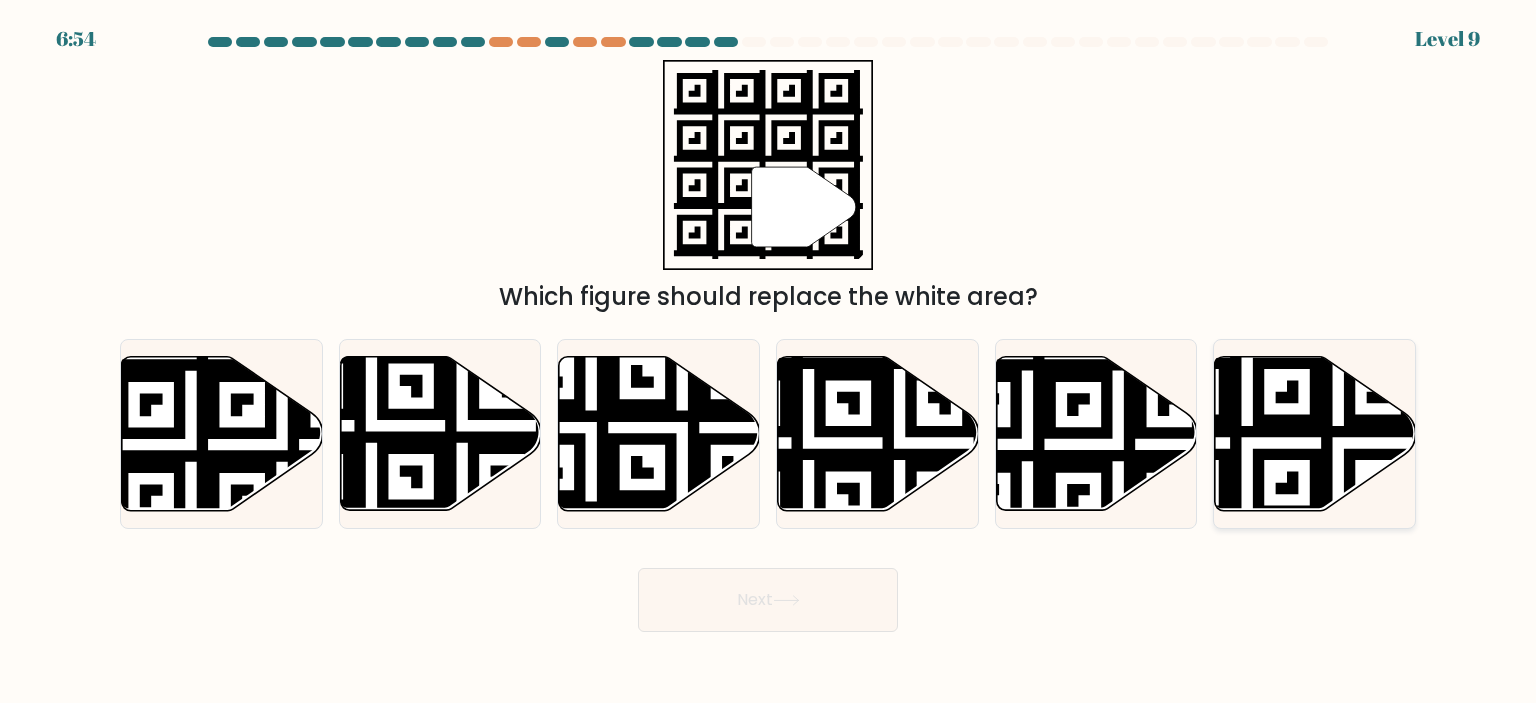click at bounding box center [1247, 352] 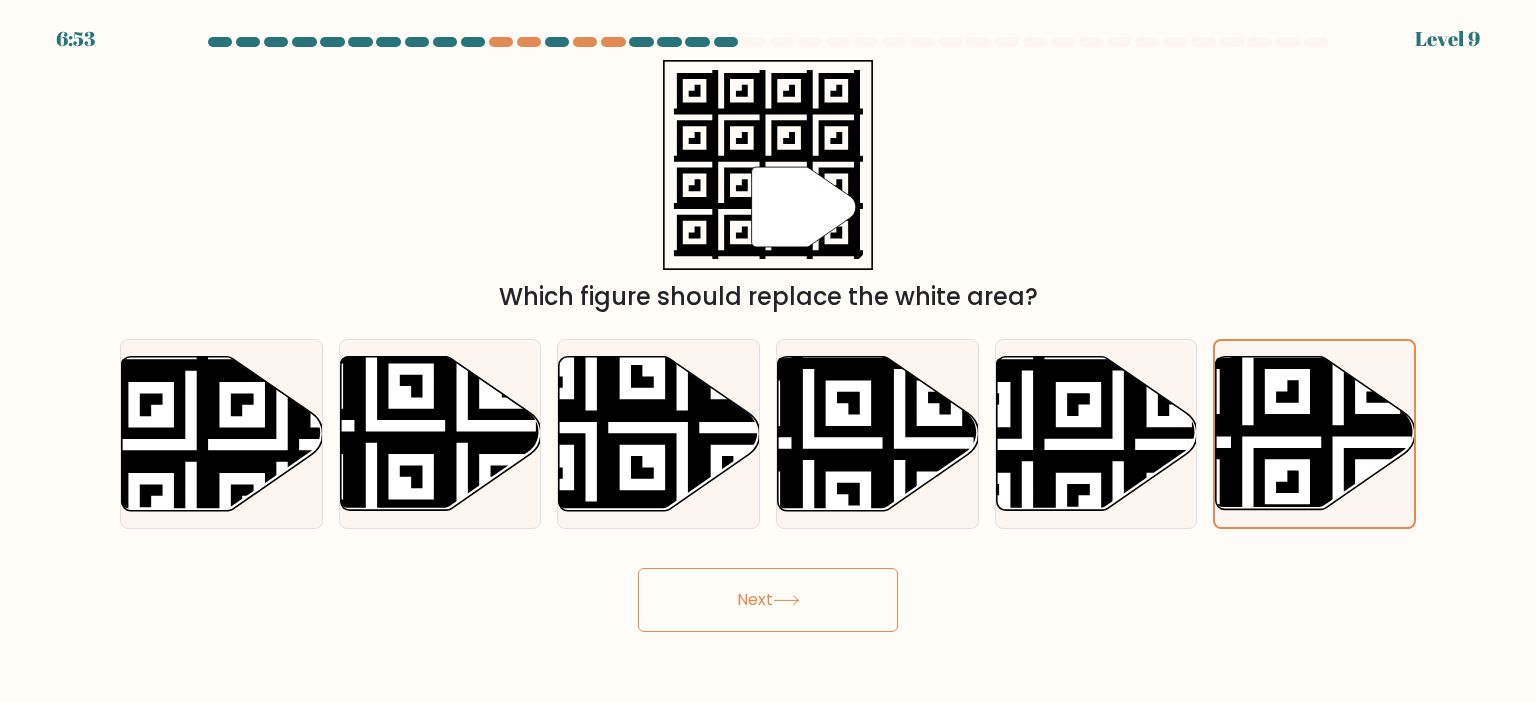 click on "Next" at bounding box center (768, 600) 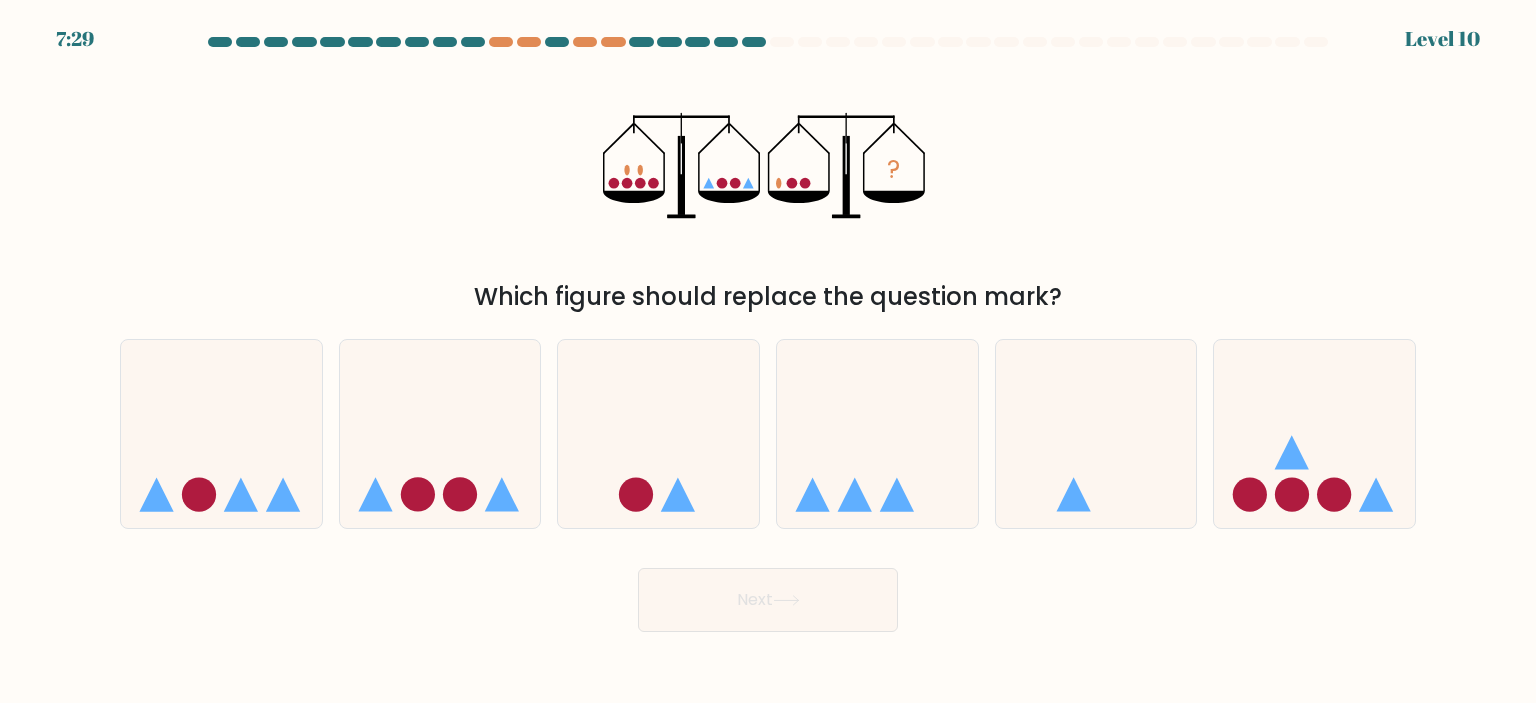drag, startPoint x: 624, startPoint y: 307, endPoint x: 1069, endPoint y: 283, distance: 445.64673 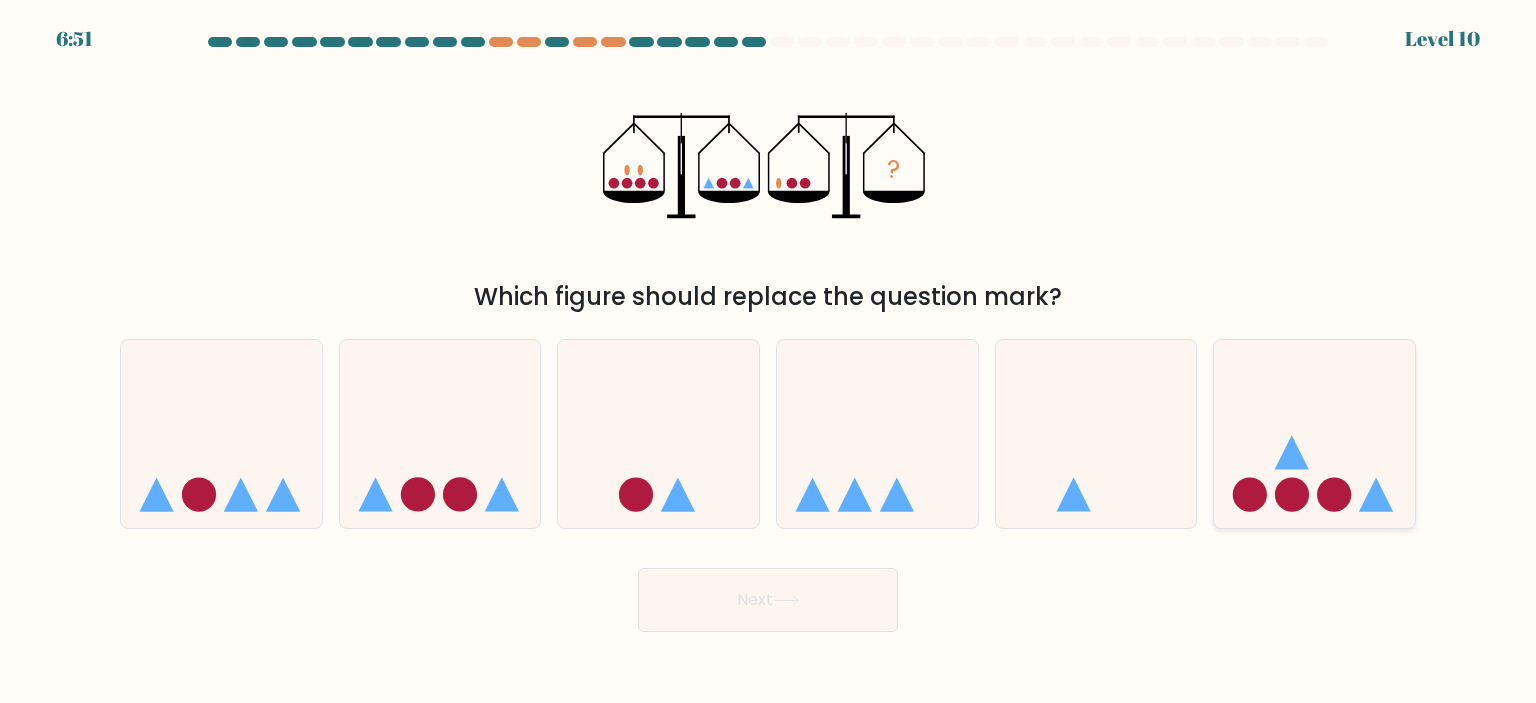 click at bounding box center (1314, 434) 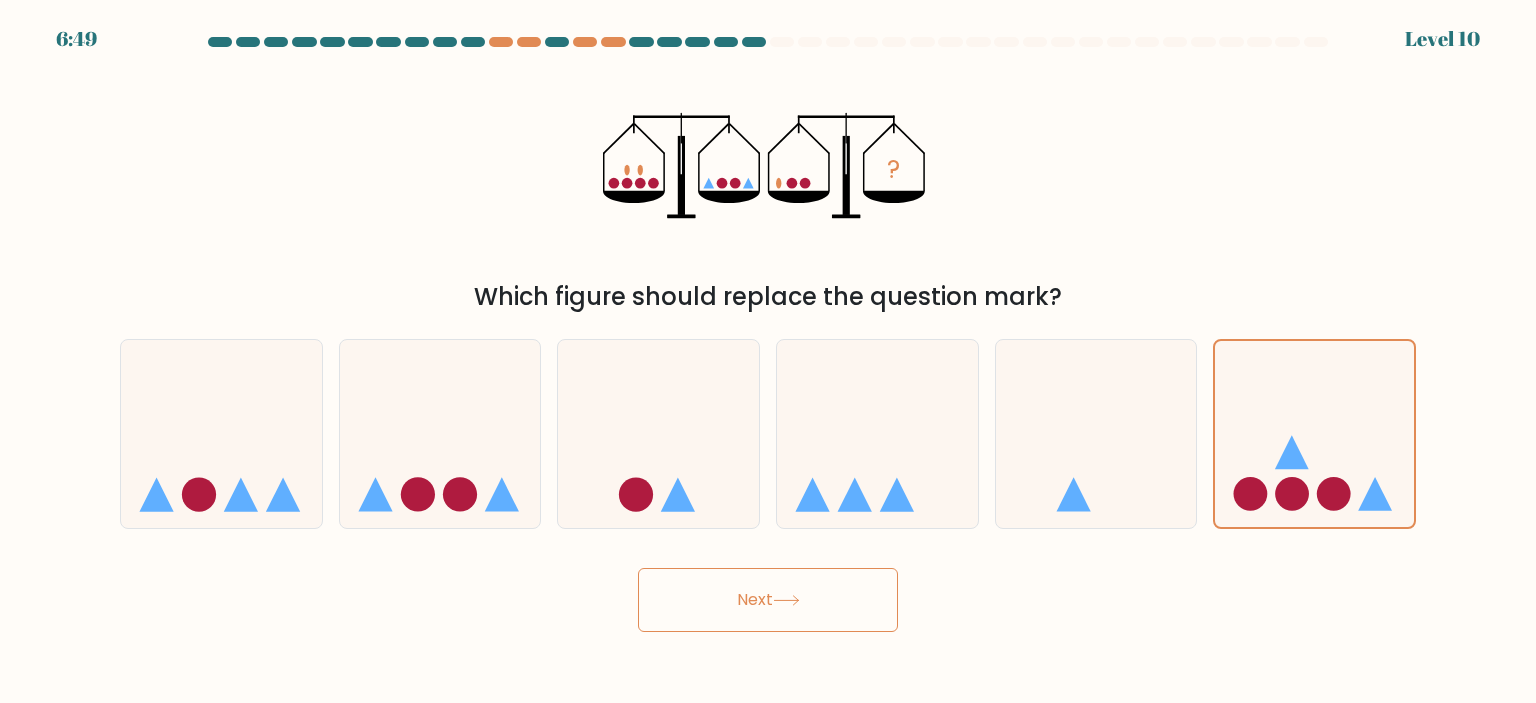 click on "Next" at bounding box center [768, 600] 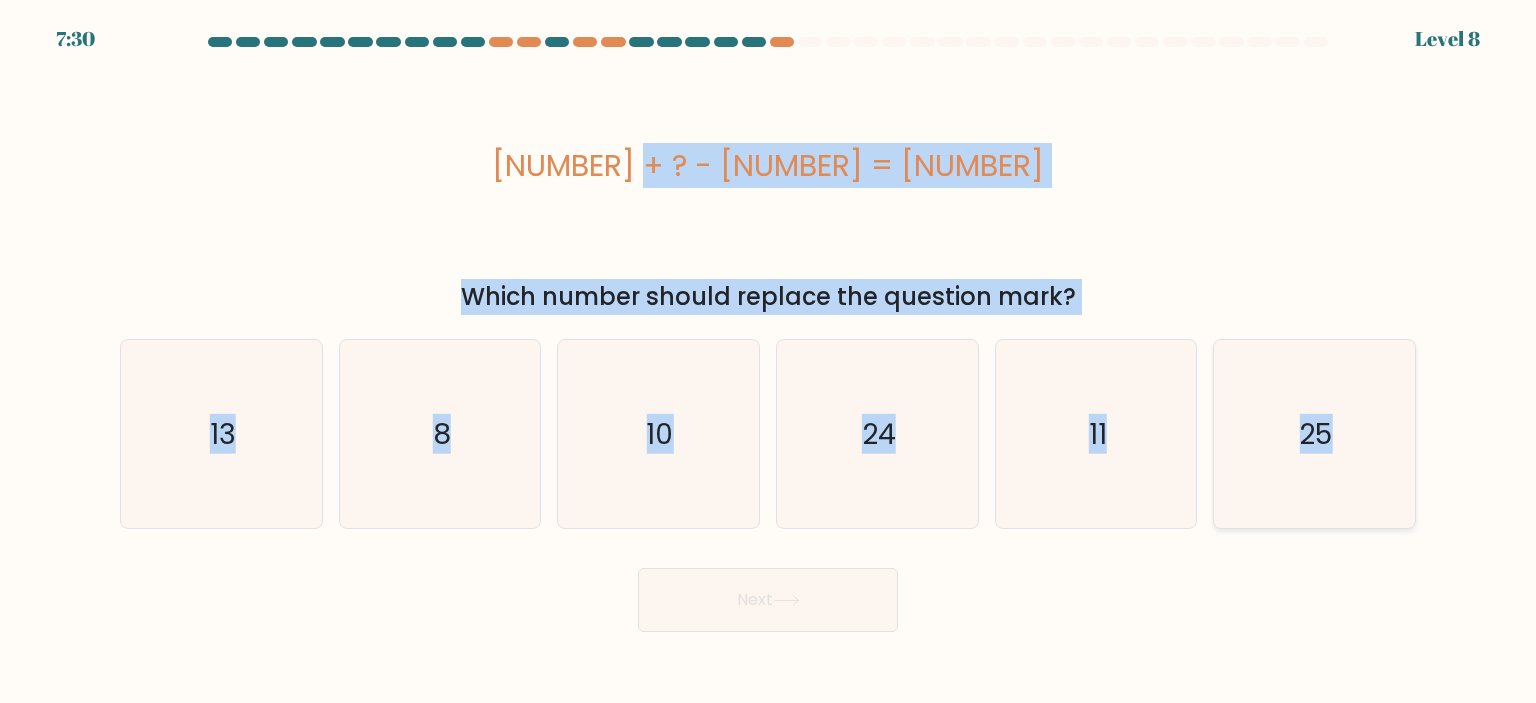 drag, startPoint x: 655, startPoint y: 164, endPoint x: 1367, endPoint y: 459, distance: 770.69385 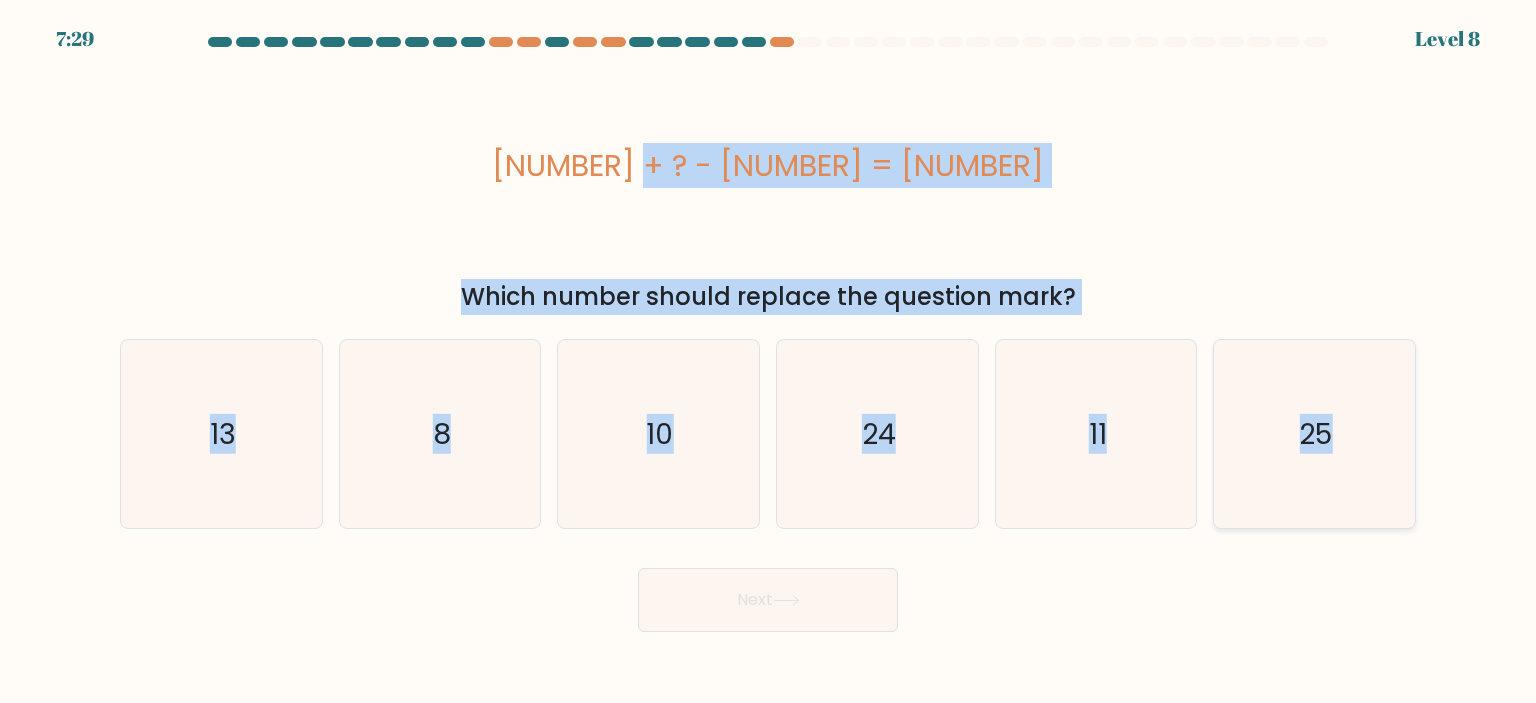 copy on "18 + ? - 29 = 14
Which number should replace the question mark?
a.
13
b.
8
c.
10
d.
24
e.
11
f.
25" 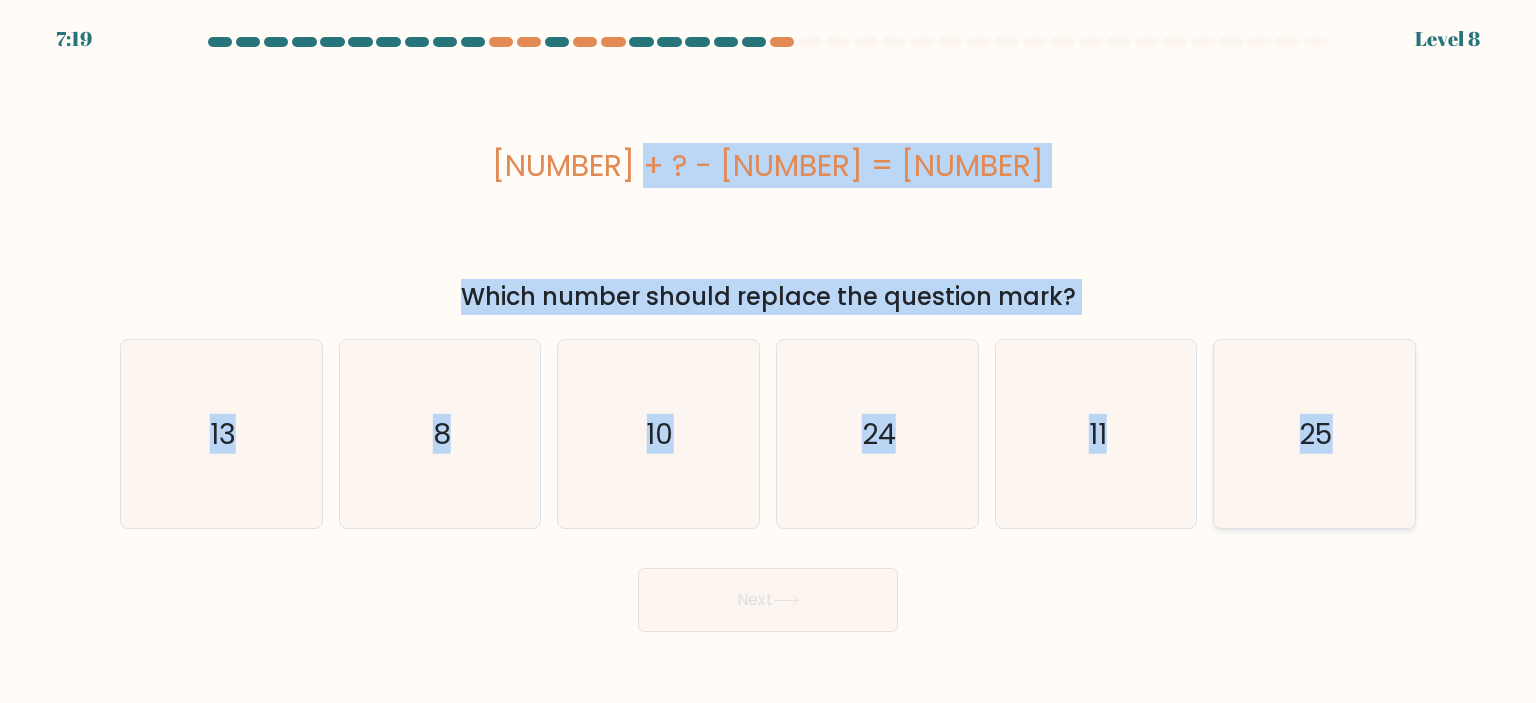 click on "25" at bounding box center [1314, 434] 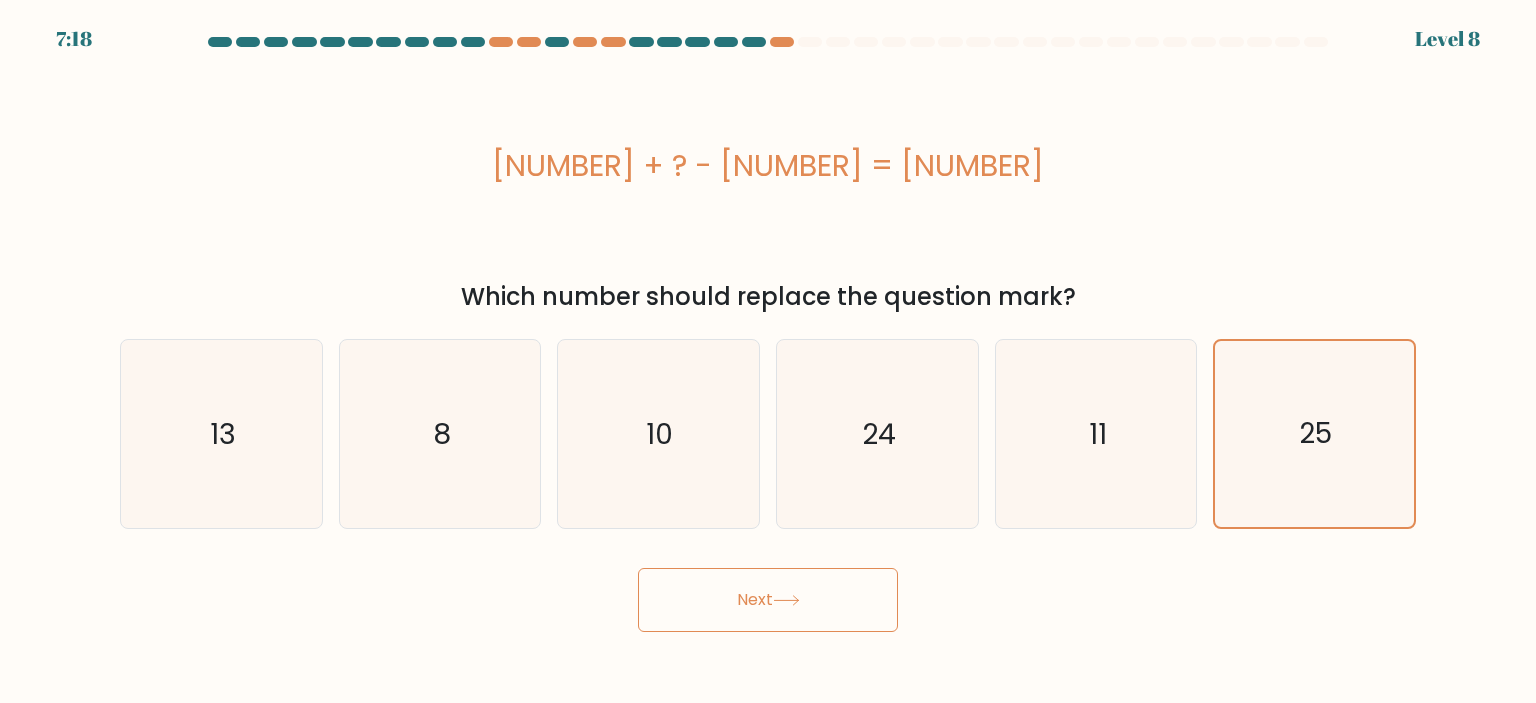 click on "Next" at bounding box center (768, 600) 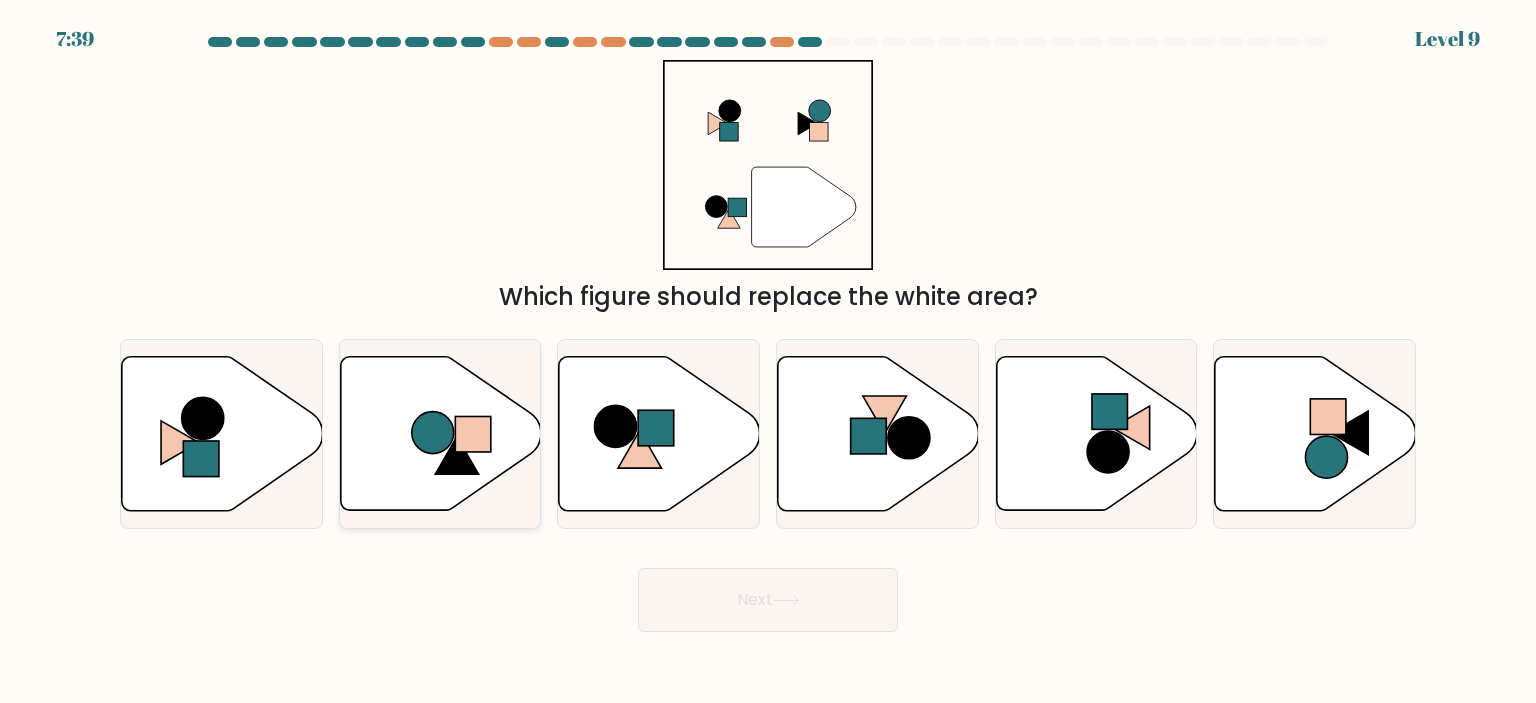click at bounding box center (440, 433) 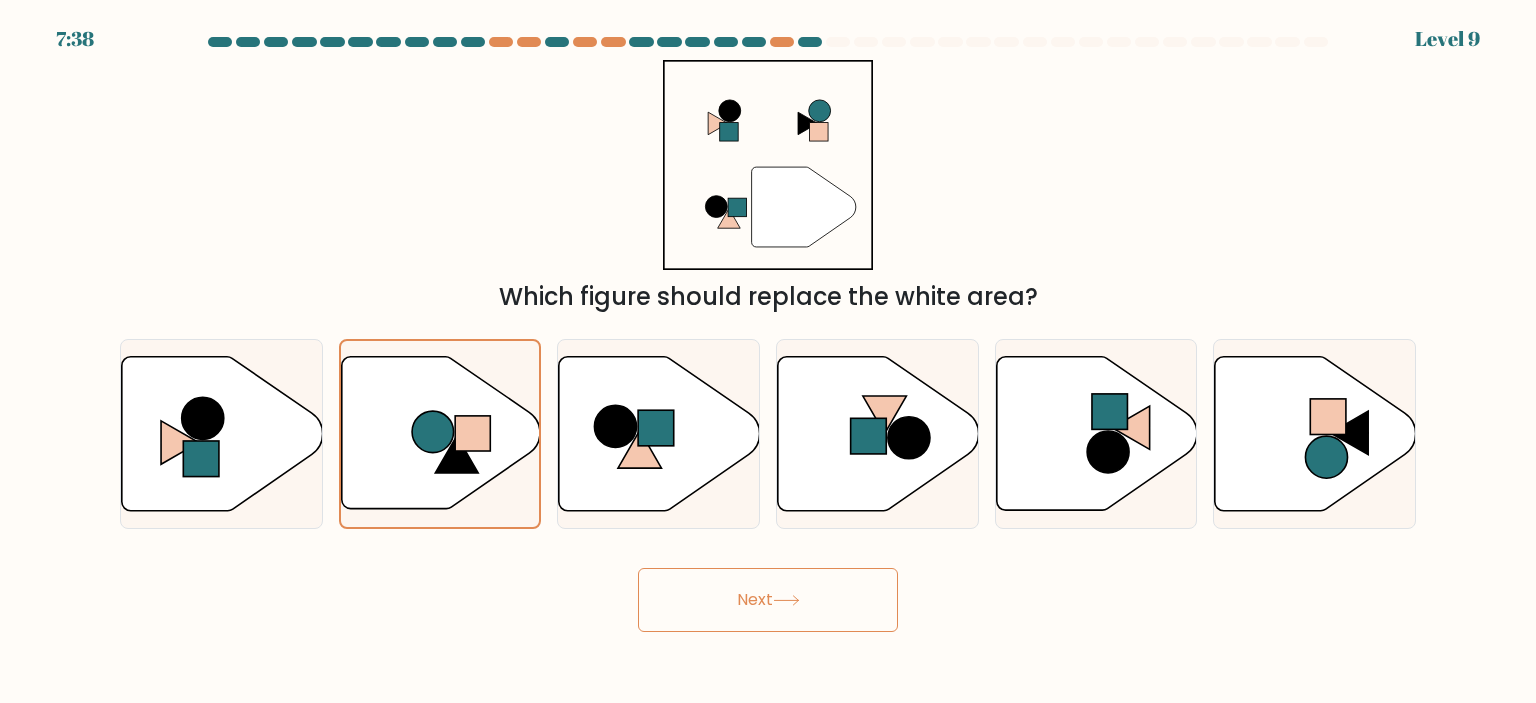 click on "Next" at bounding box center (768, 600) 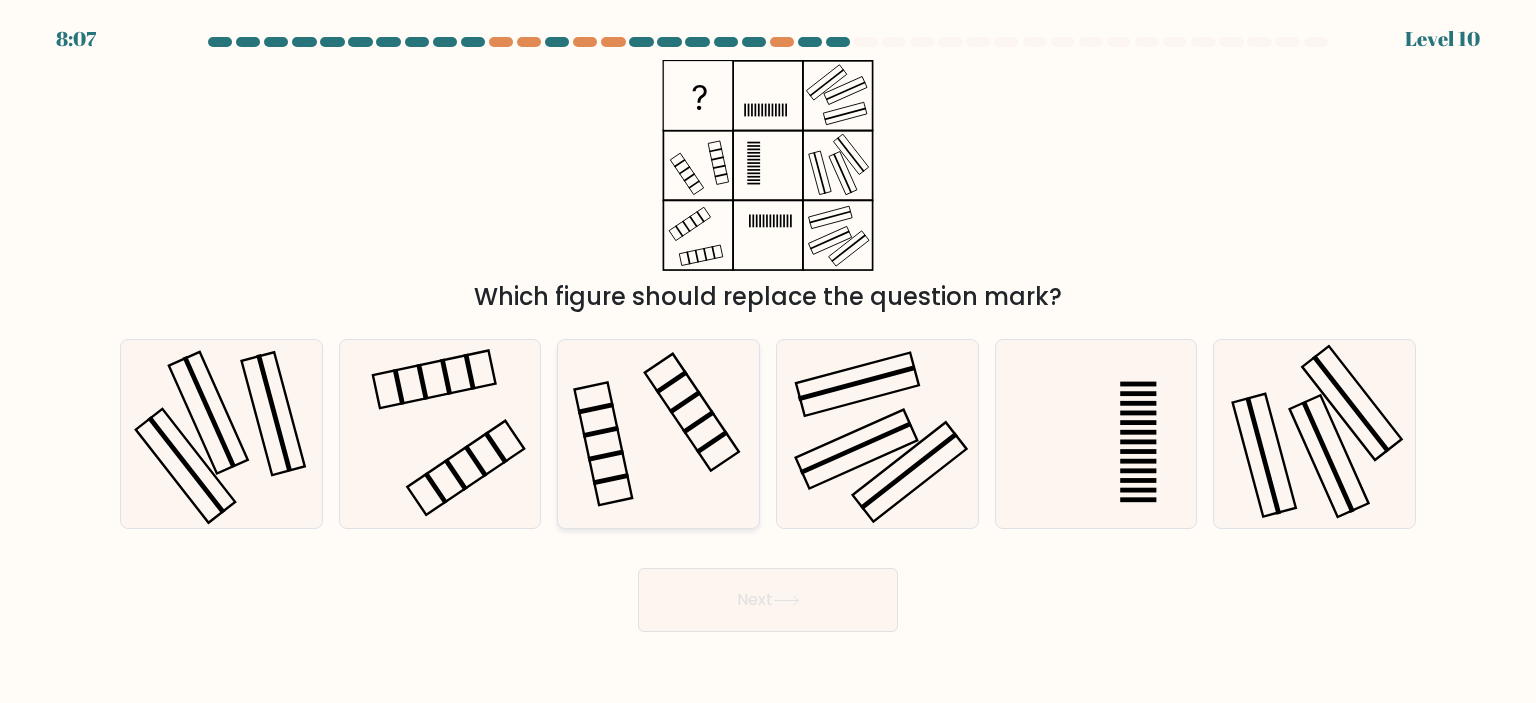 click at bounding box center [658, 434] 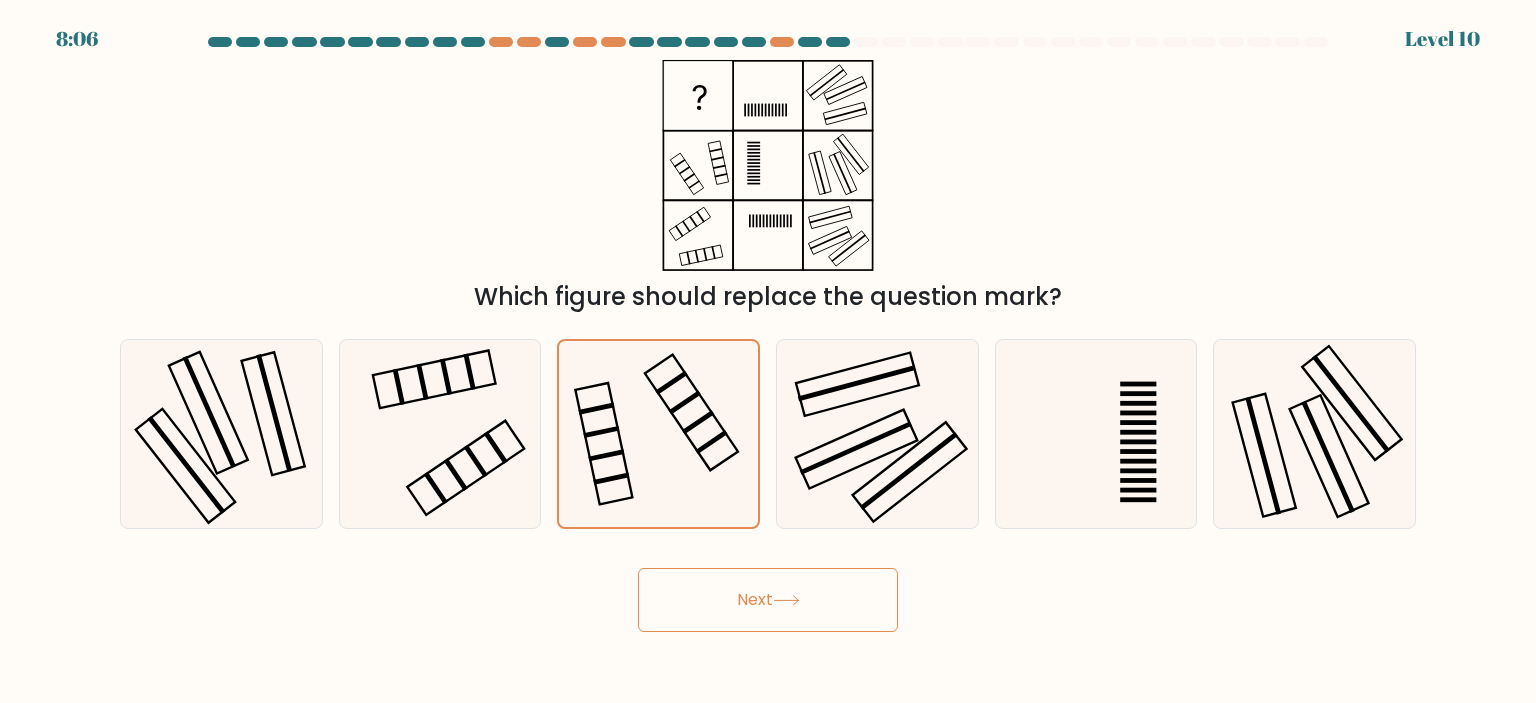 click on "Next" at bounding box center (768, 600) 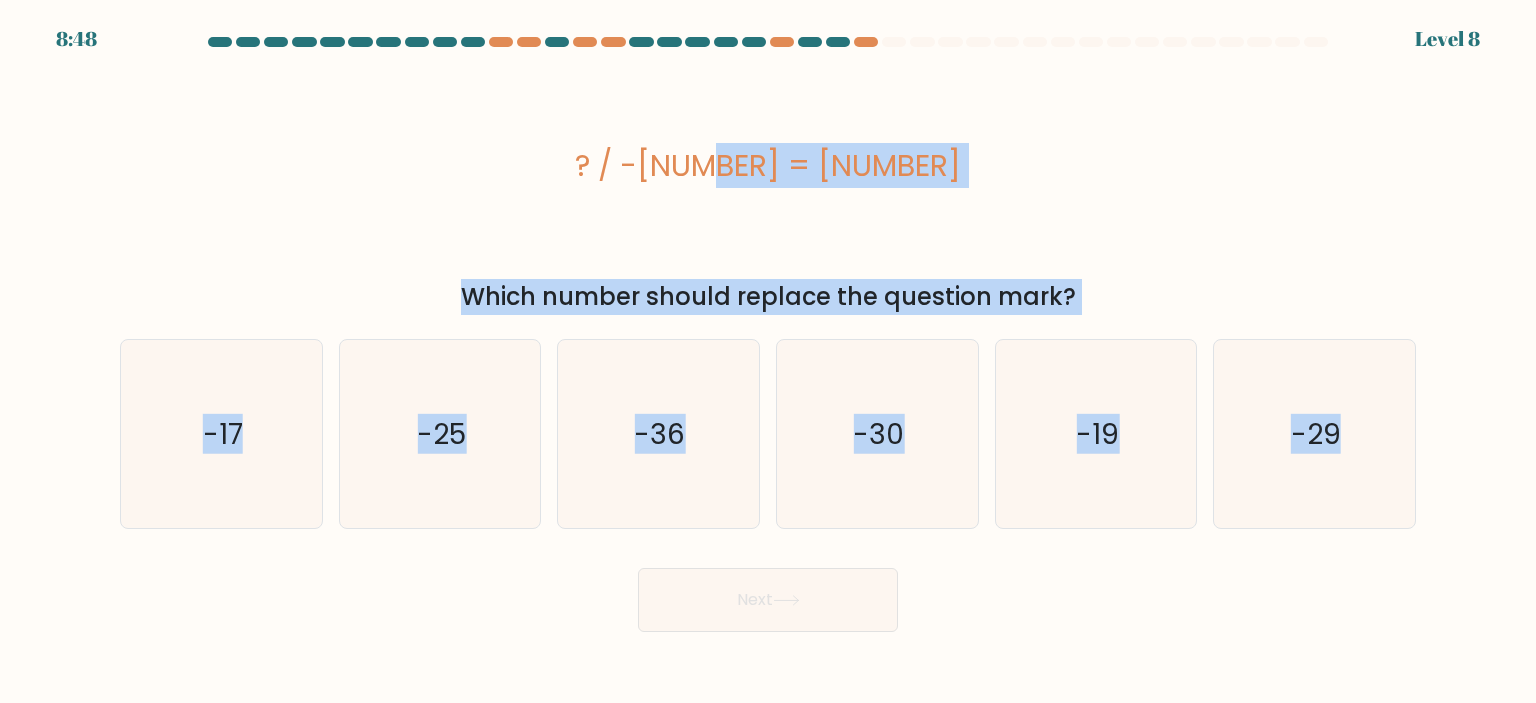 drag, startPoint x: 685, startPoint y: 169, endPoint x: 1448, endPoint y: 455, distance: 814.84045 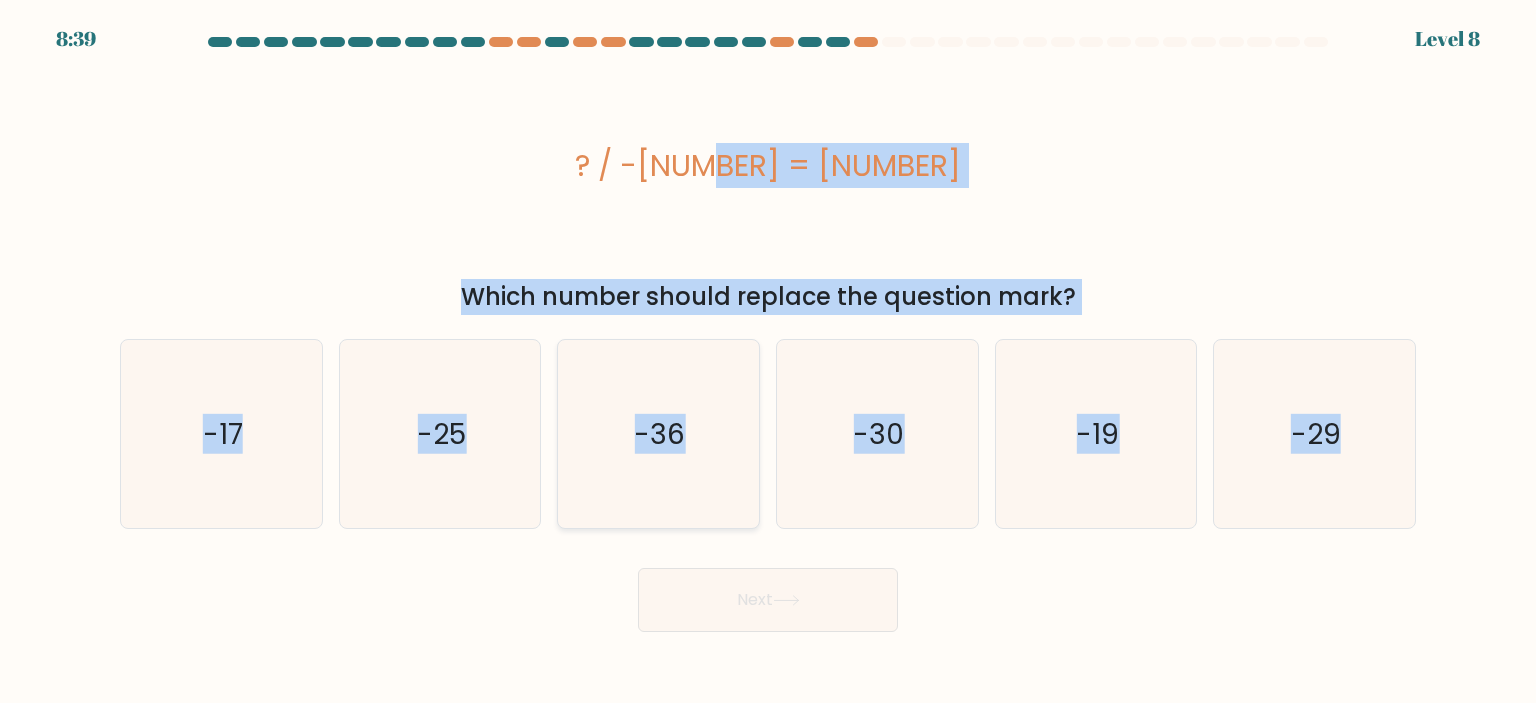 click on "-36" at bounding box center [658, 434] 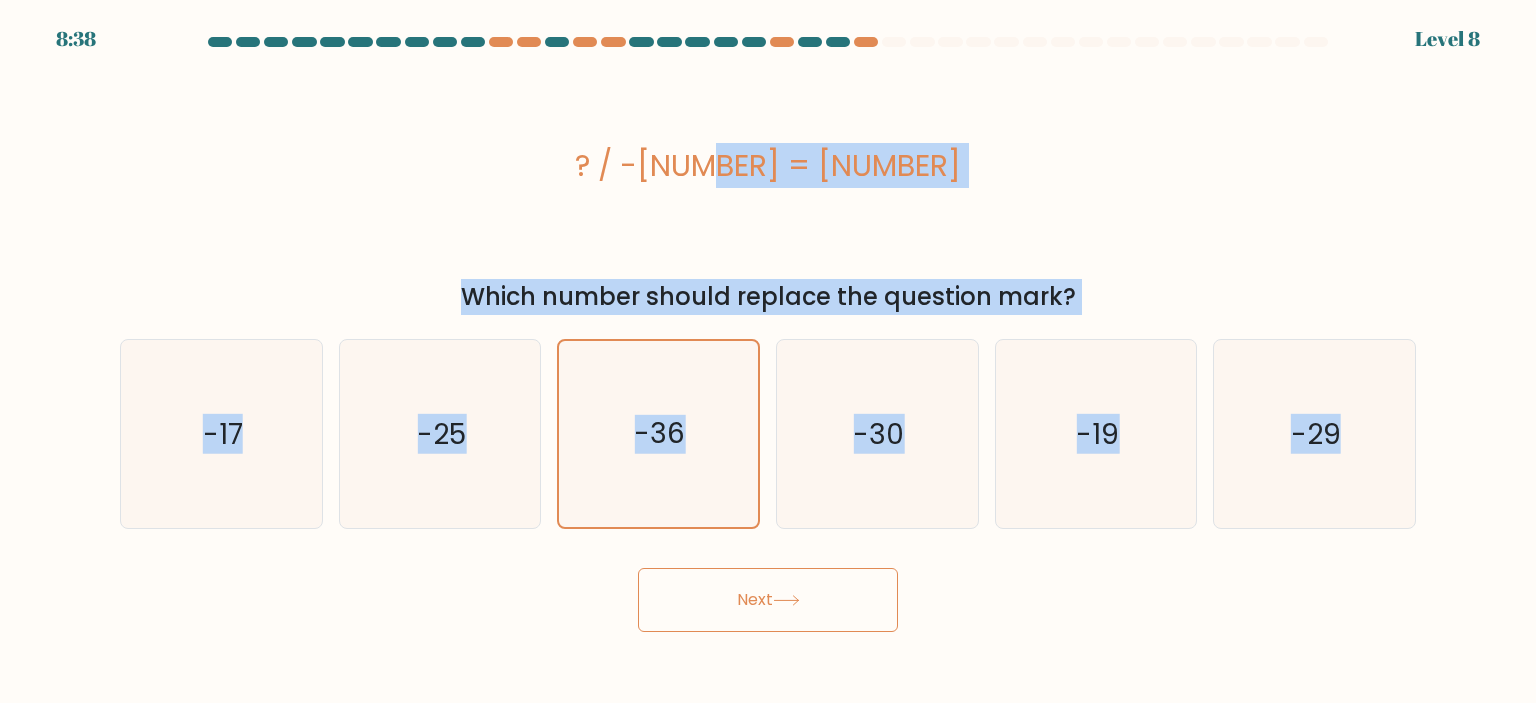 click on "Next" at bounding box center [768, 600] 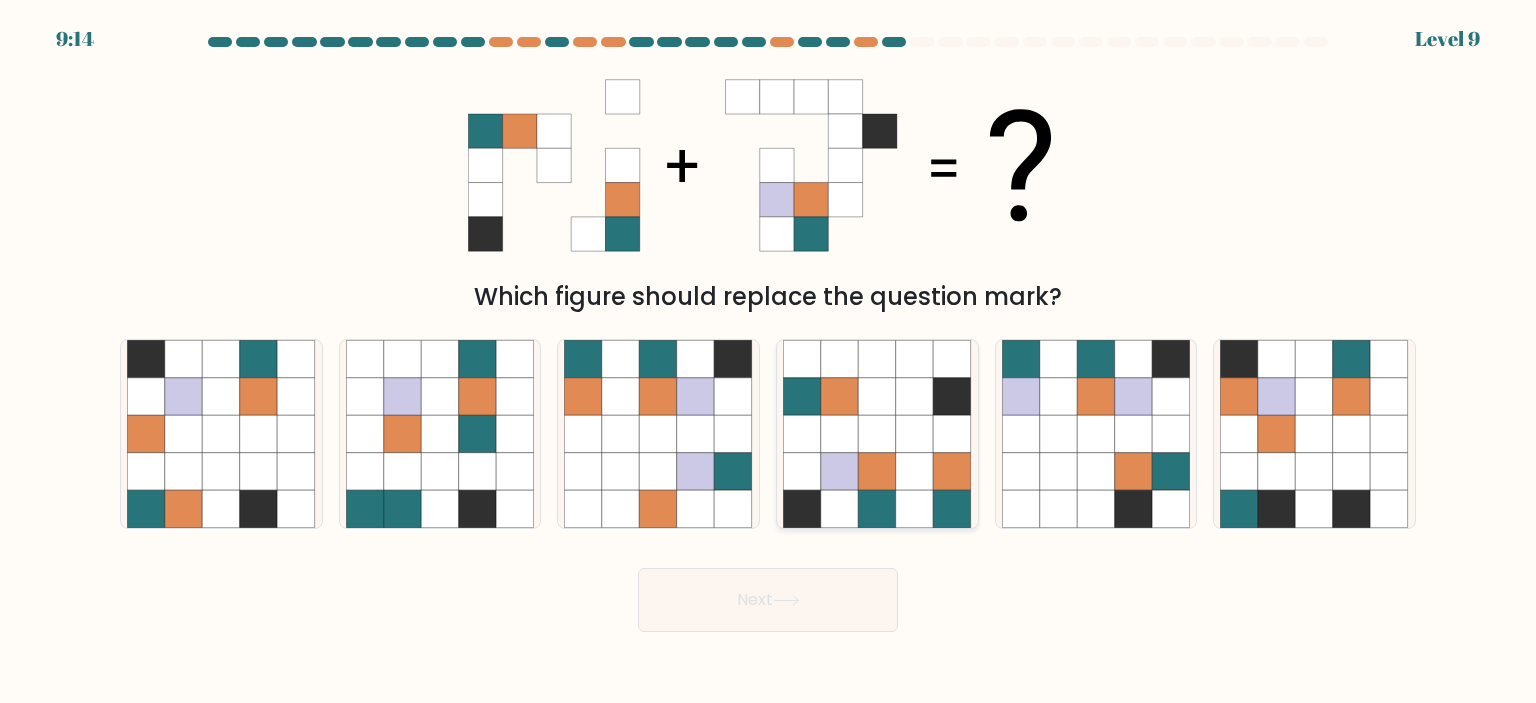 click at bounding box center [878, 434] 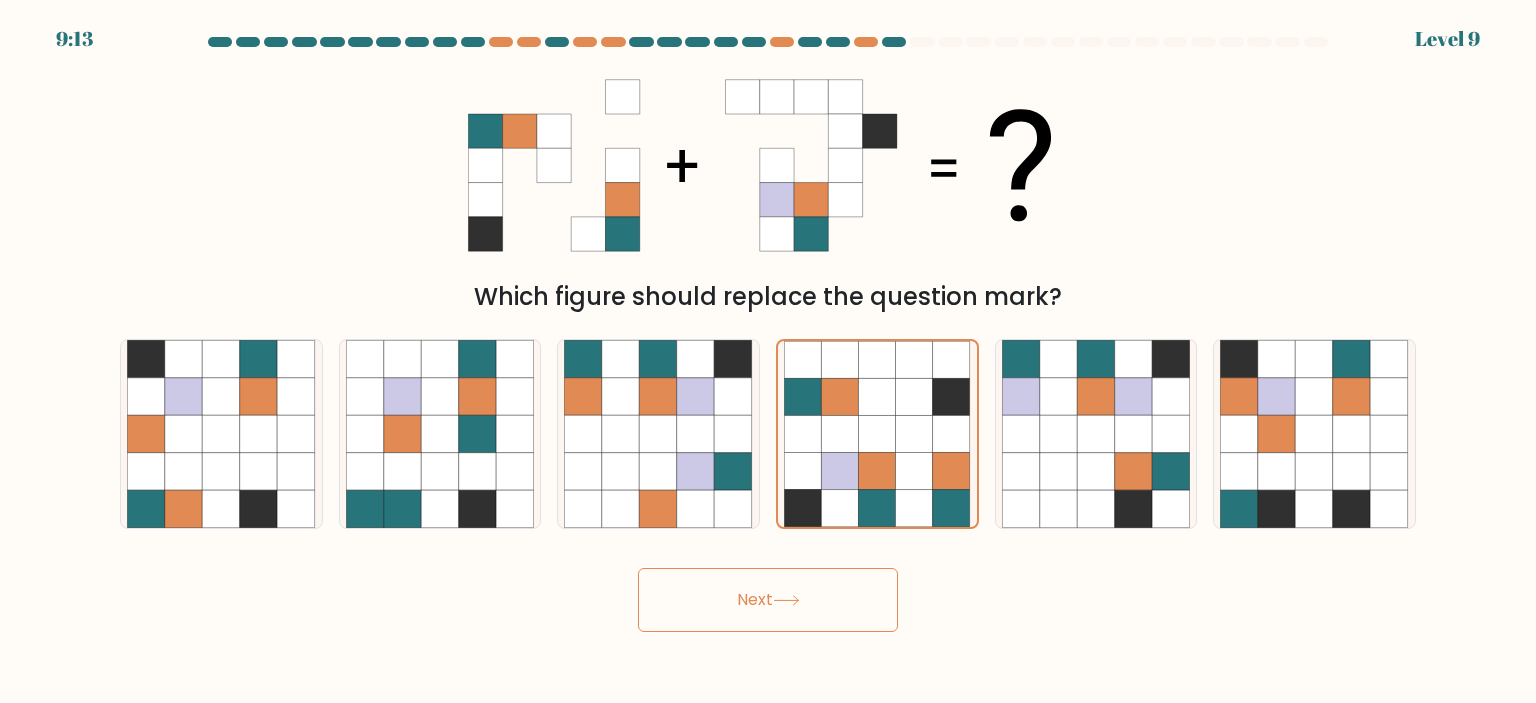 click on "Next" at bounding box center (768, 600) 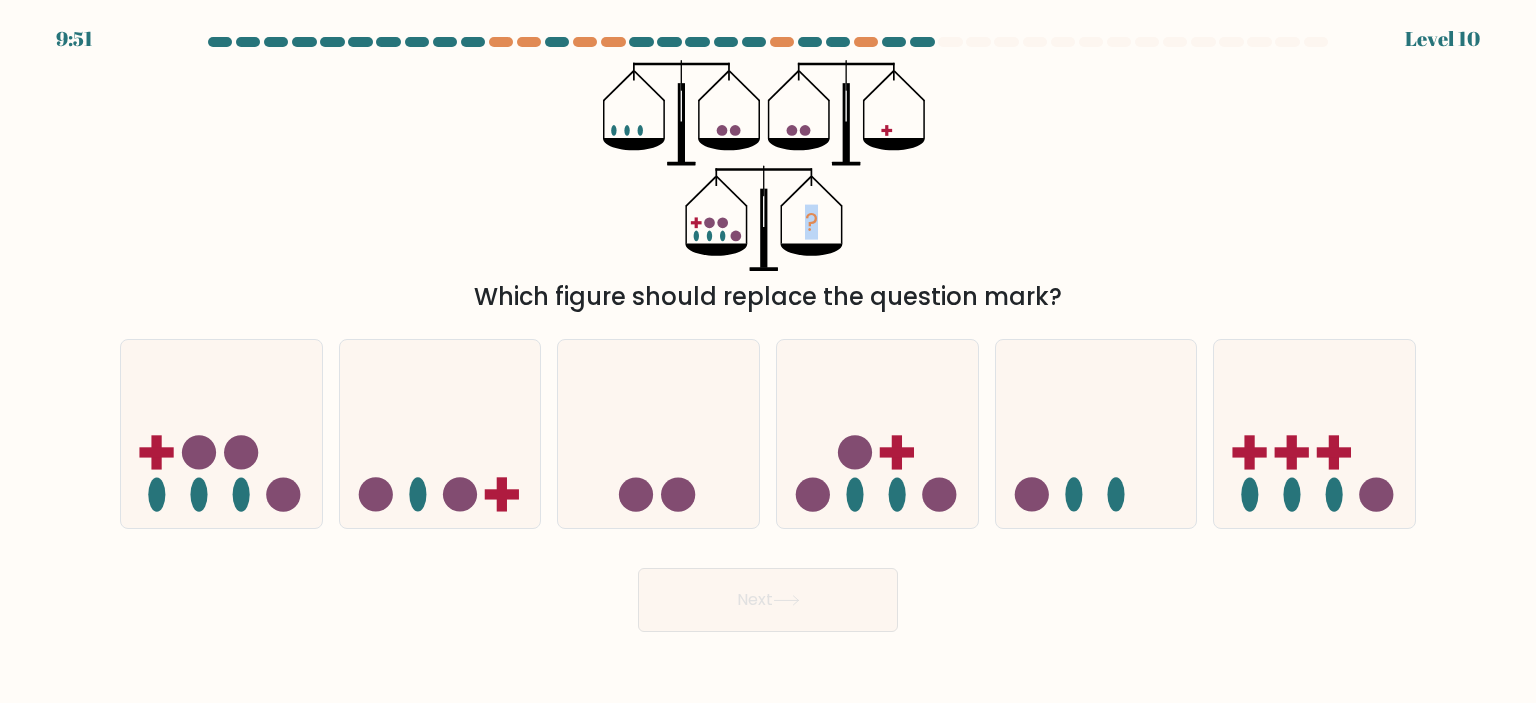 drag, startPoint x: 589, startPoint y: 66, endPoint x: 847, endPoint y: 248, distance: 315.73407 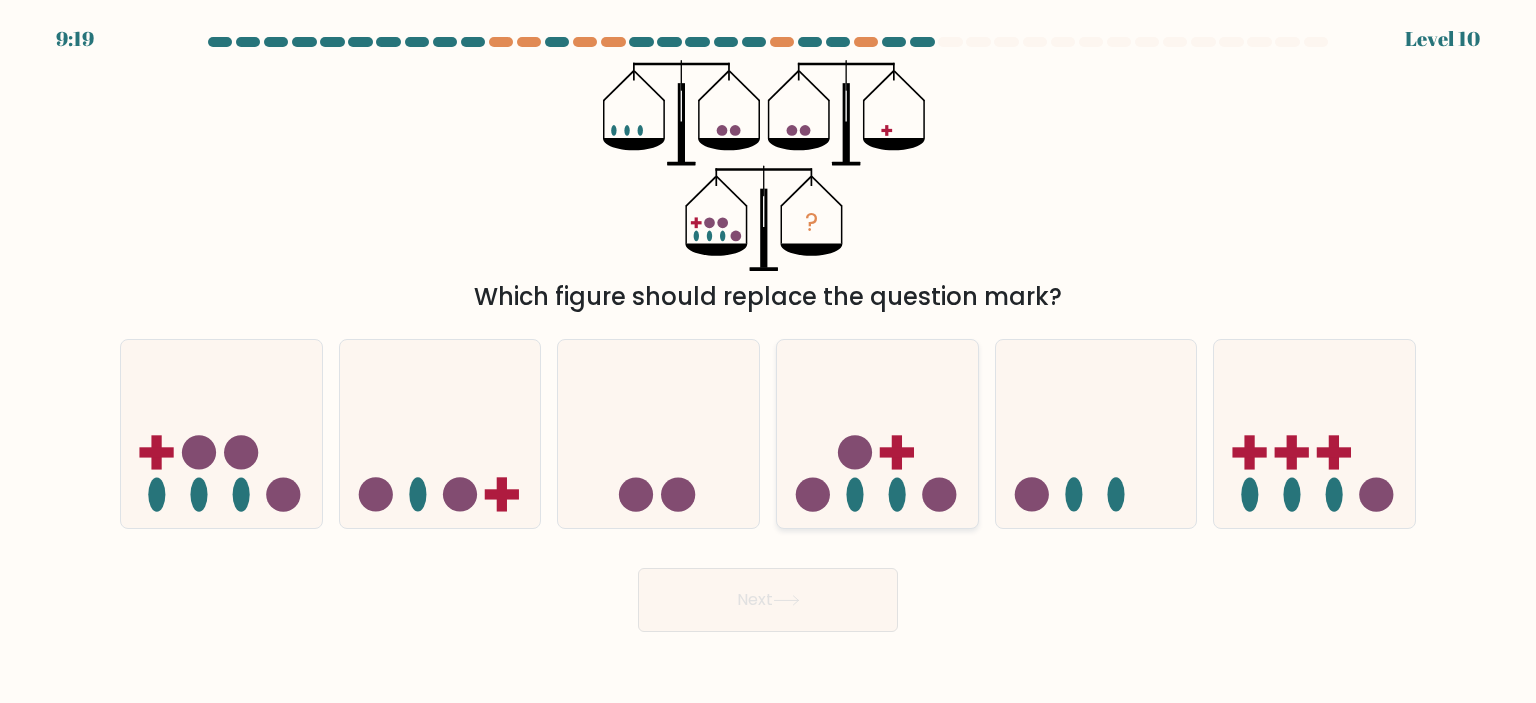 click at bounding box center (813, 495) 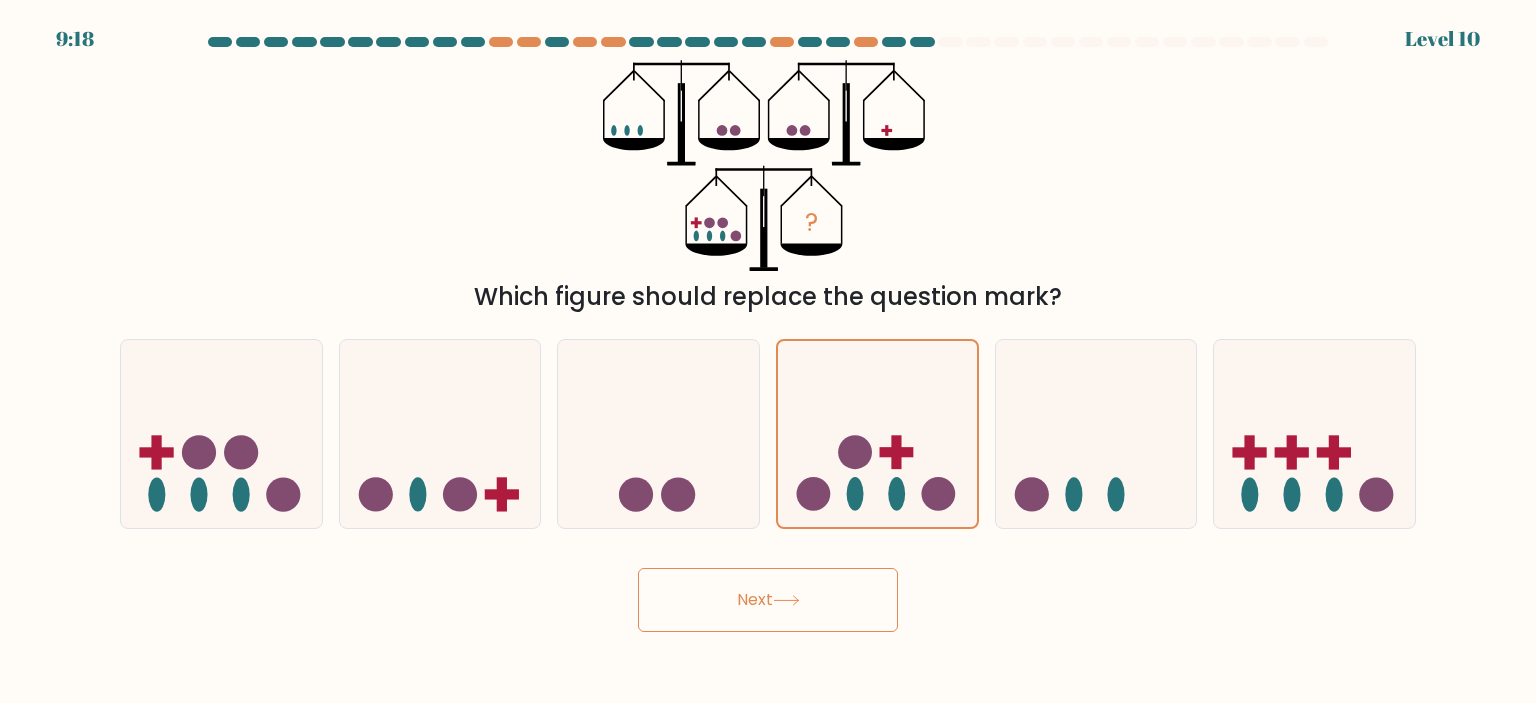 click on "Next" at bounding box center (768, 600) 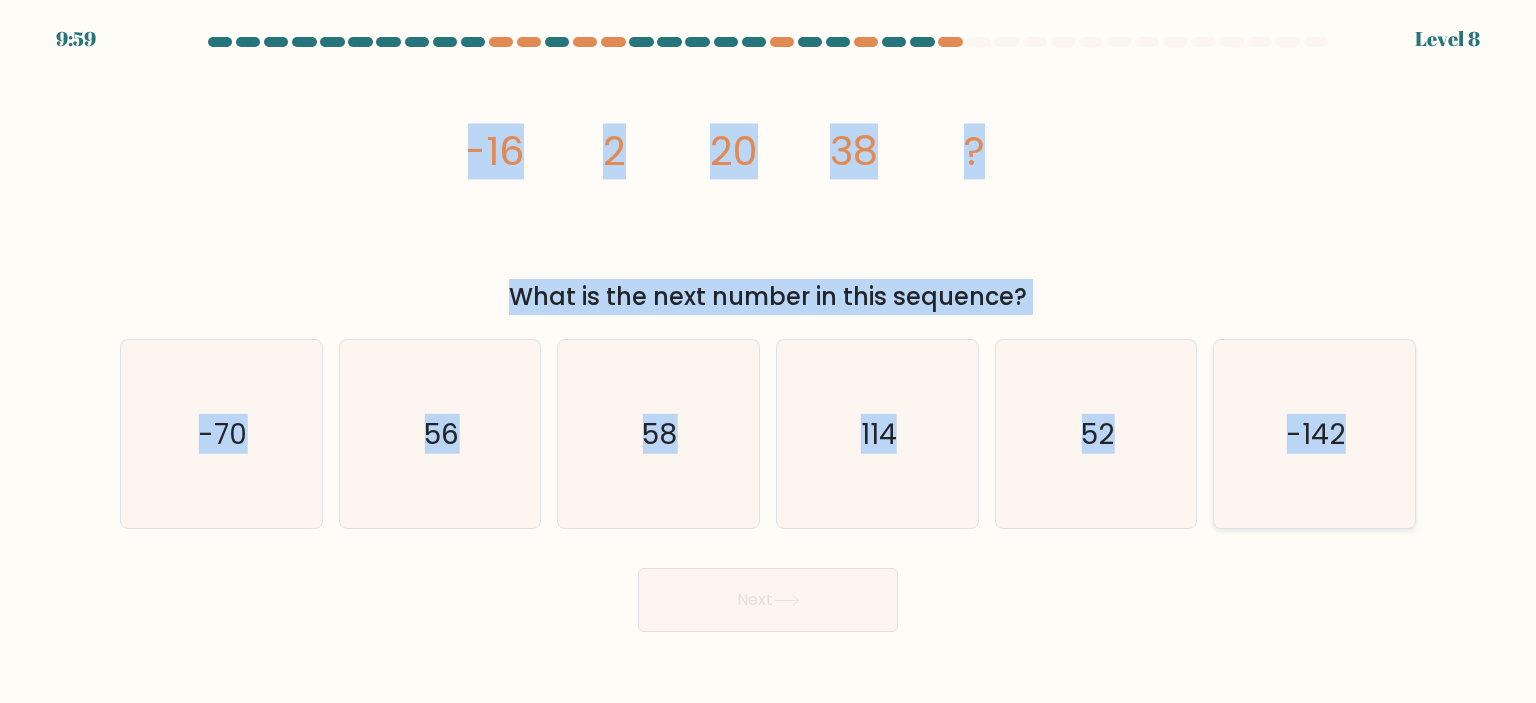 drag, startPoint x: 448, startPoint y: 141, endPoint x: 1360, endPoint y: 435, distance: 958.2171 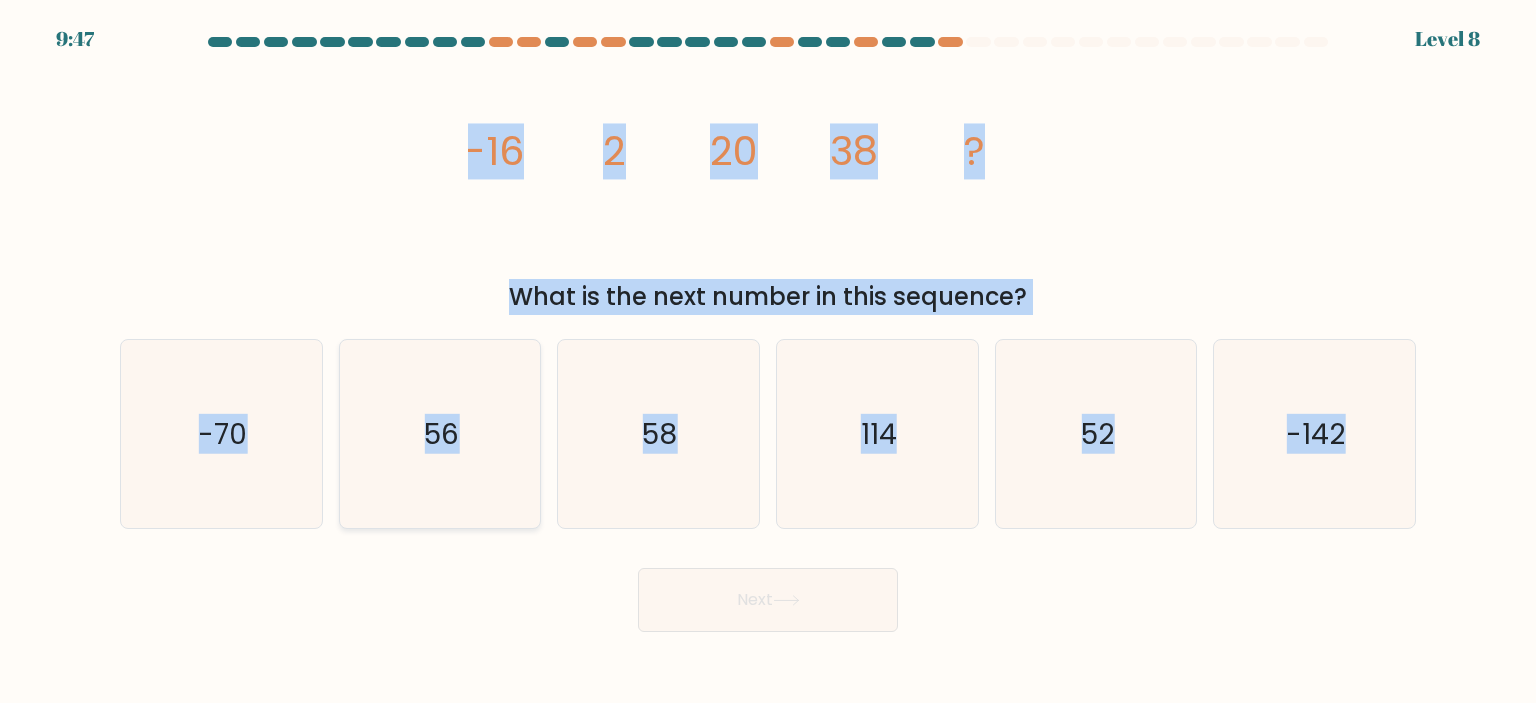 click on "56" at bounding box center [440, 434] 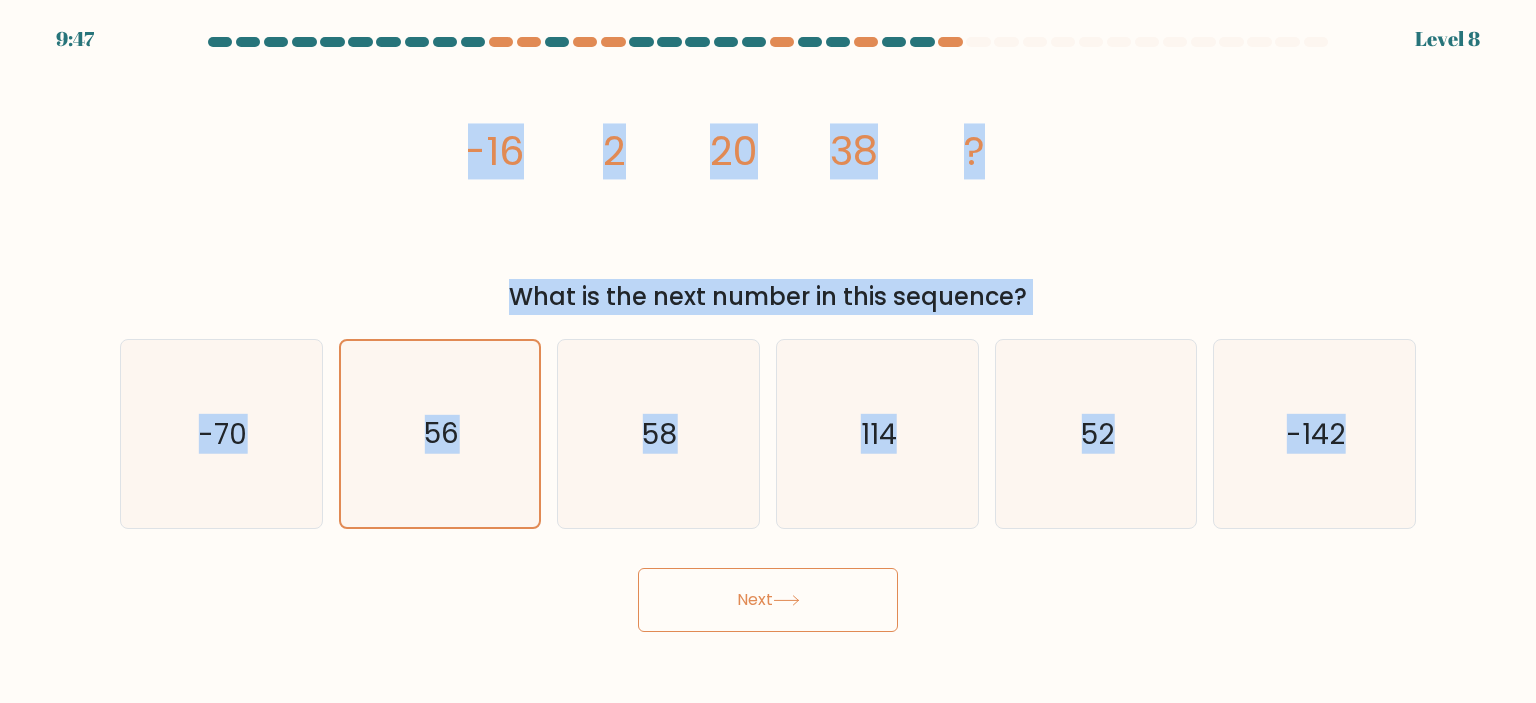 click on "Next" at bounding box center [768, 600] 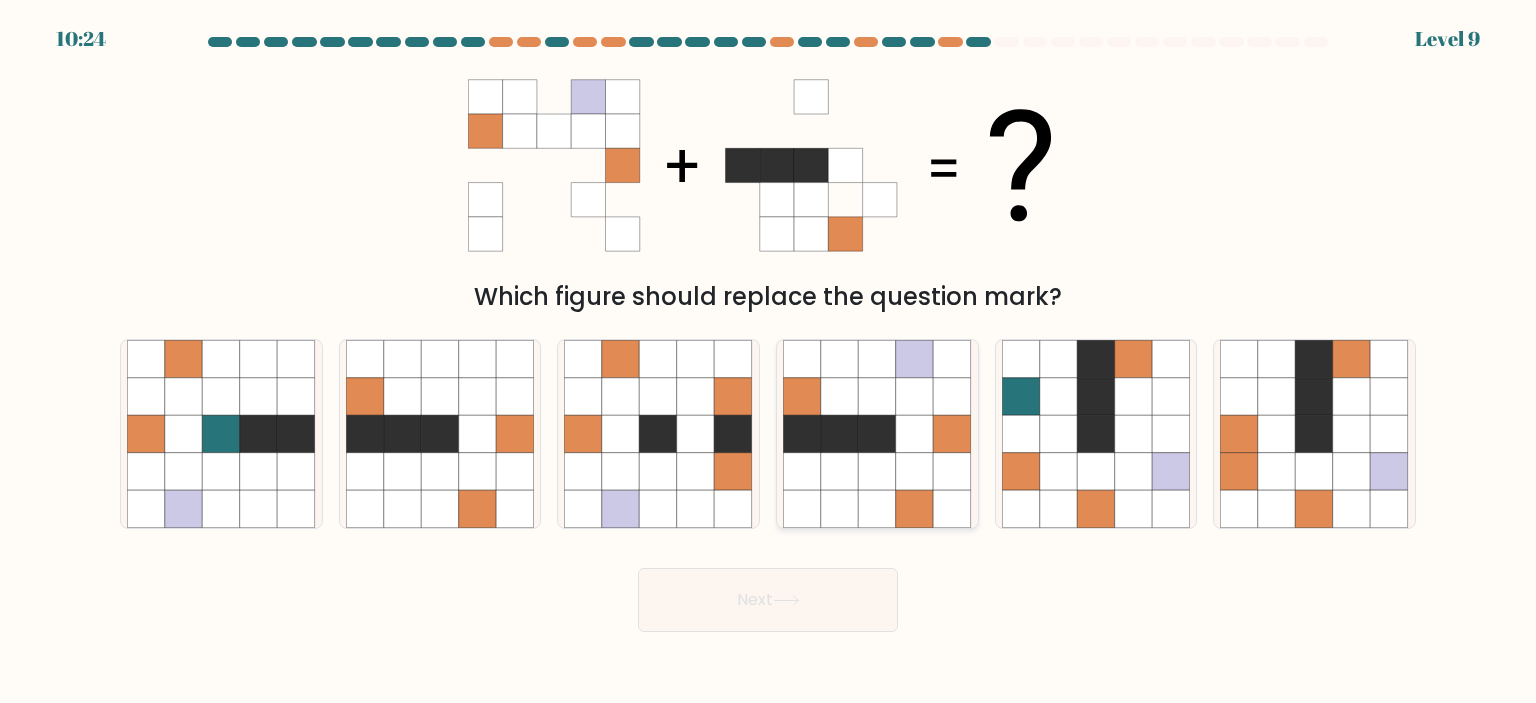 click at bounding box center (878, 472) 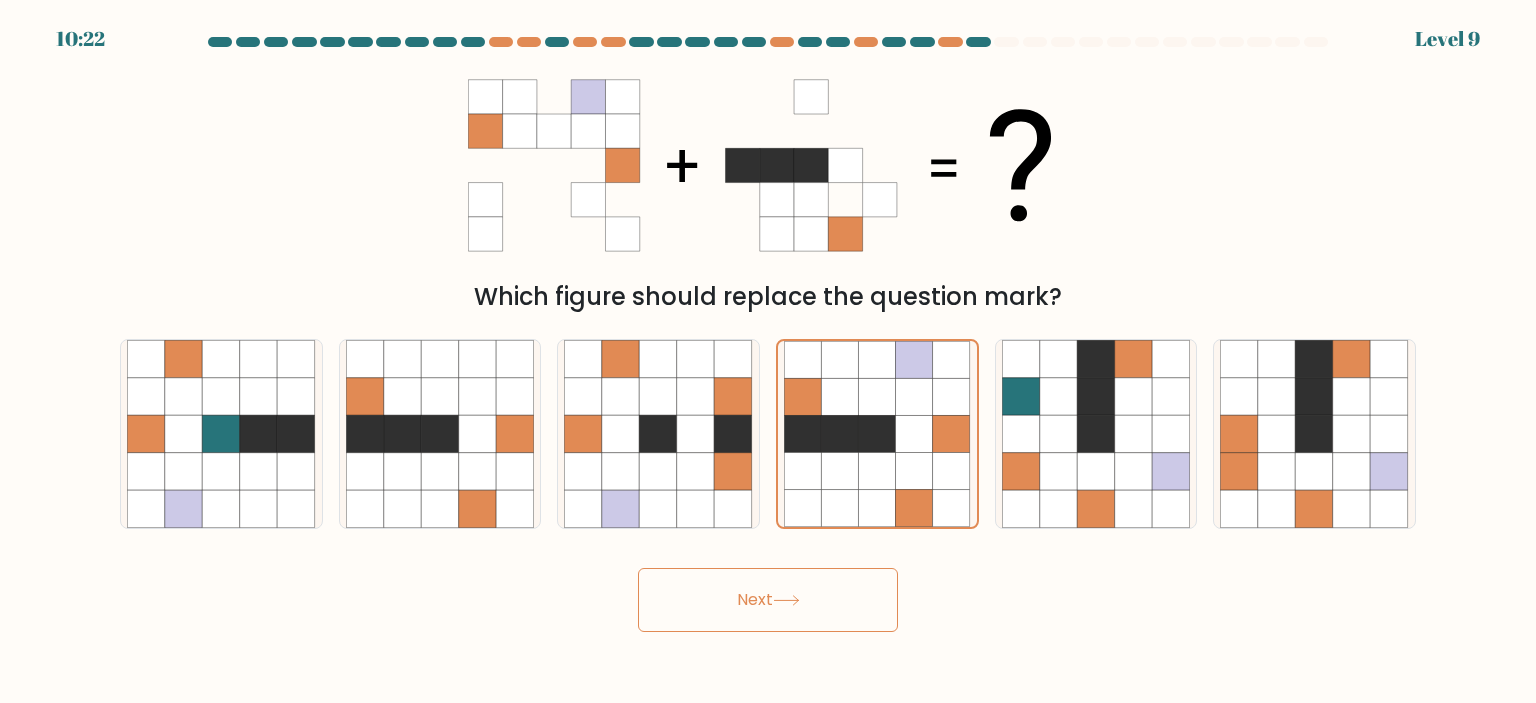 click on "Next" at bounding box center [768, 600] 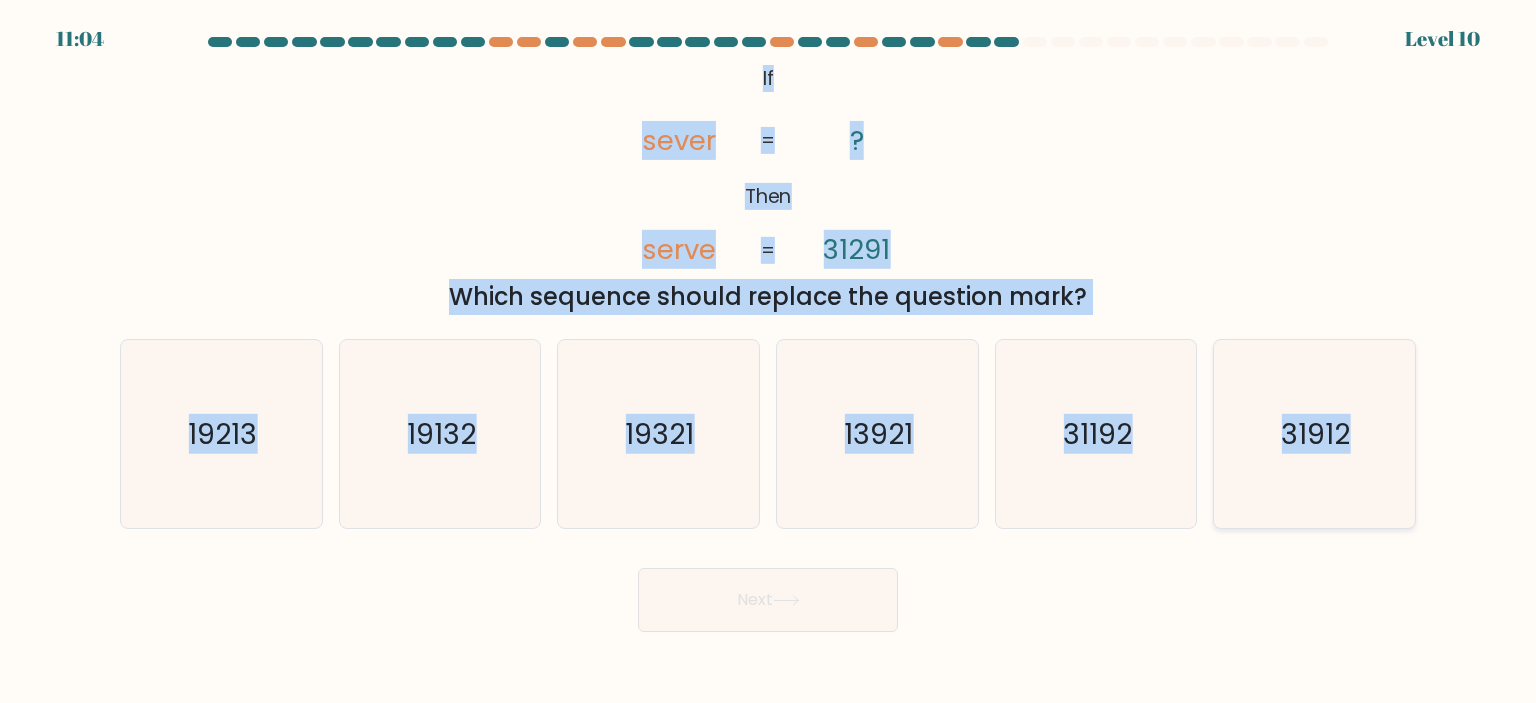 drag, startPoint x: 748, startPoint y: 72, endPoint x: 1367, endPoint y: 424, distance: 712.08496 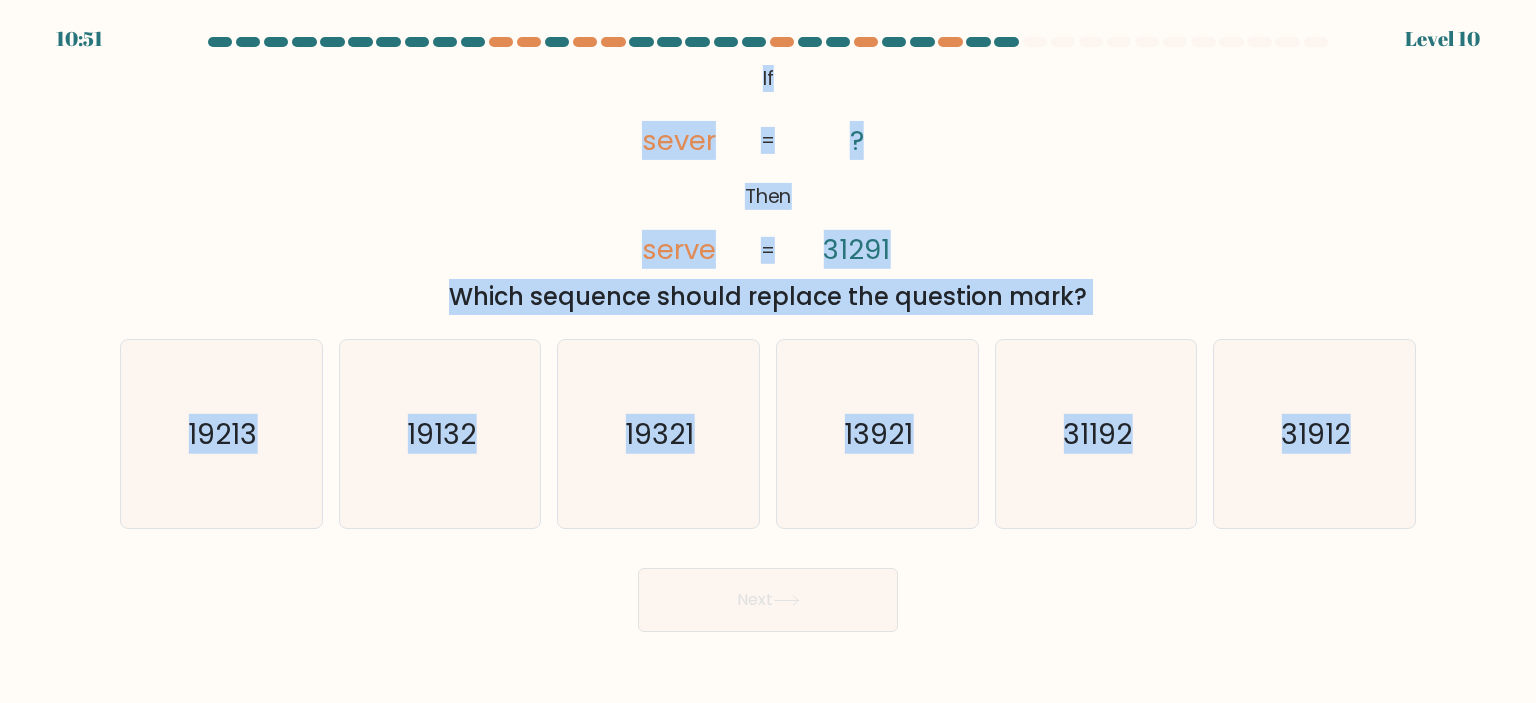 click on "@import url('https://fonts.googleapis.com/css?family=Abril+Fatface:400,100,100italic,300,300italic,400italic,500,500italic,700,700italic,900,900italic');           If       Then       sever       serve       ?       31291       =       =
Which sequence should replace the question mark?" at bounding box center (768, 187) 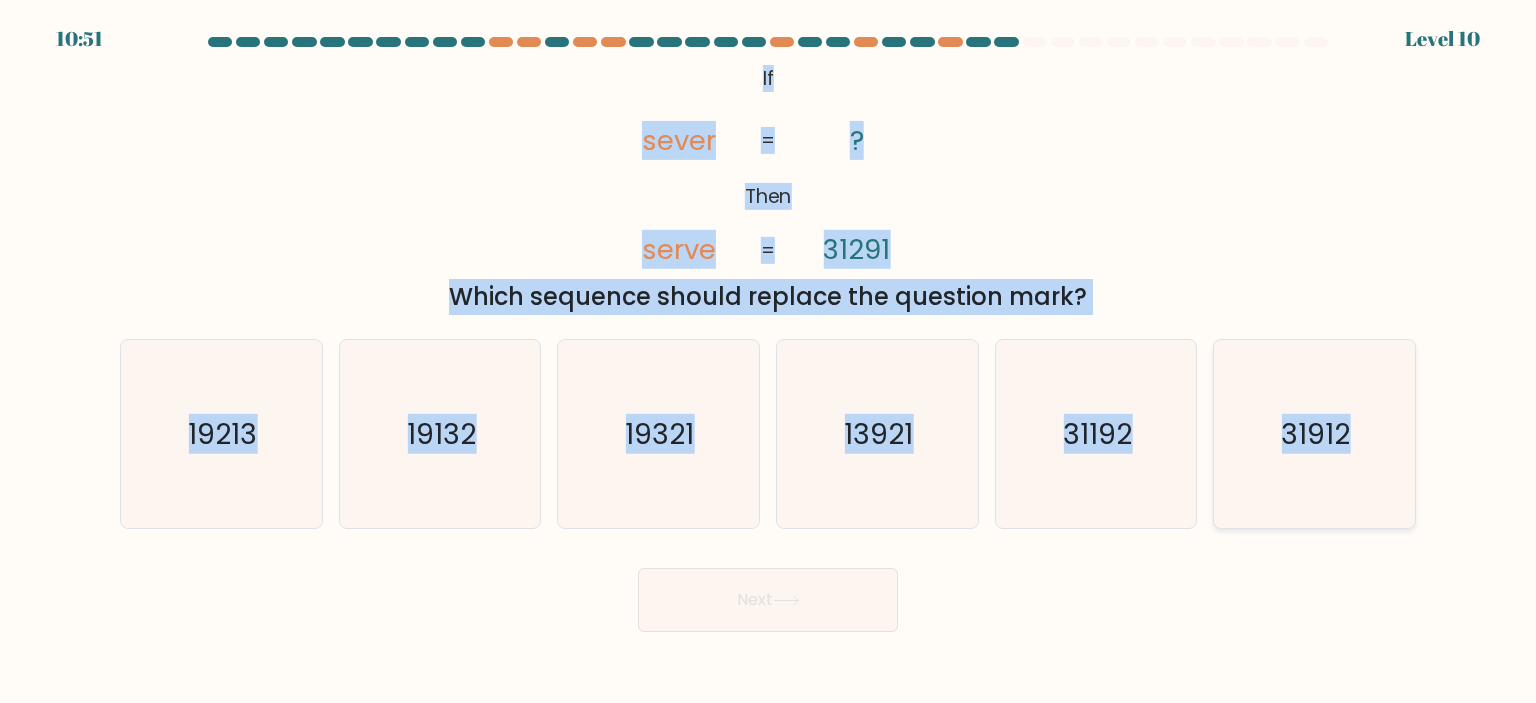 click on "31912" at bounding box center (1316, 434) 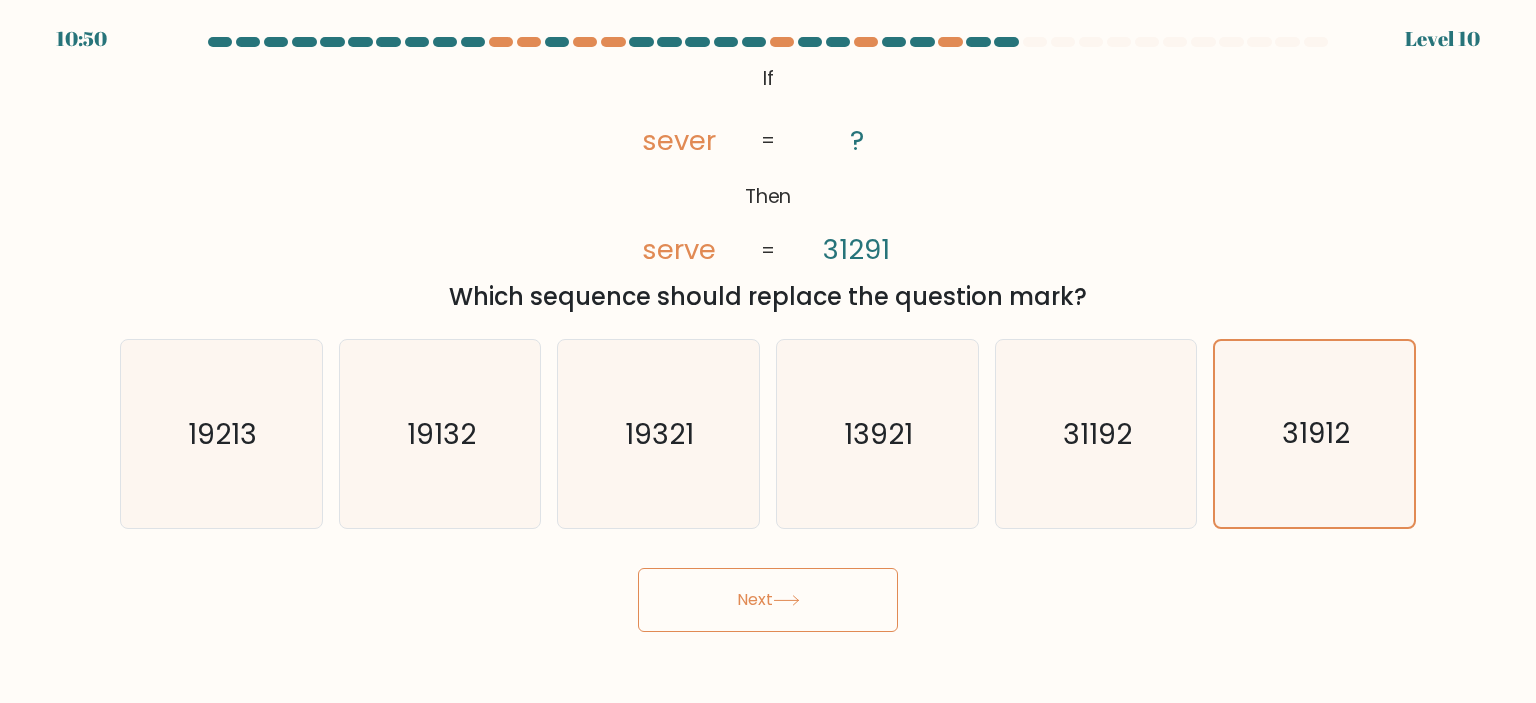 click on "Next" at bounding box center [768, 600] 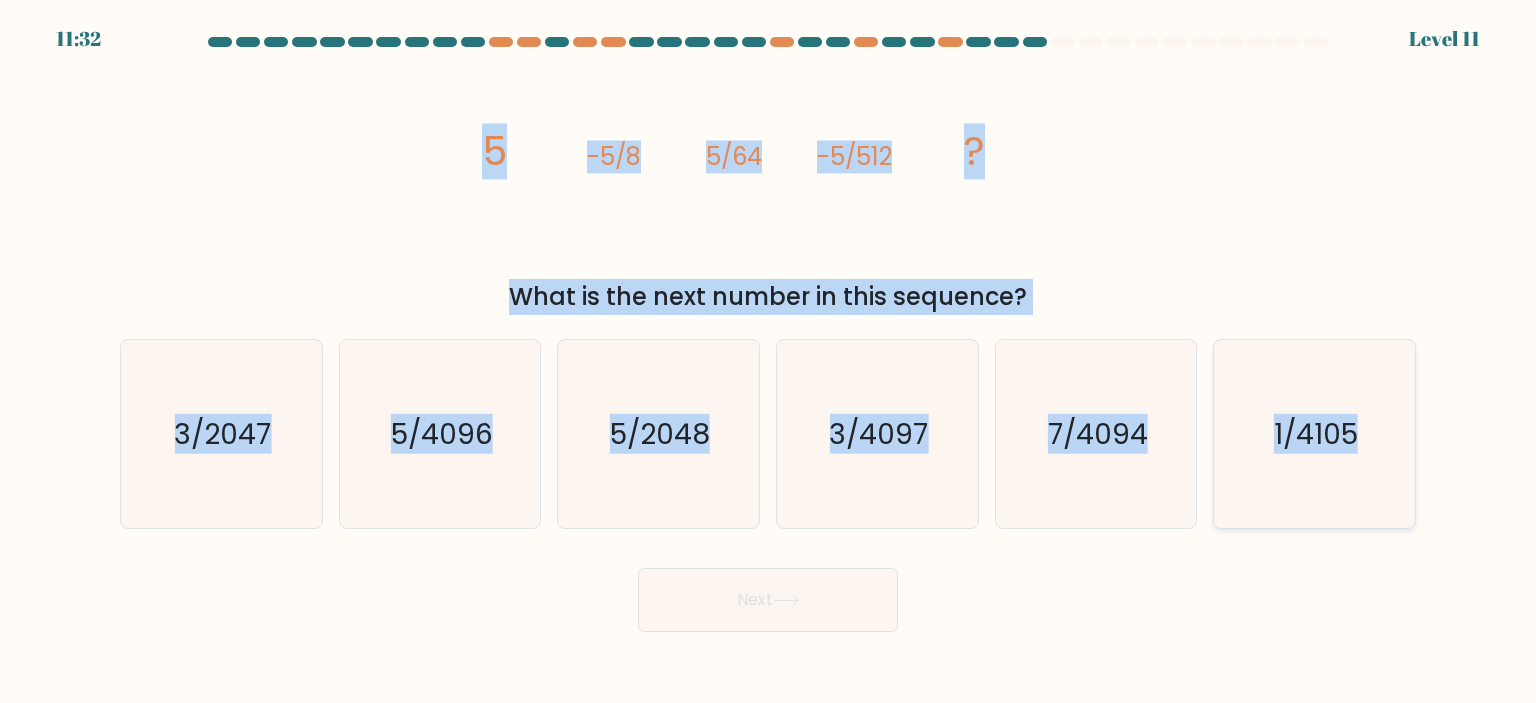 drag, startPoint x: 462, startPoint y: 129, endPoint x: 1380, endPoint y: 459, distance: 975.51215 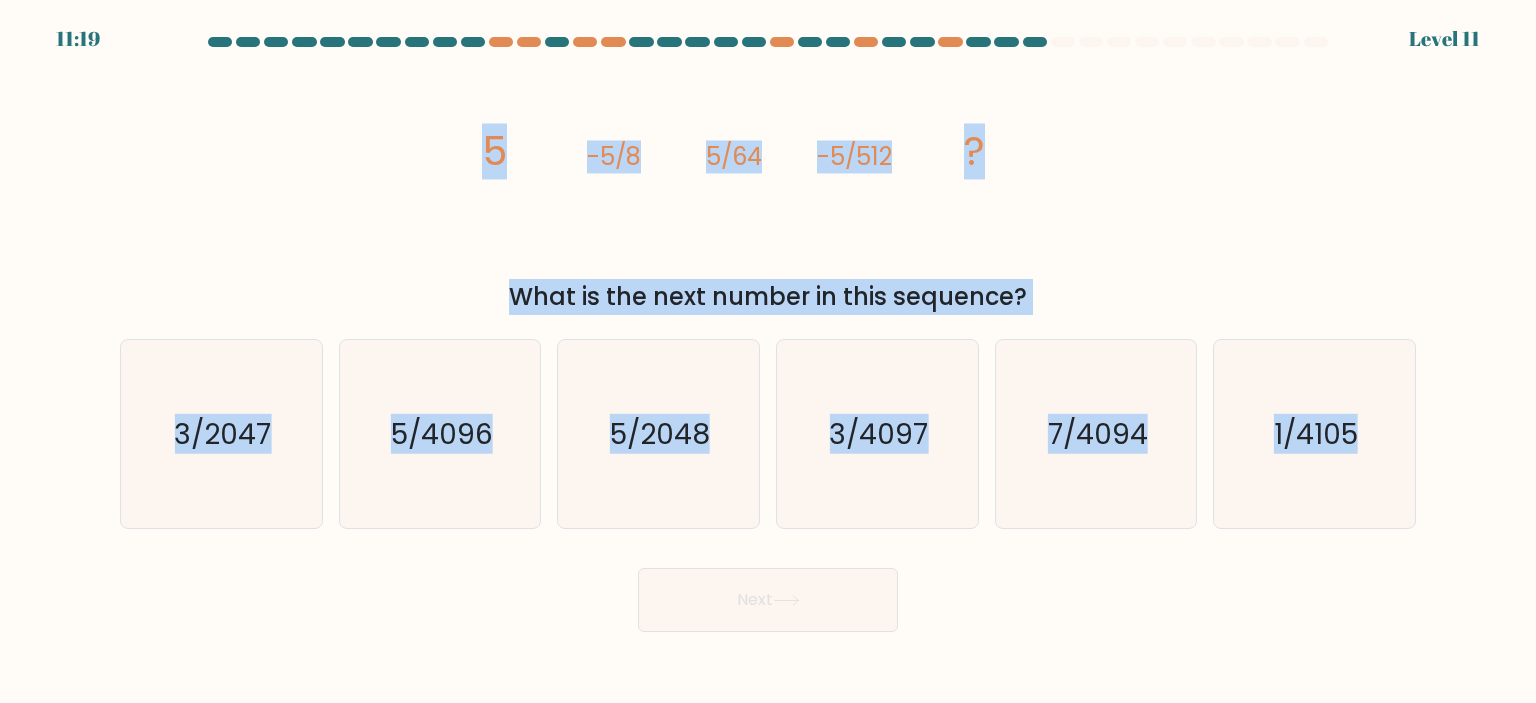 drag, startPoint x: 1189, startPoint y: 190, endPoint x: 839, endPoint y: 327, distance: 375.8577 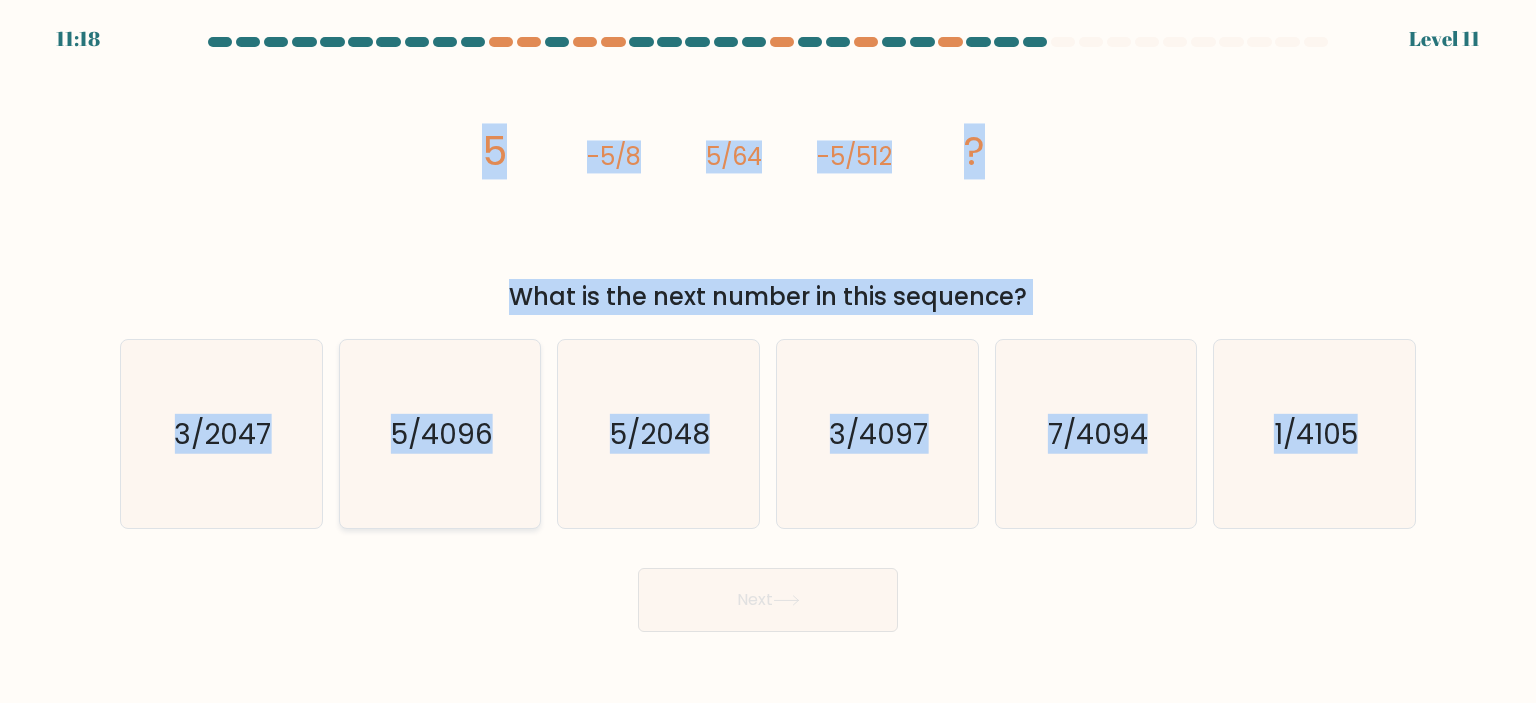 click on "5/4096" at bounding box center [440, 434] 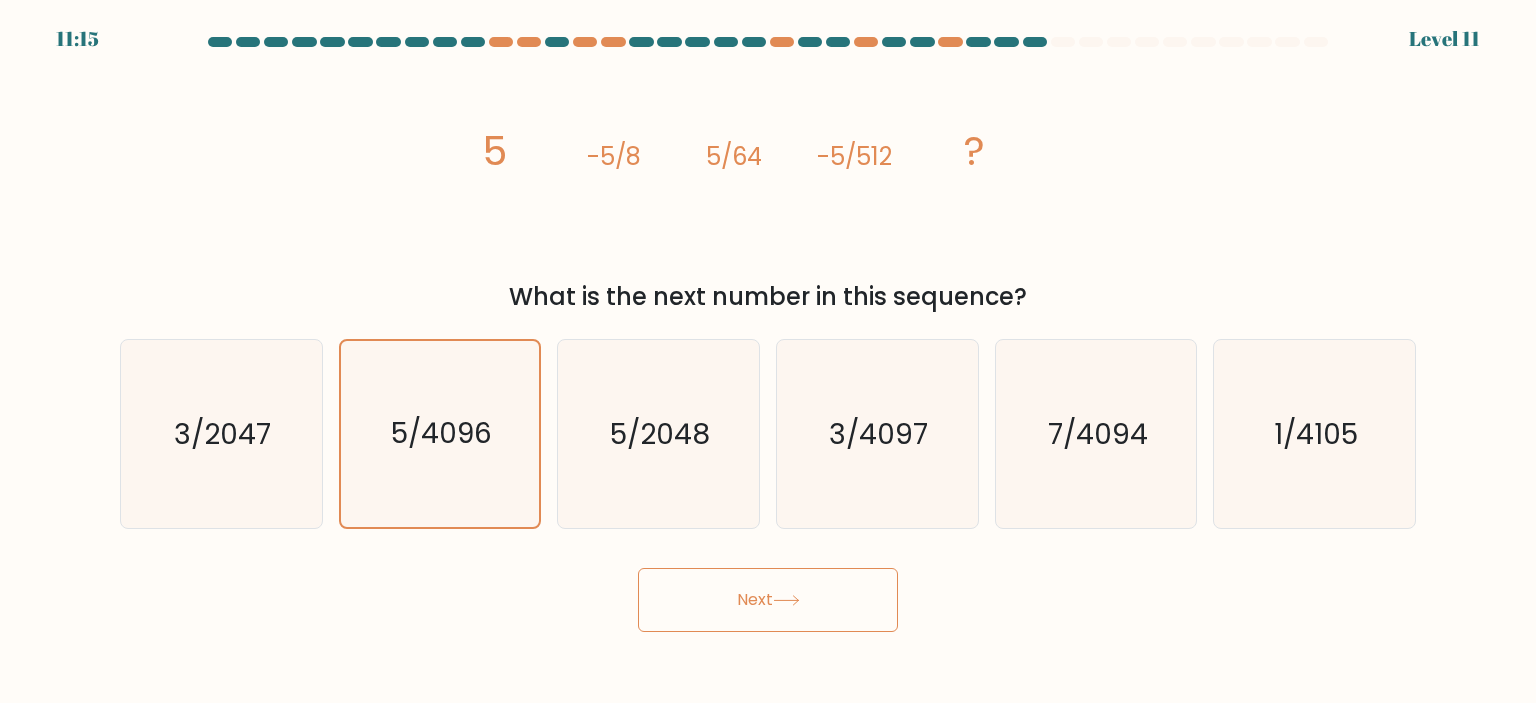 click on "Next" at bounding box center (768, 600) 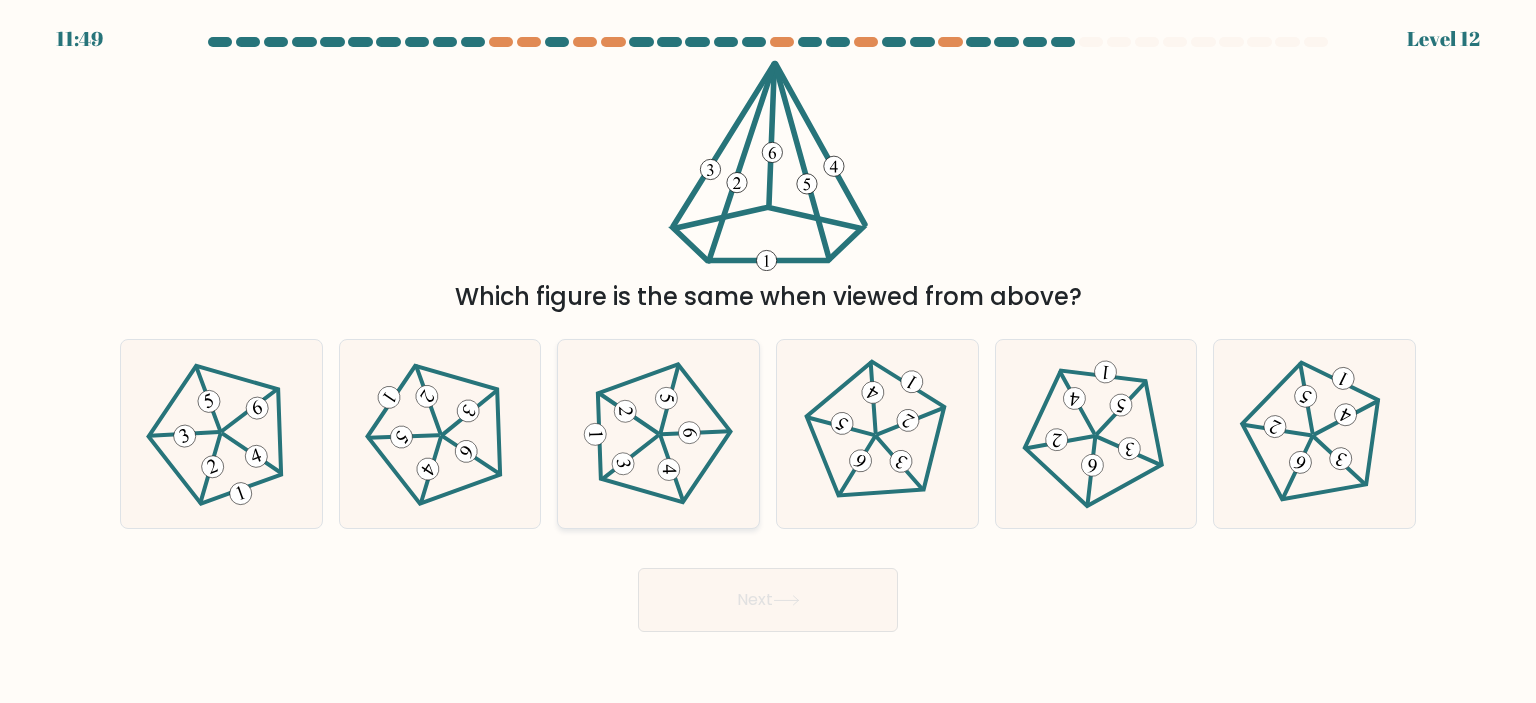 click at bounding box center [658, 434] 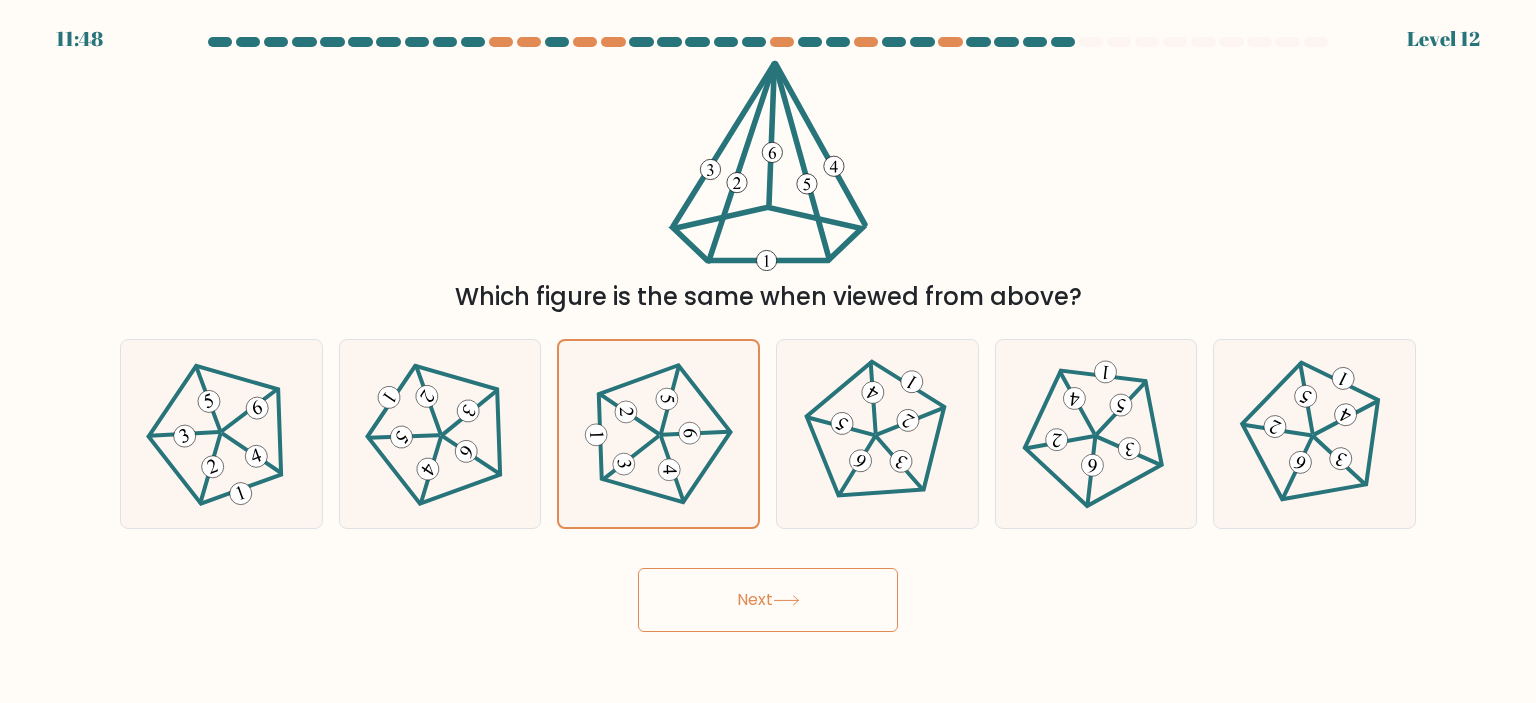click on "Next" at bounding box center [768, 600] 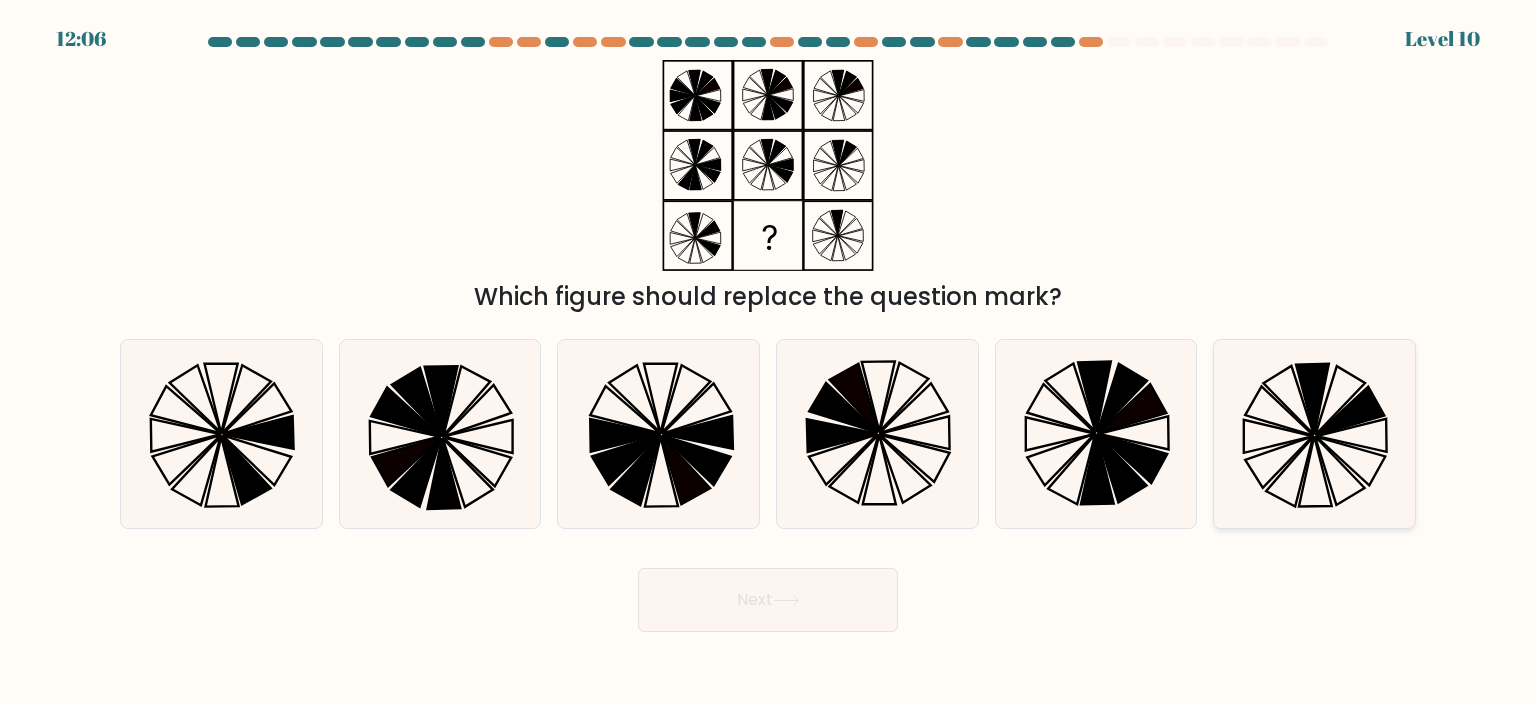 click at bounding box center (1314, 434) 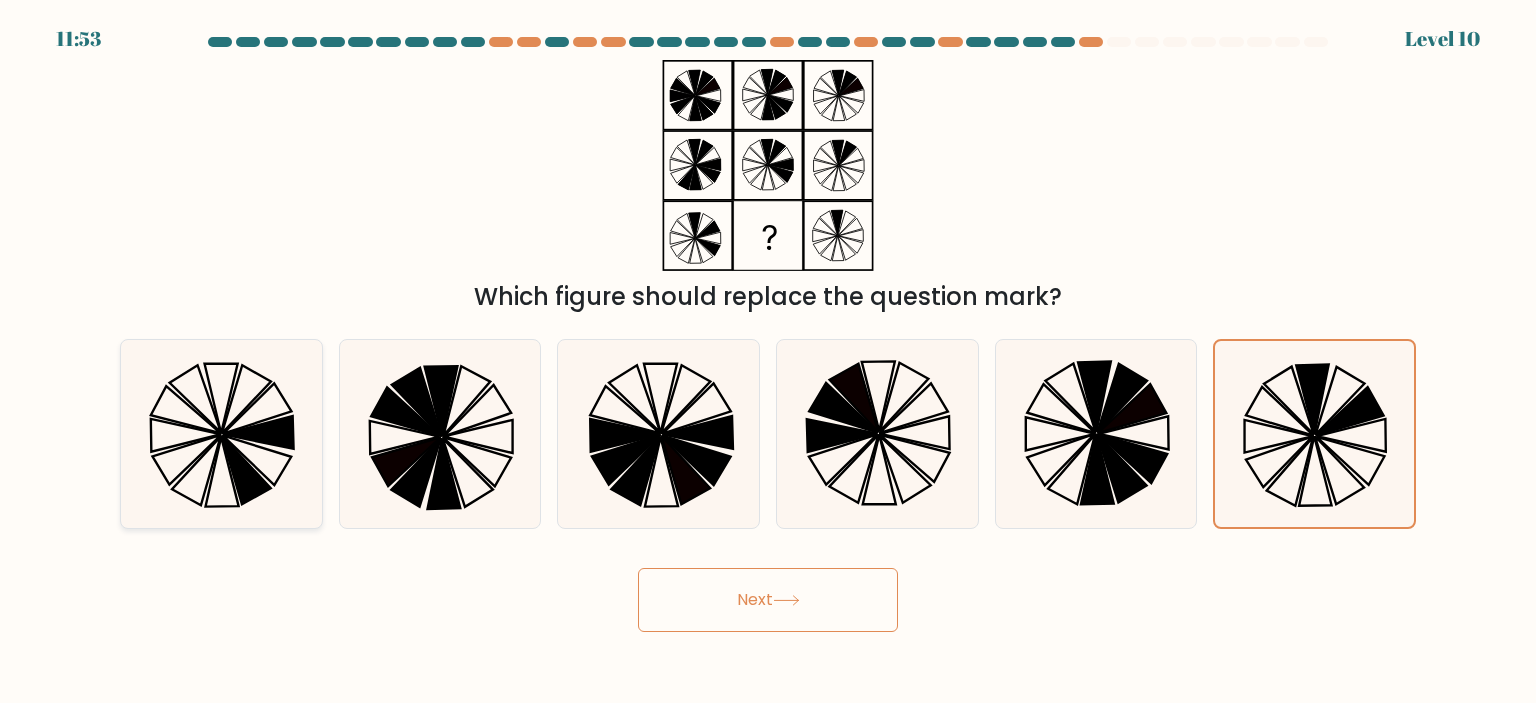 click at bounding box center [258, 432] 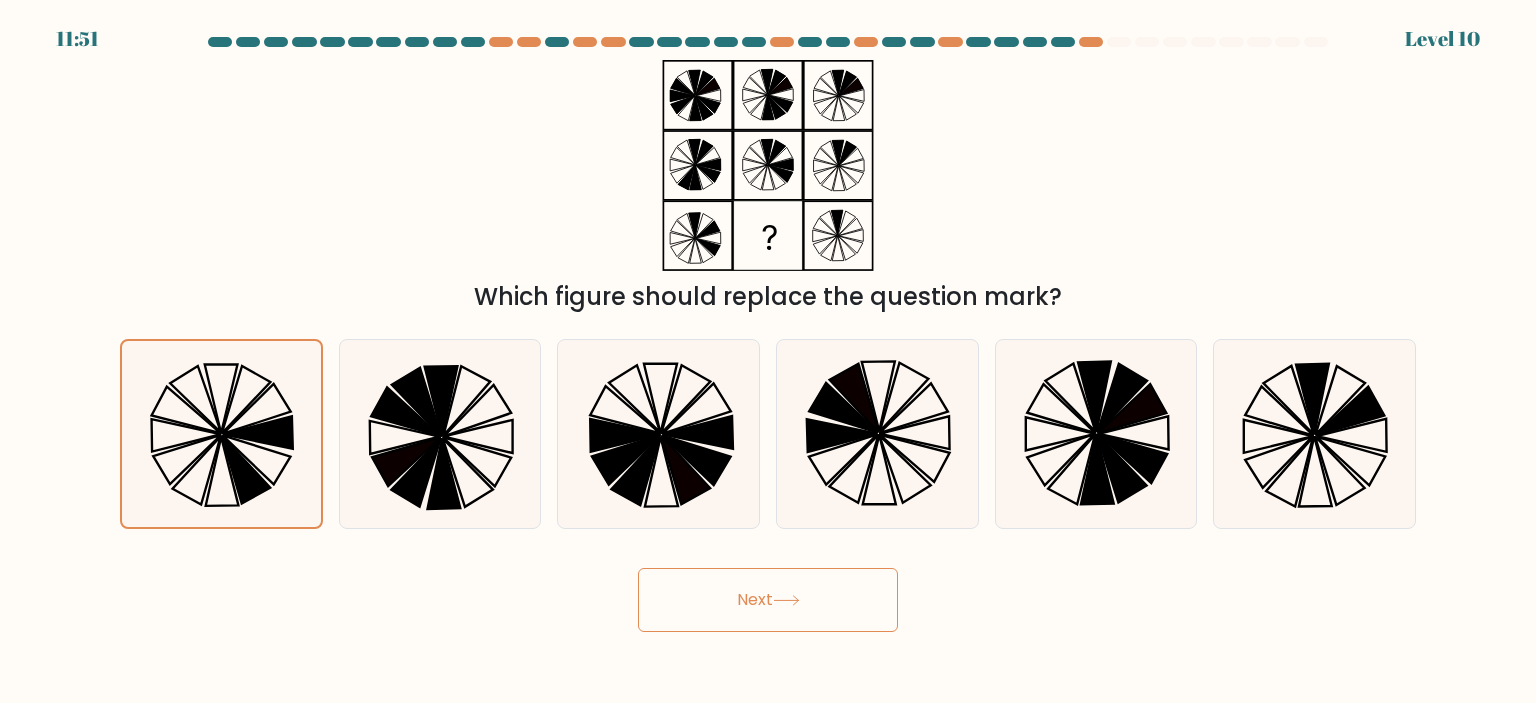 click on "Next" at bounding box center (768, 600) 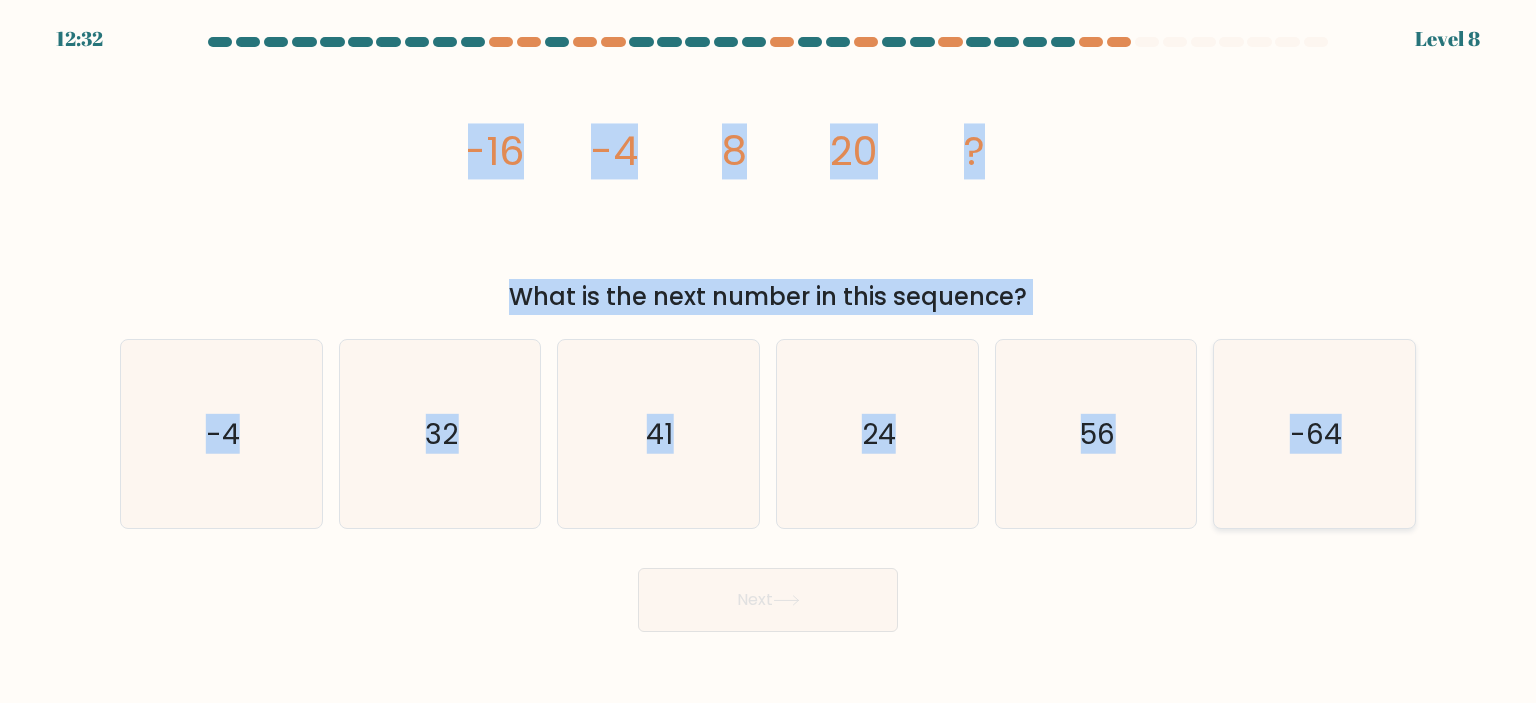 drag, startPoint x: 456, startPoint y: 141, endPoint x: 1374, endPoint y: 409, distance: 956.32 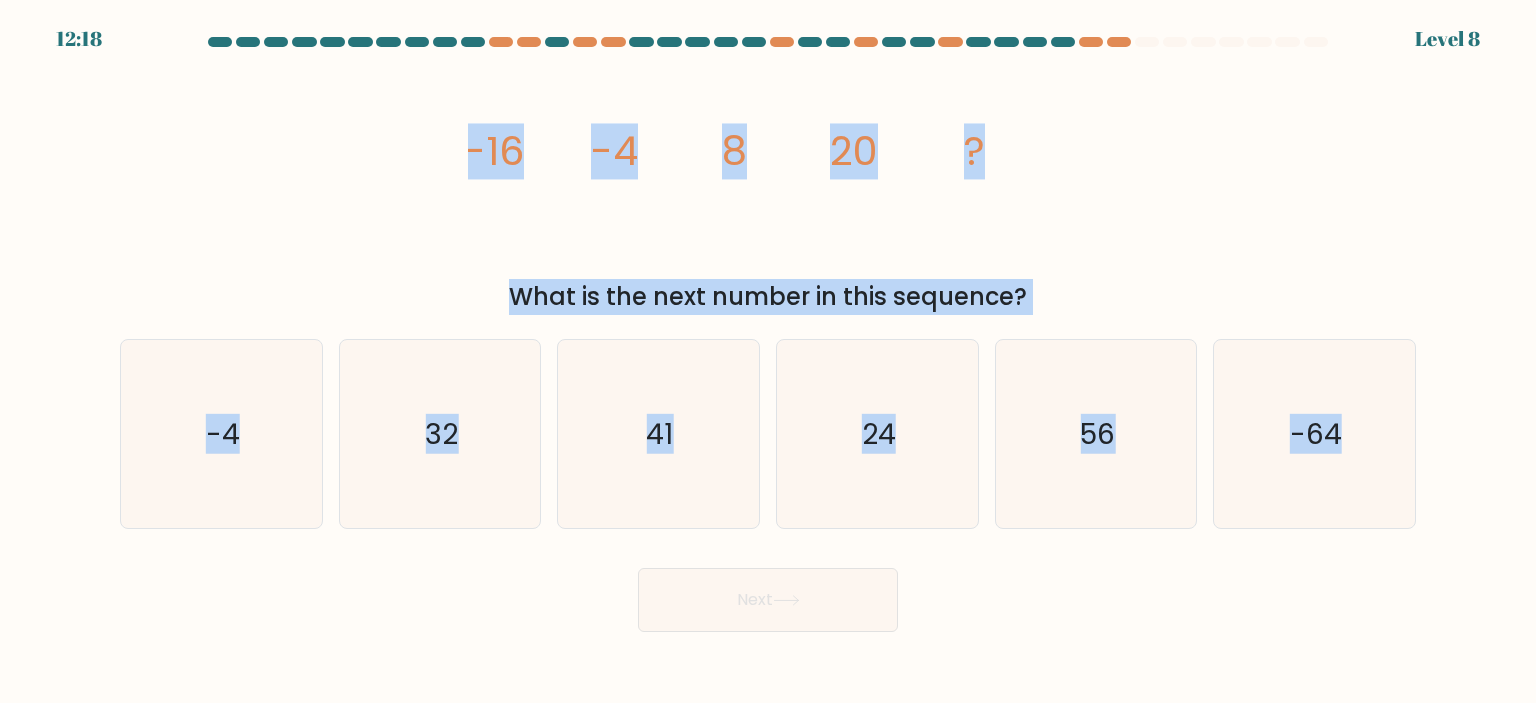 click on "image/svg+xml
-16
-4
8
20
?
What is the next number in this sequence?" at bounding box center (768, 187) 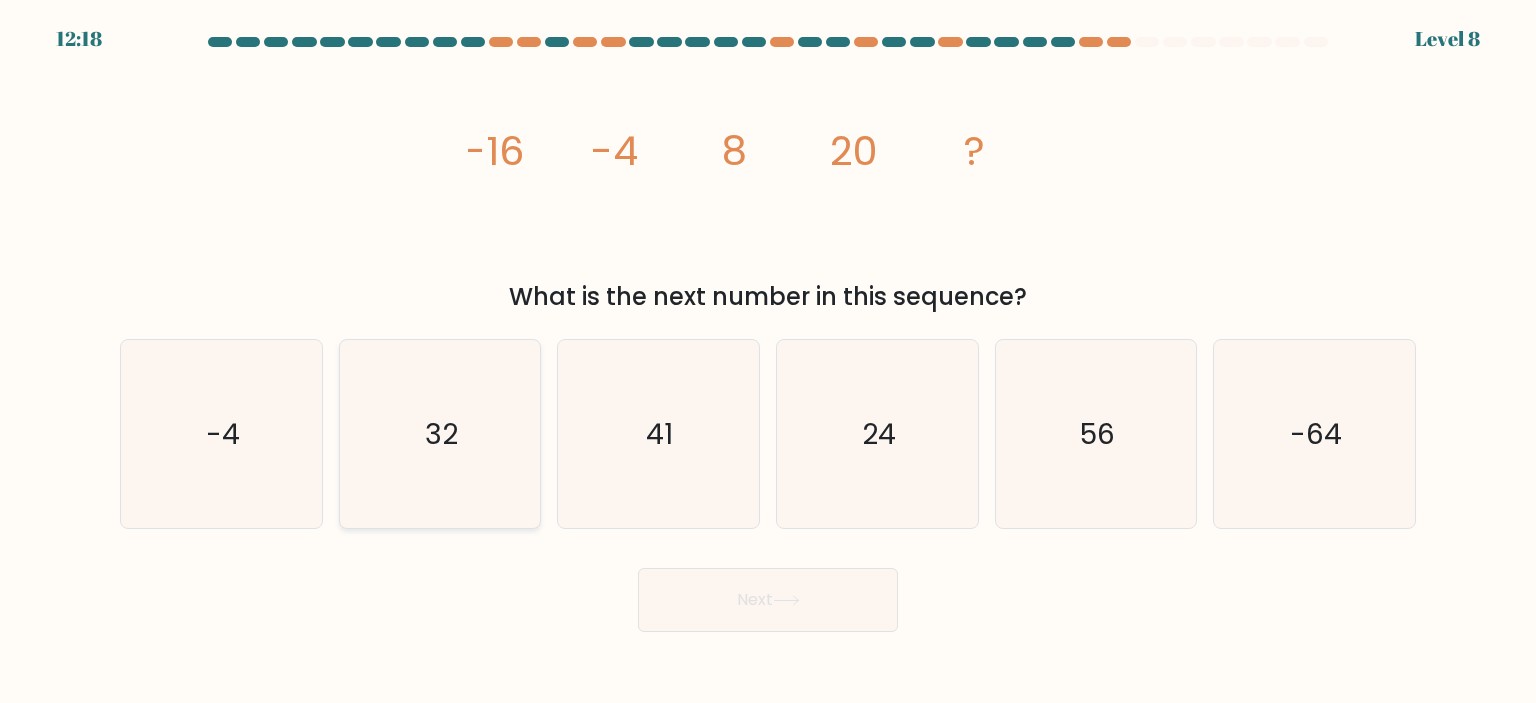 click on "32" at bounding box center [440, 434] 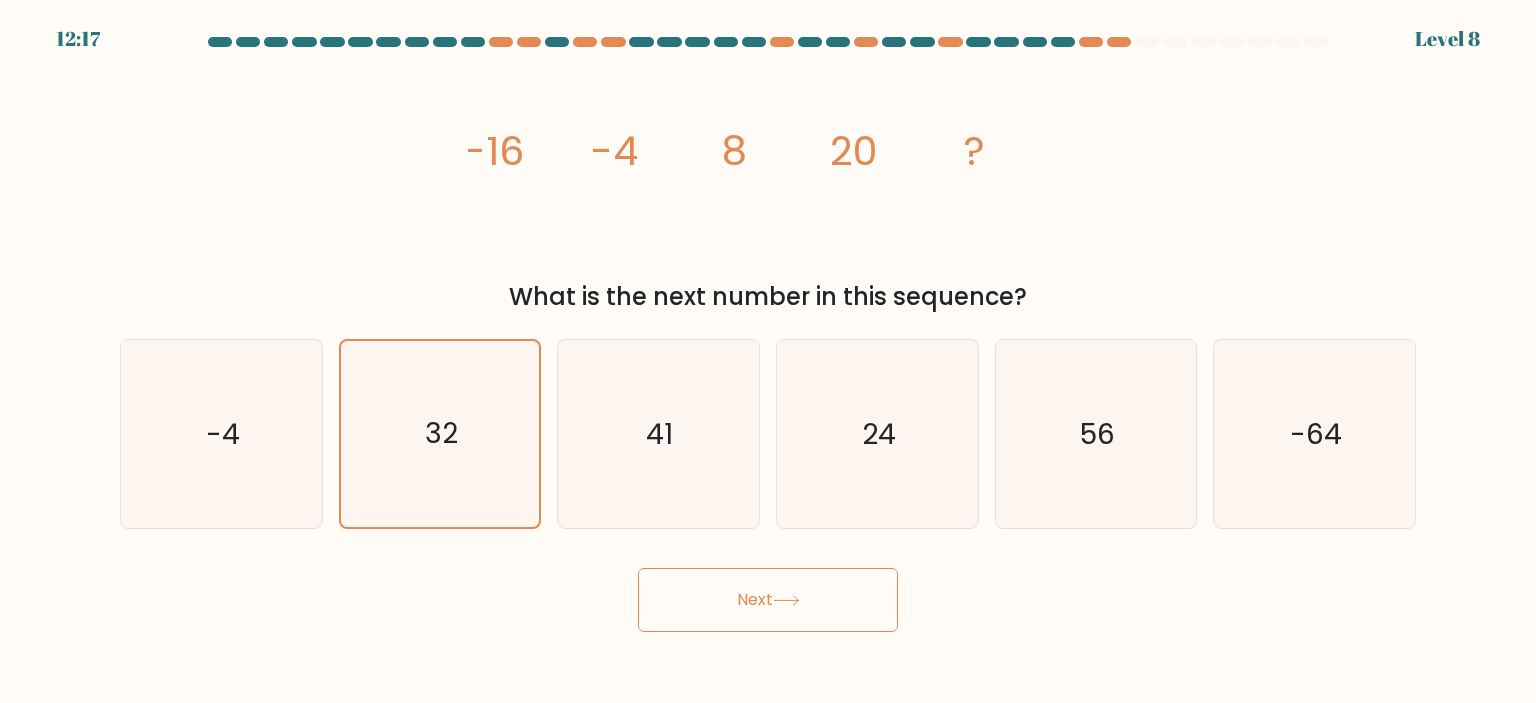 click on "Next" at bounding box center (768, 600) 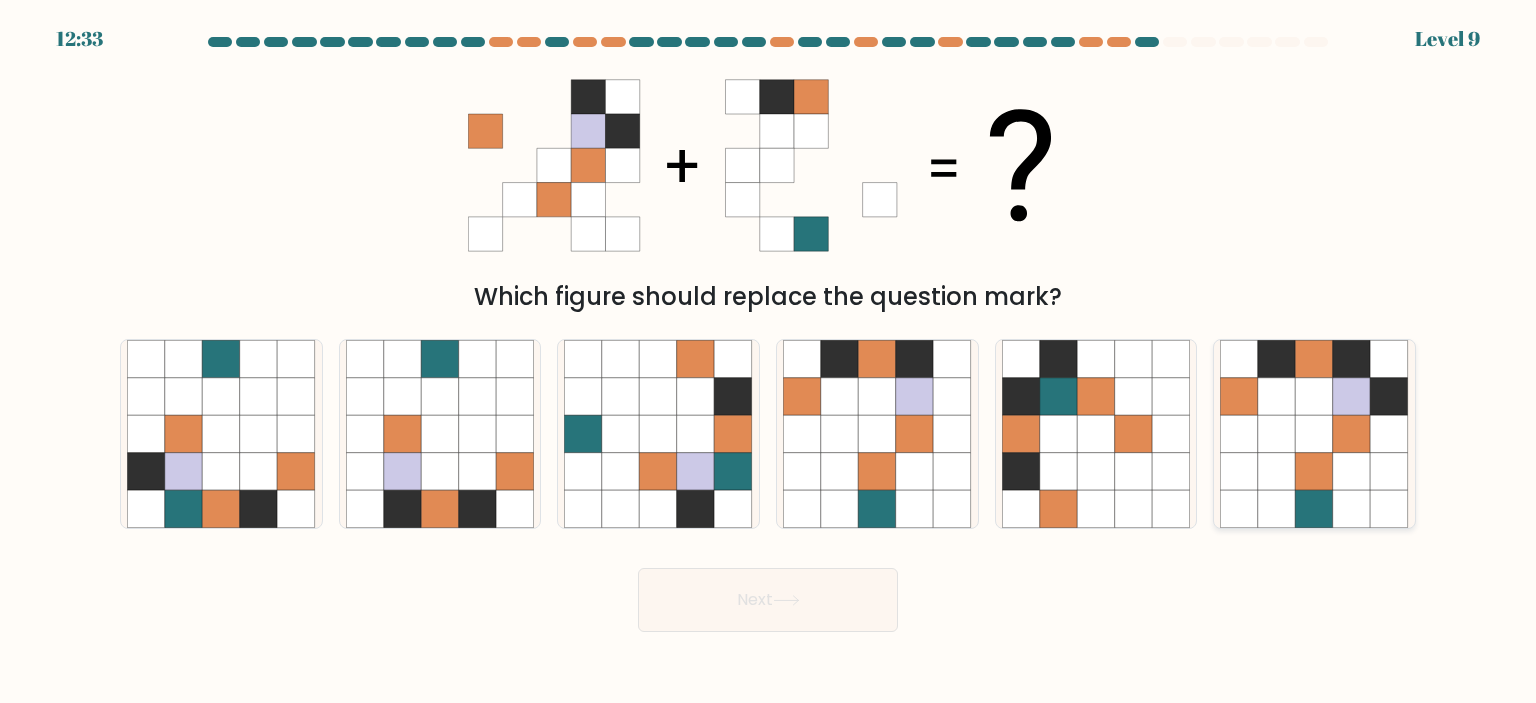 click at bounding box center [1240, 434] 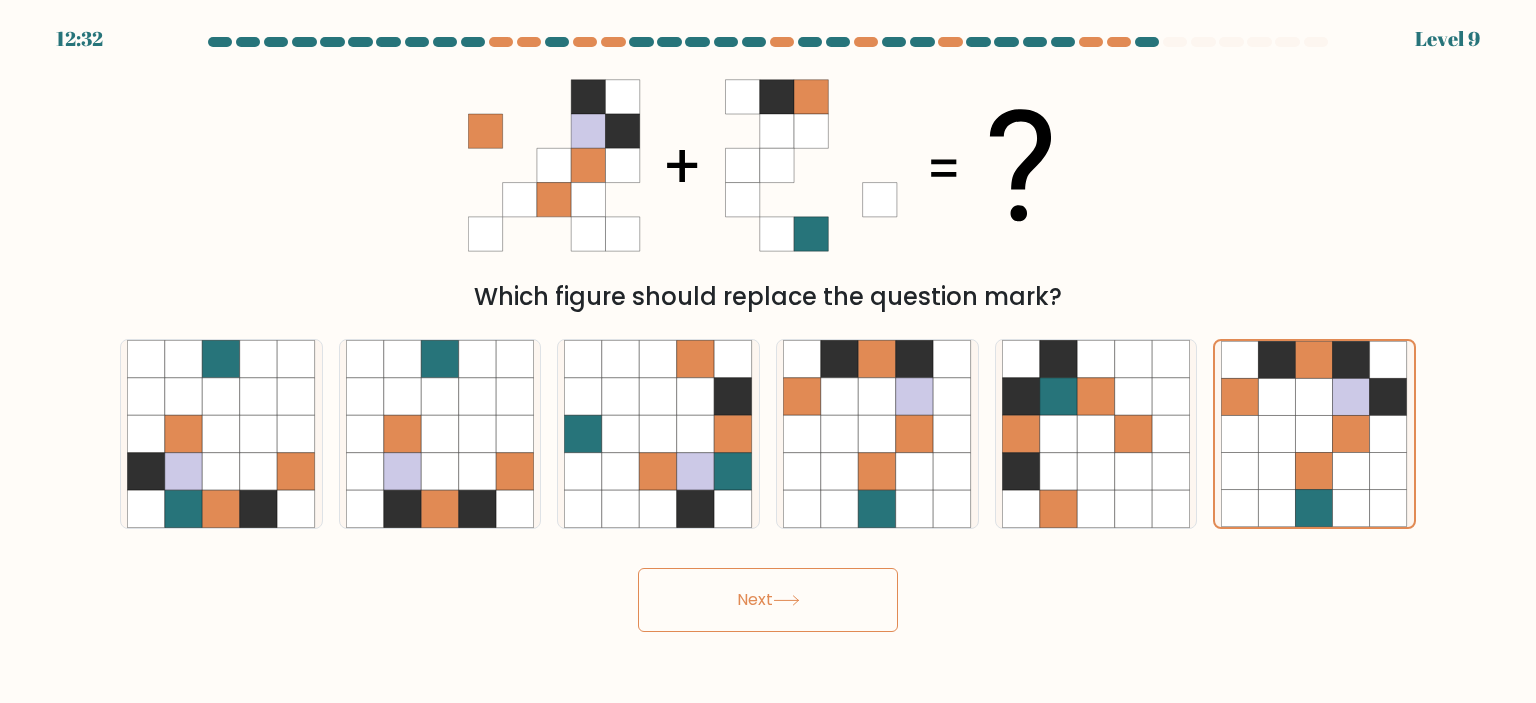 click on "Next" at bounding box center [768, 600] 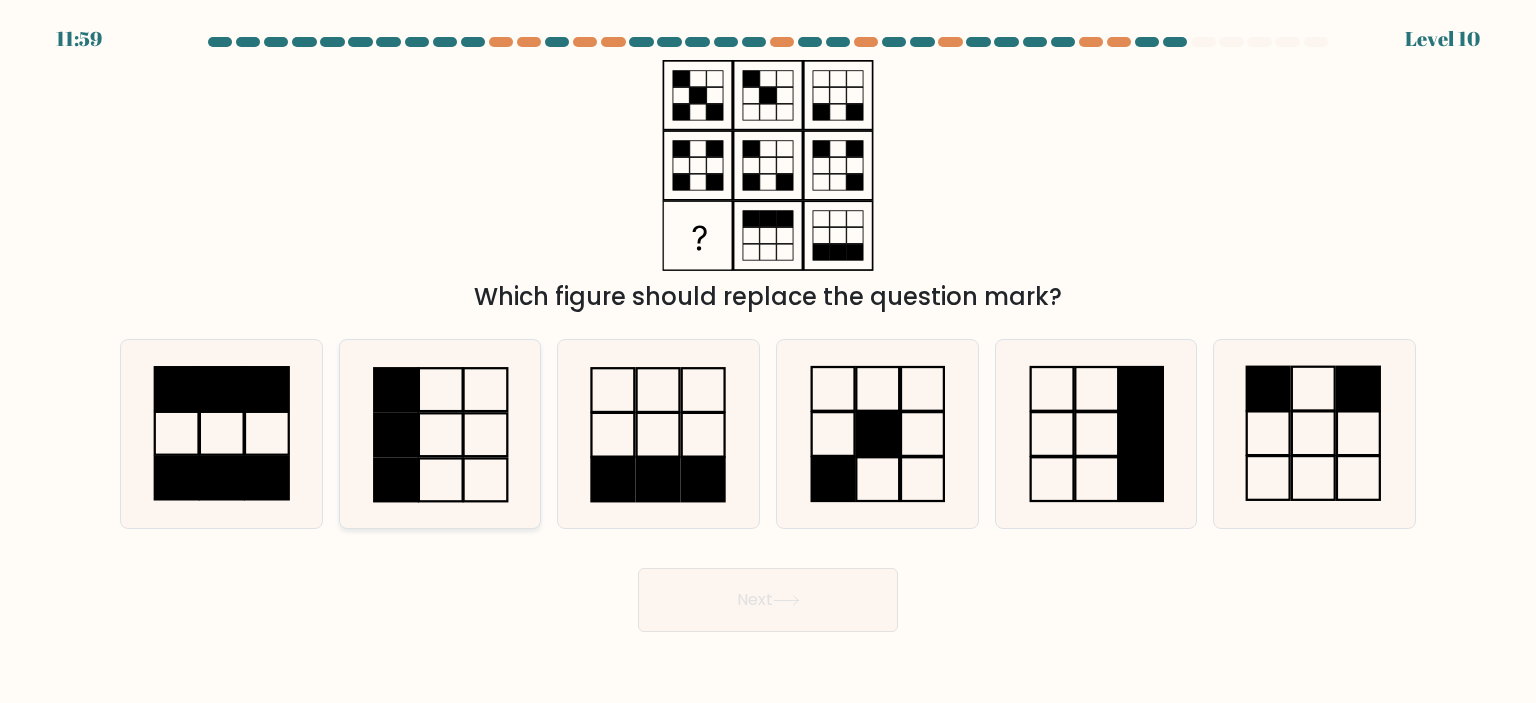 click at bounding box center [440, 434] 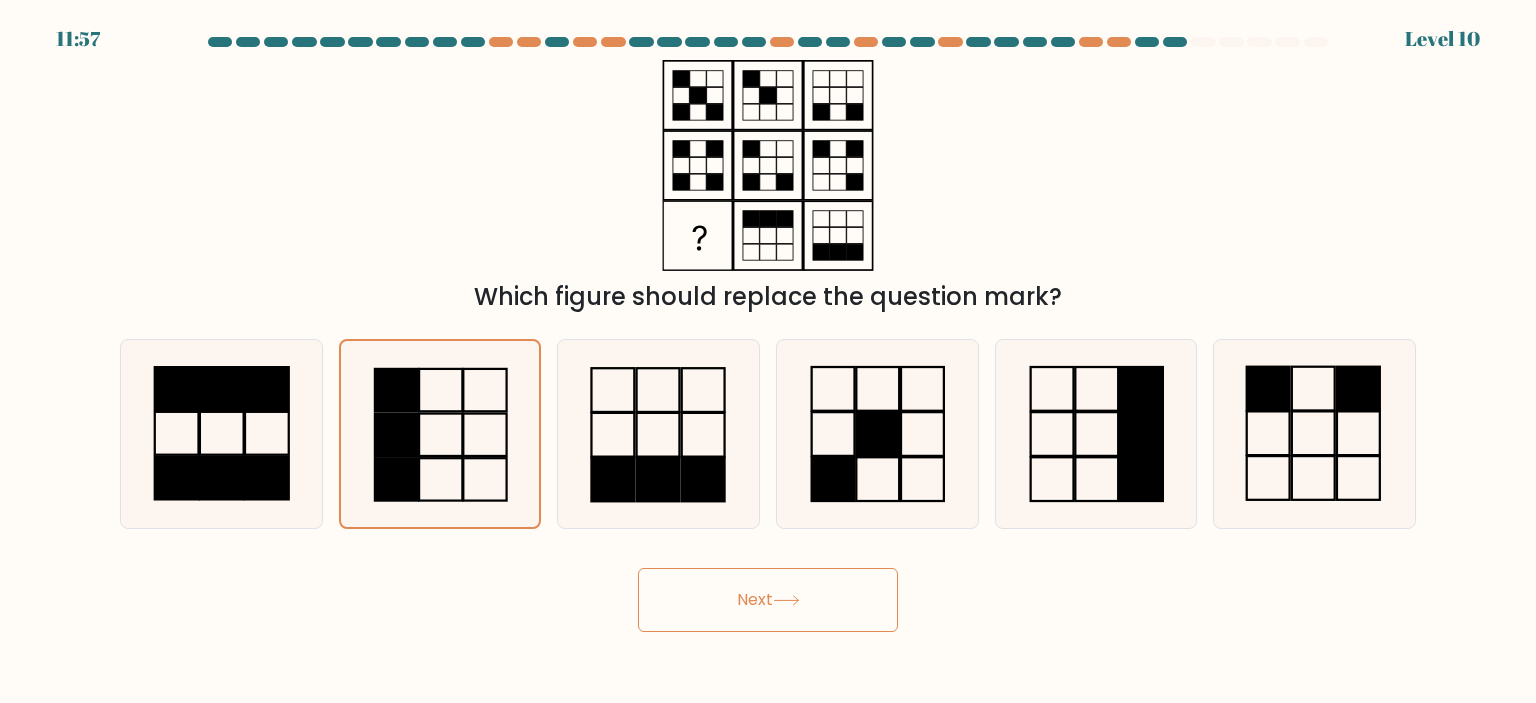 click on "Next" at bounding box center (768, 600) 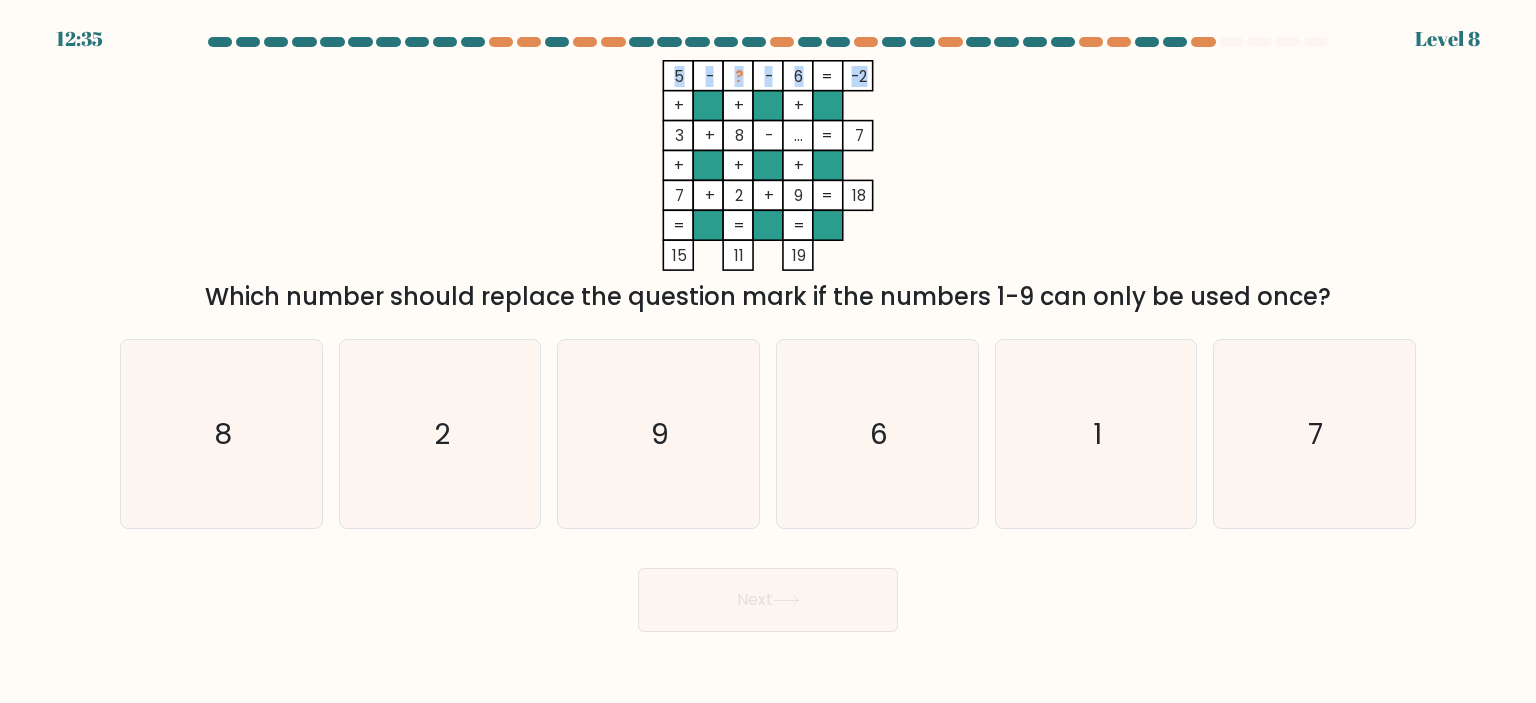 drag, startPoint x: 644, startPoint y: 63, endPoint x: 864, endPoint y: 66, distance: 220.02045 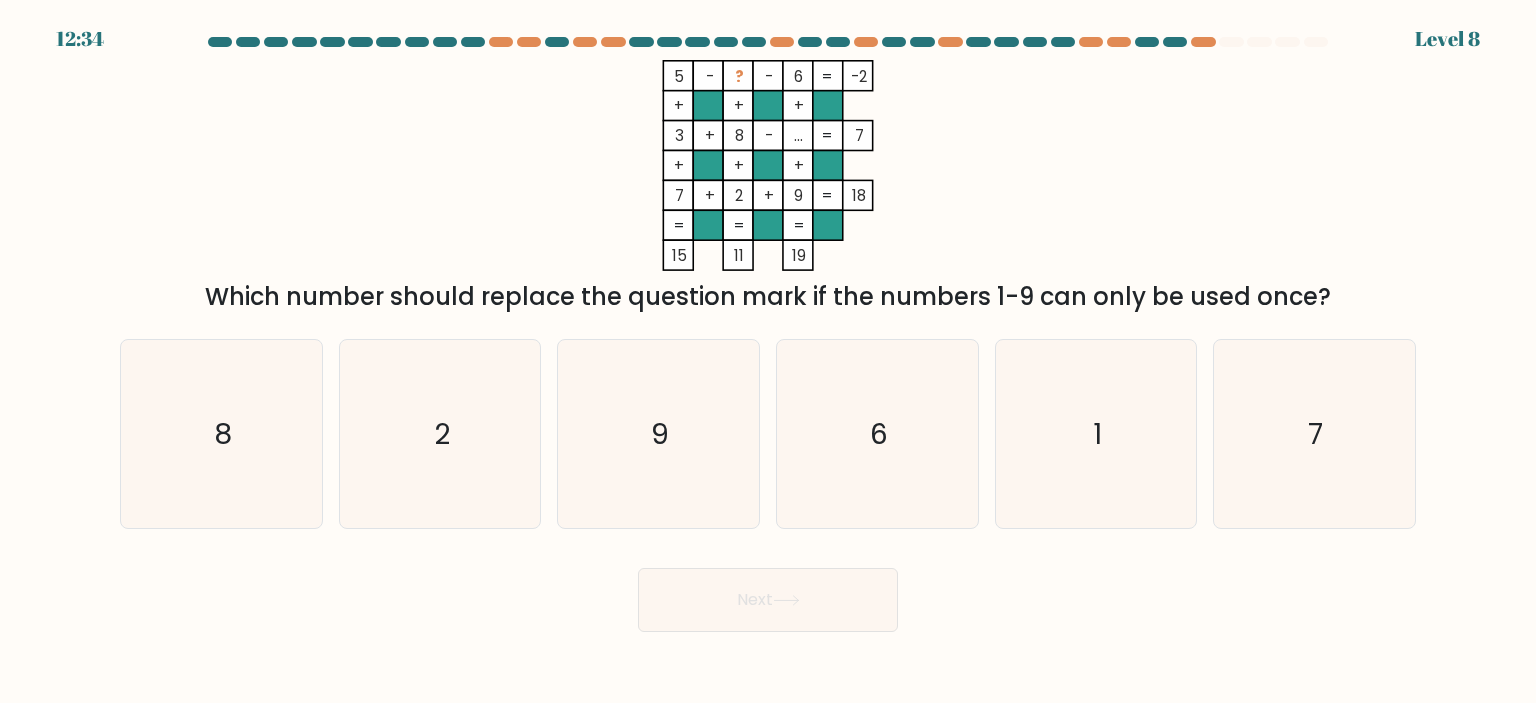 drag, startPoint x: 864, startPoint y: 66, endPoint x: 755, endPoint y: 86, distance: 110.81967 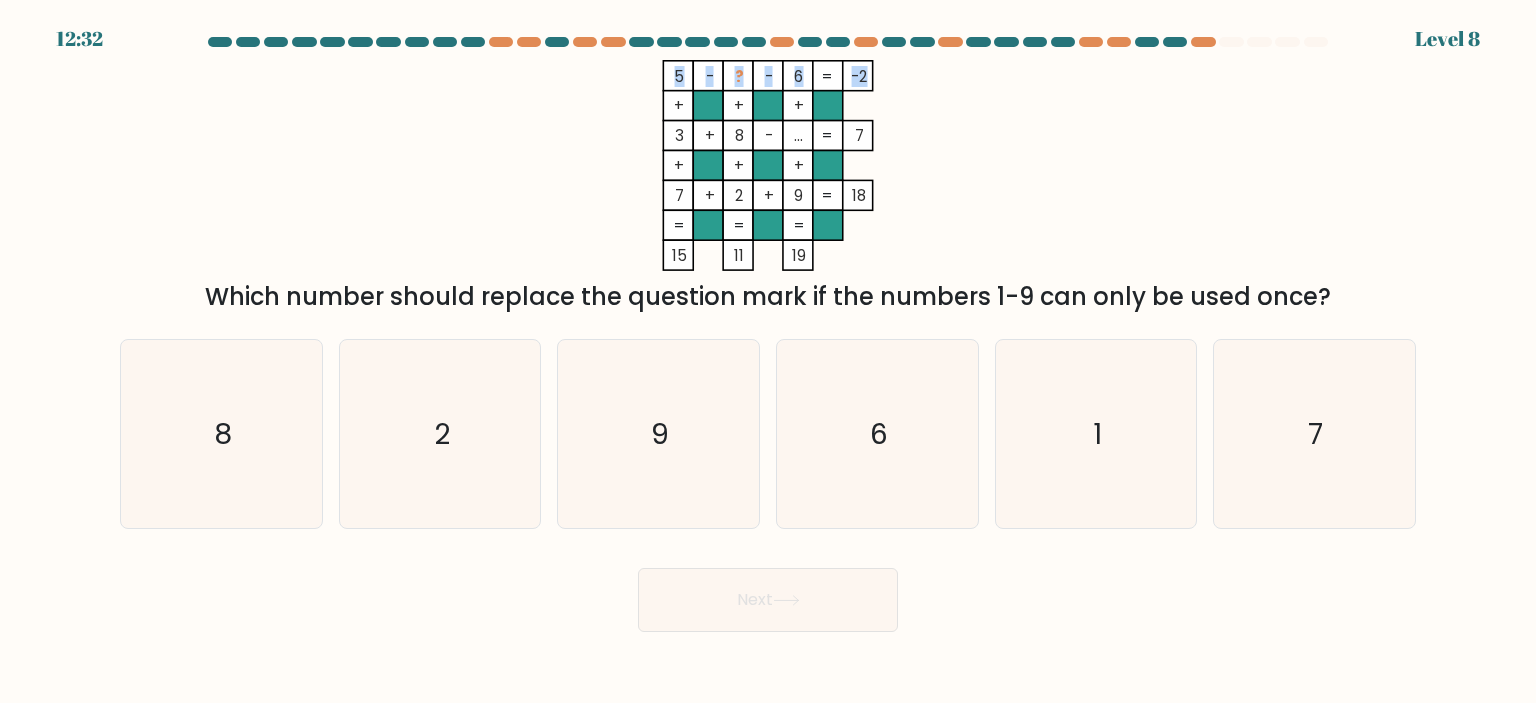 drag, startPoint x: 658, startPoint y: 77, endPoint x: 865, endPoint y: 70, distance: 207.11832 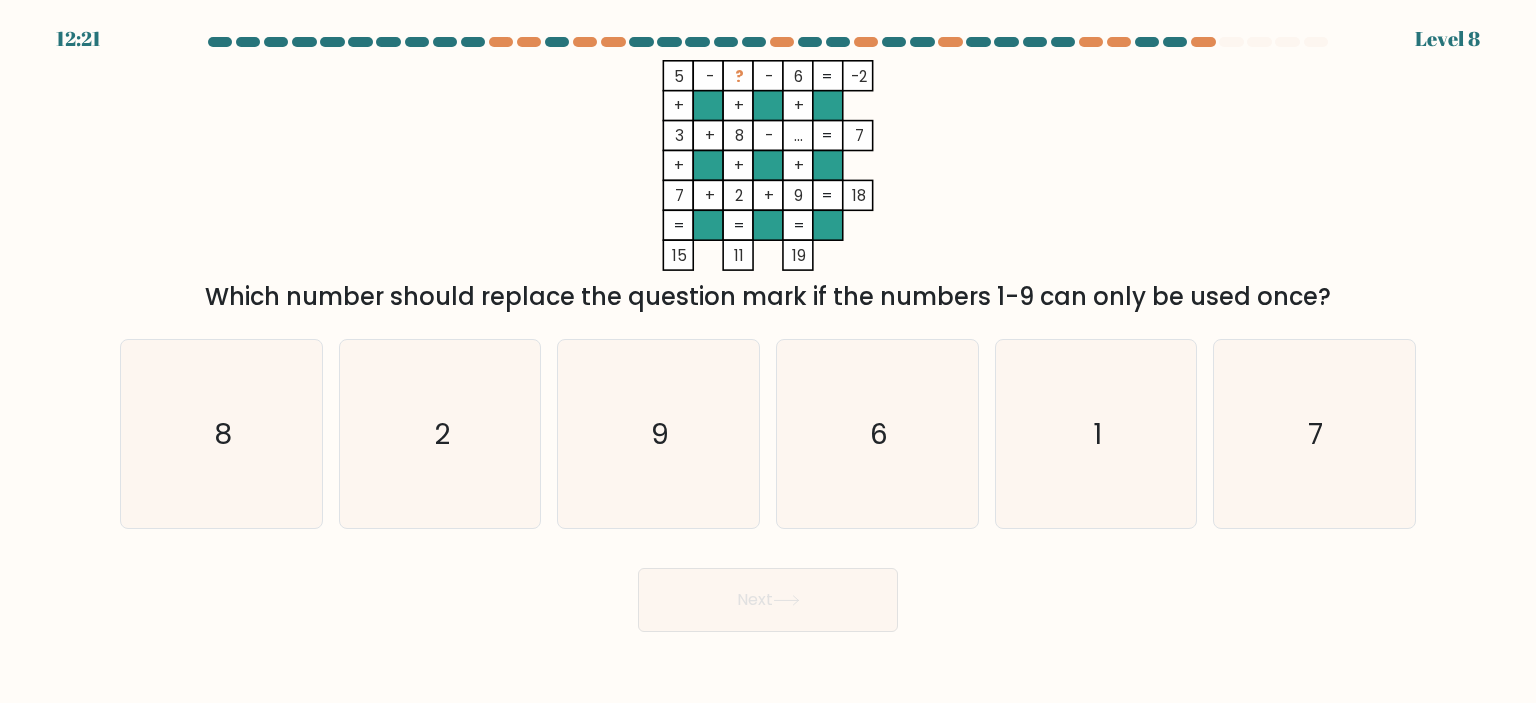 click on "5    -    ?    -    6    -2    +    +    +    3    +    8    -    ...    7    +    +    +    7    +    2    +    9    =   18    =   =   =   =   15    11    19    =
Which number should replace the question mark if the numbers 1-9 can only be used once?" at bounding box center [768, 187] 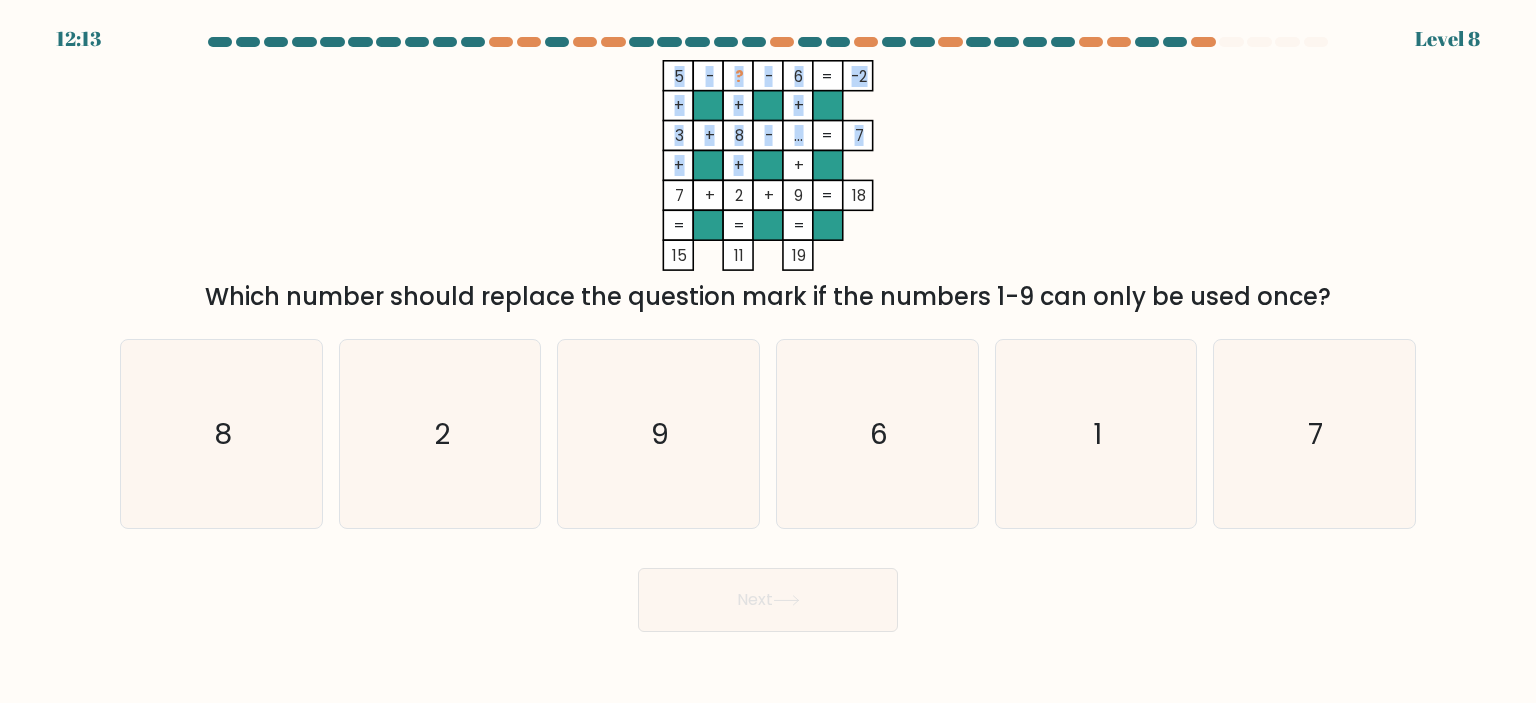 drag, startPoint x: 732, startPoint y: 69, endPoint x: 801, endPoint y: 128, distance: 90.78546 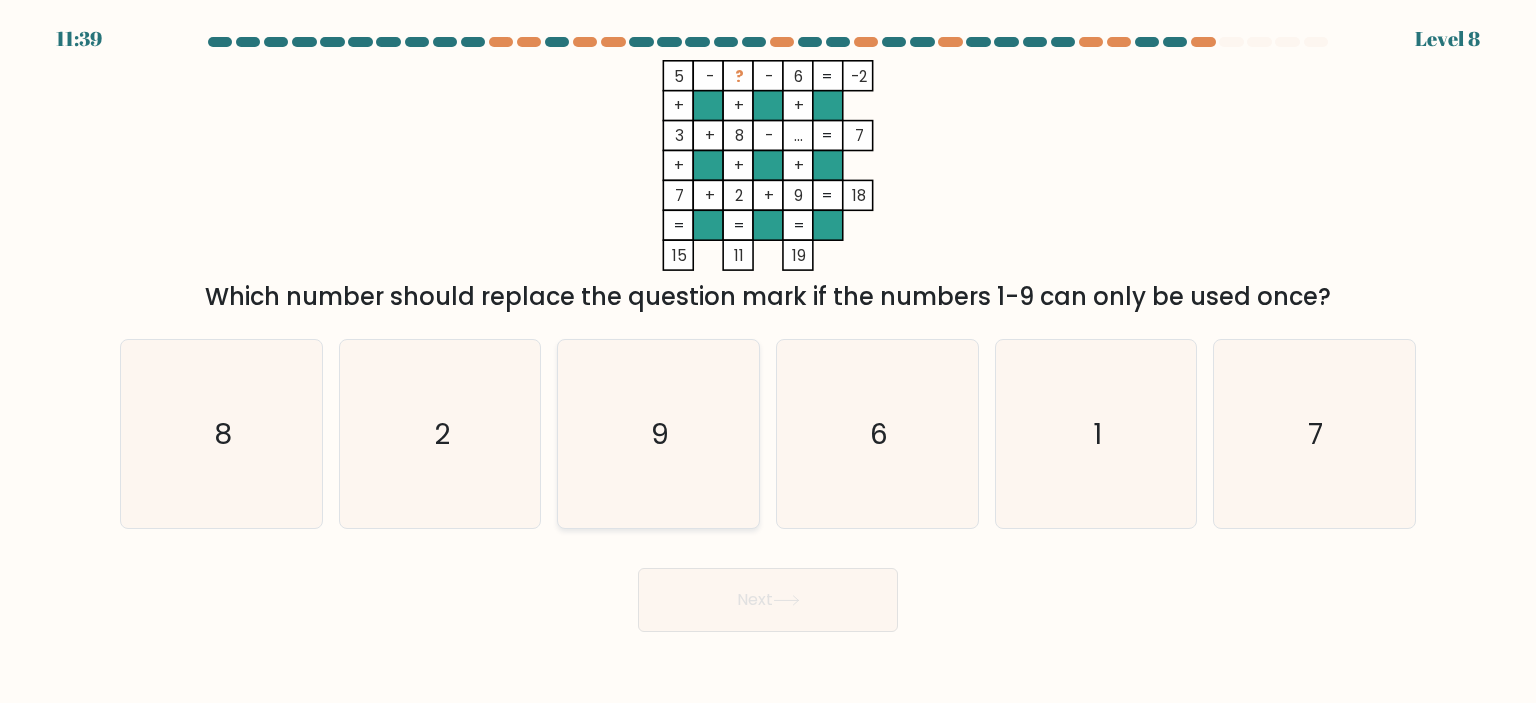 click on "9" at bounding box center (658, 434) 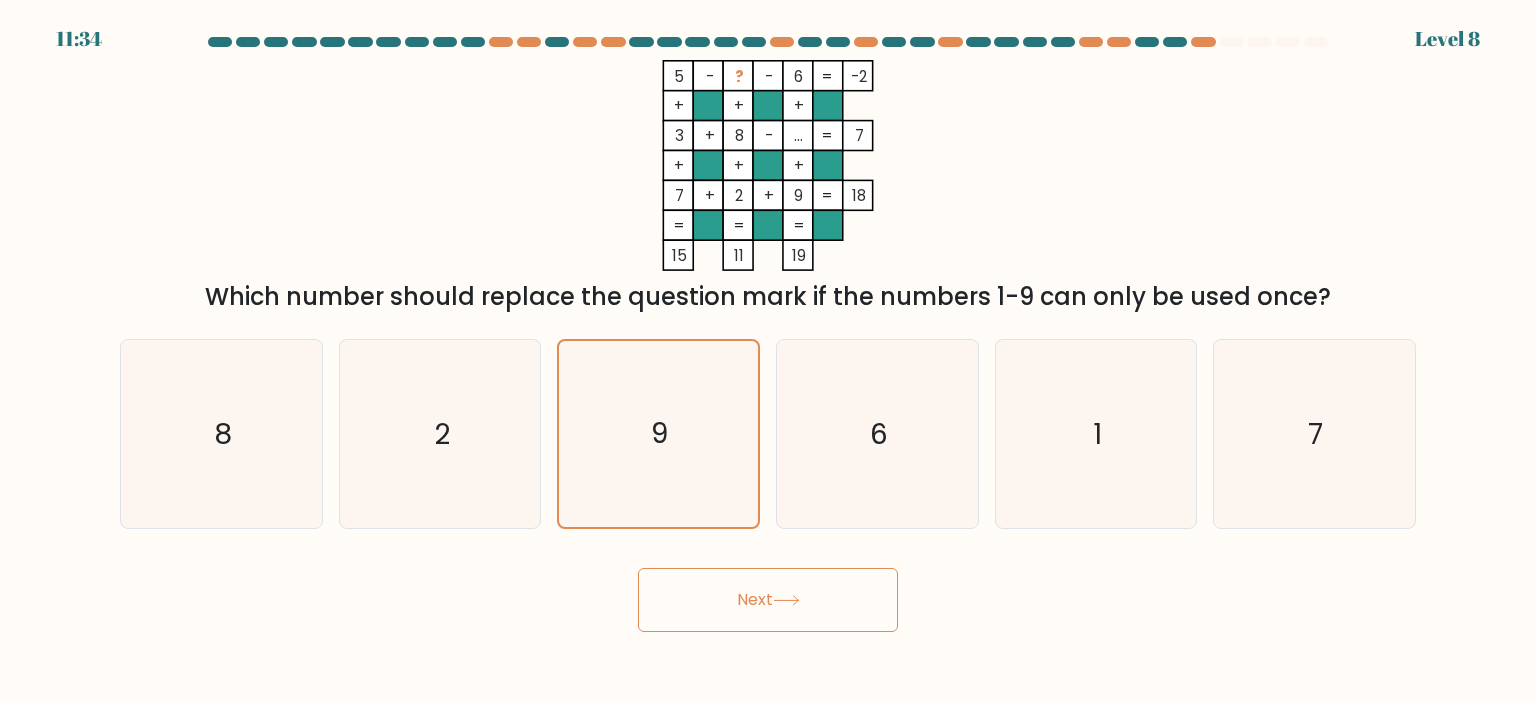 click on "Next" at bounding box center [768, 600] 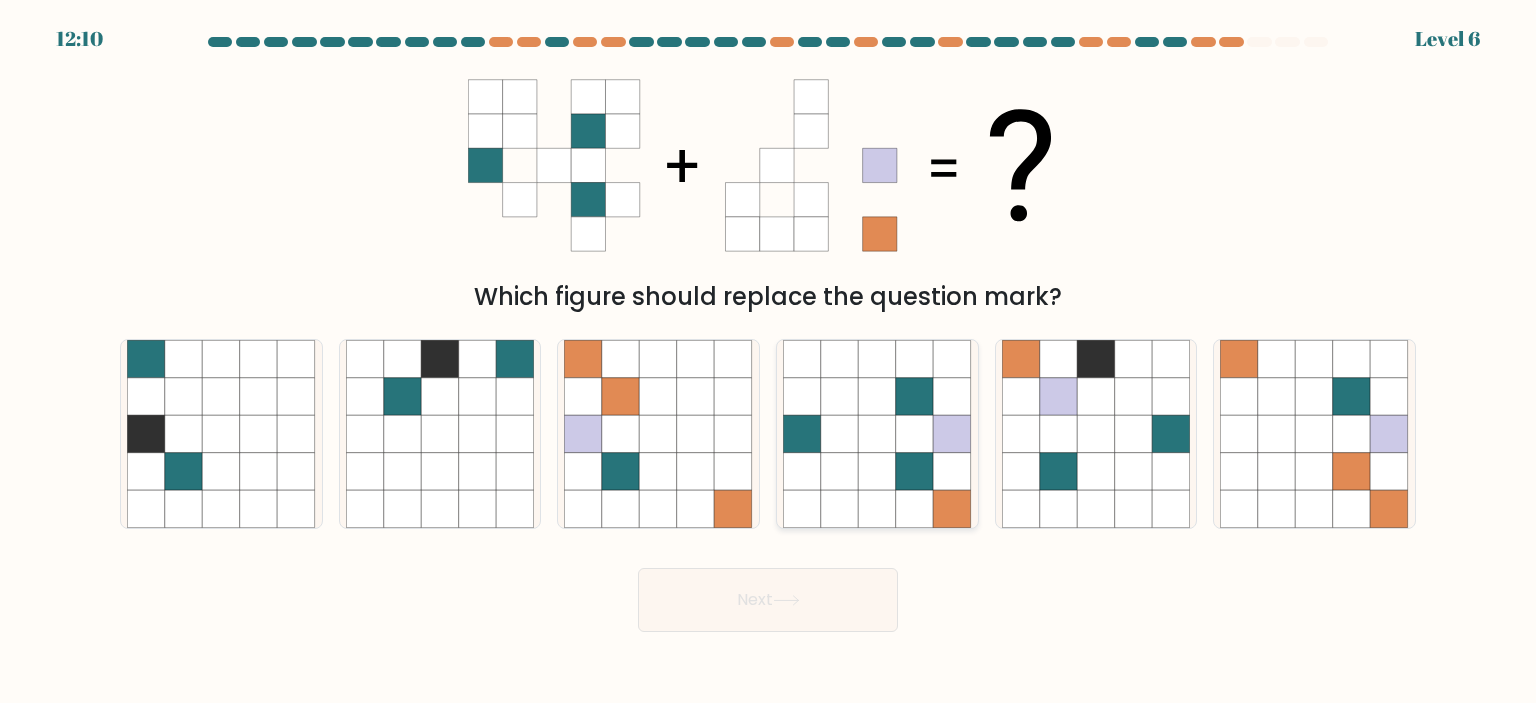 click at bounding box center (953, 472) 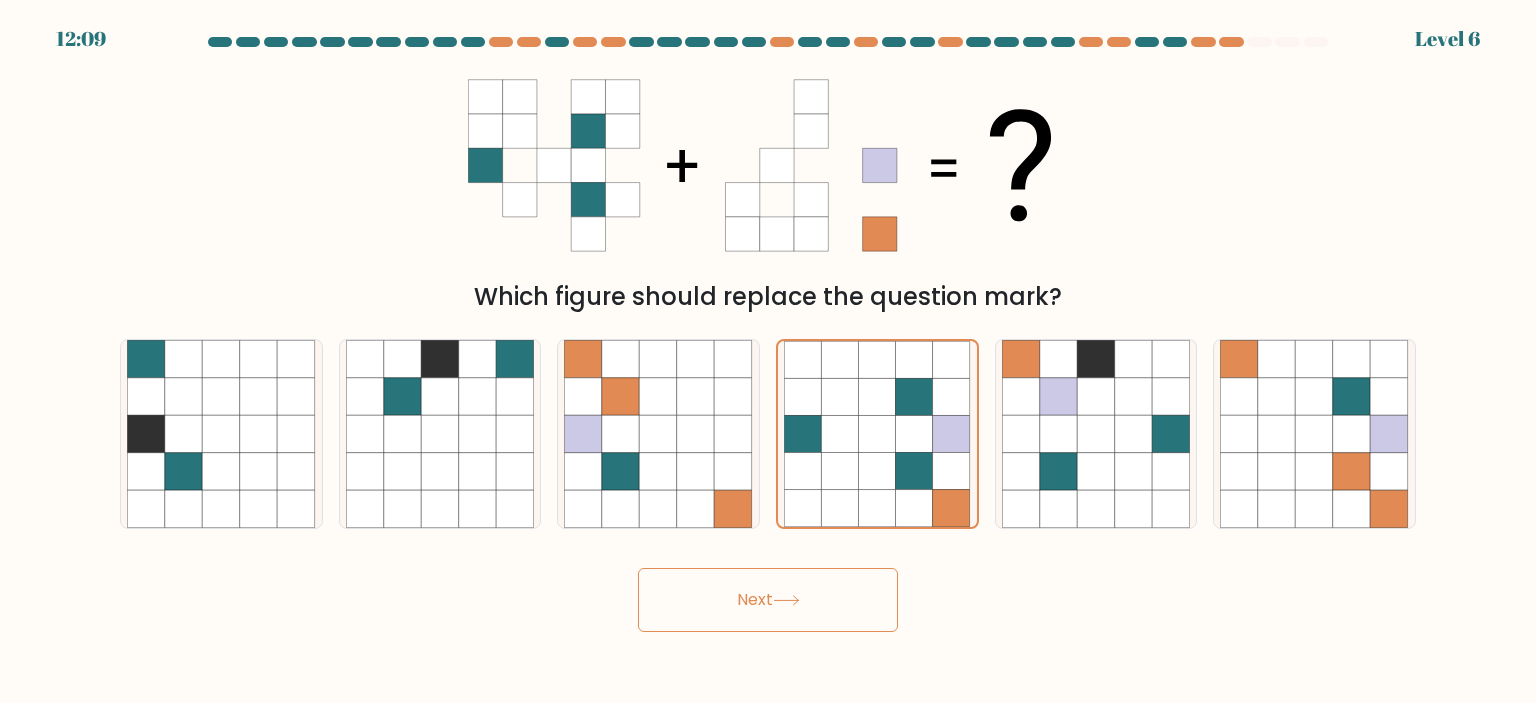click on "Next" at bounding box center [768, 600] 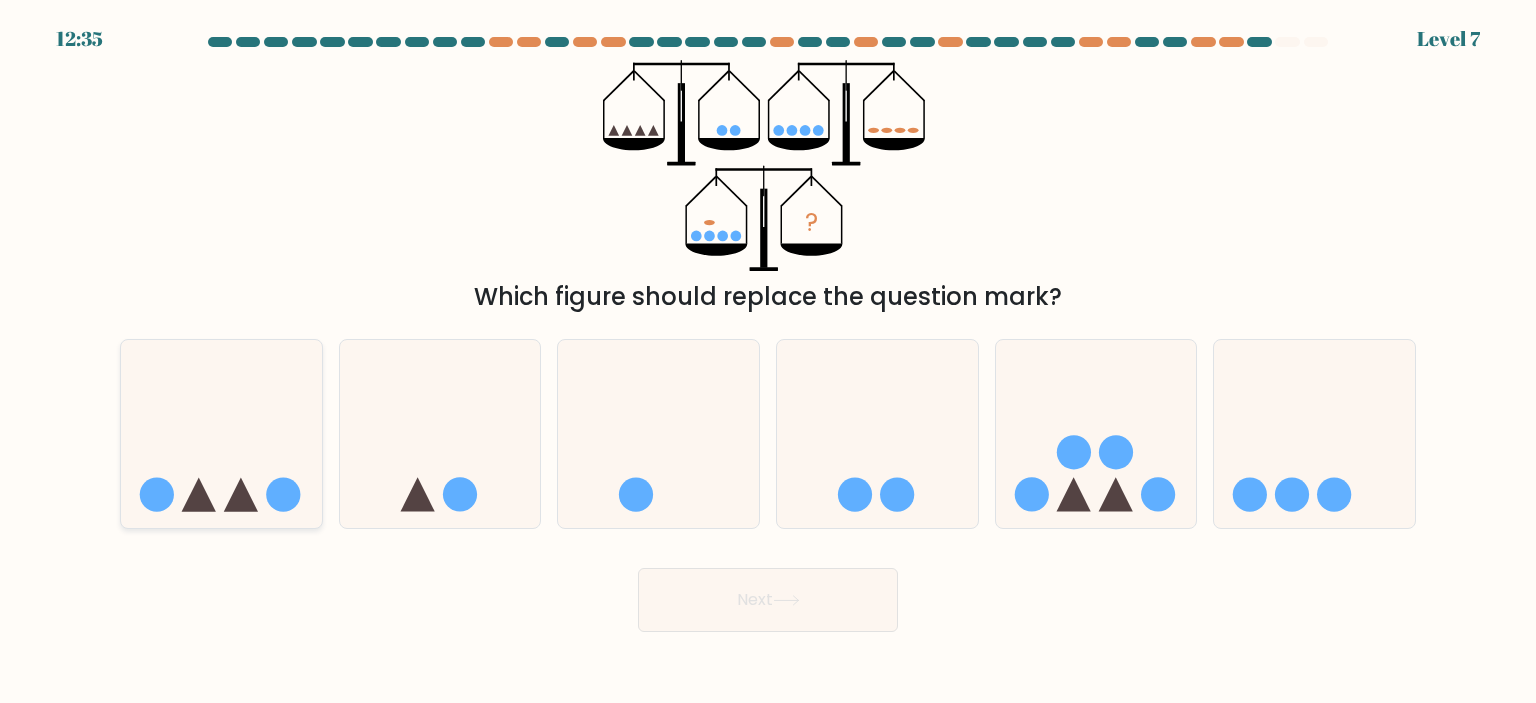 click at bounding box center [221, 434] 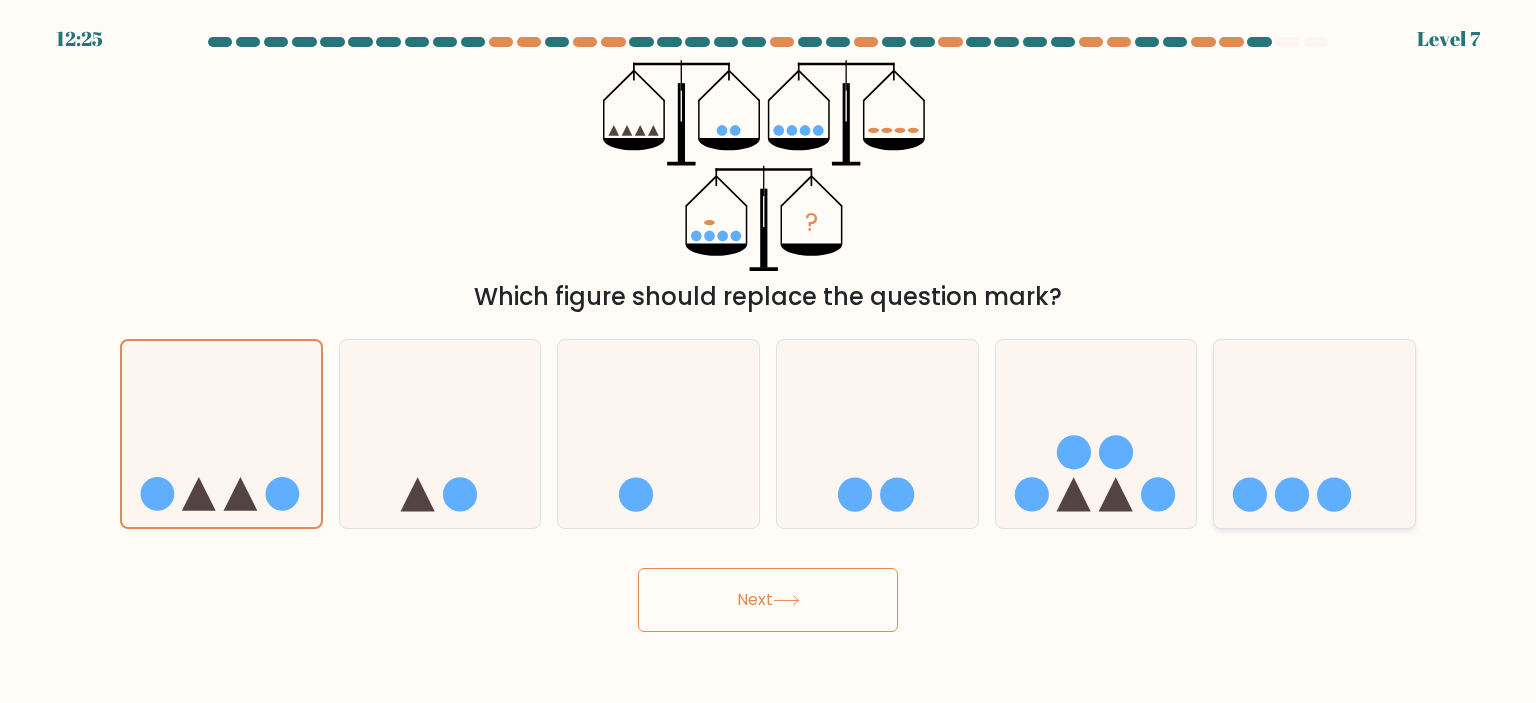 click at bounding box center [1314, 434] 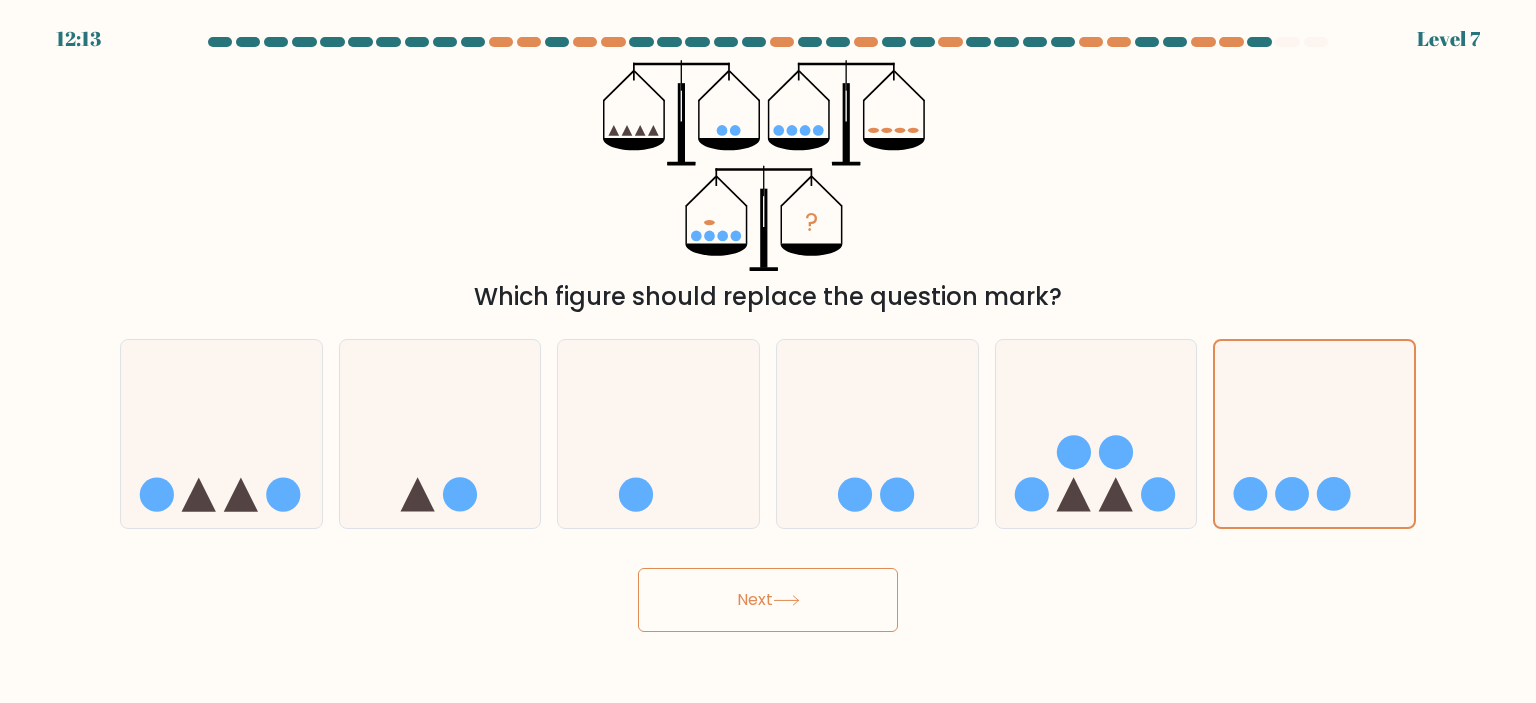 click on "Next" at bounding box center [768, 600] 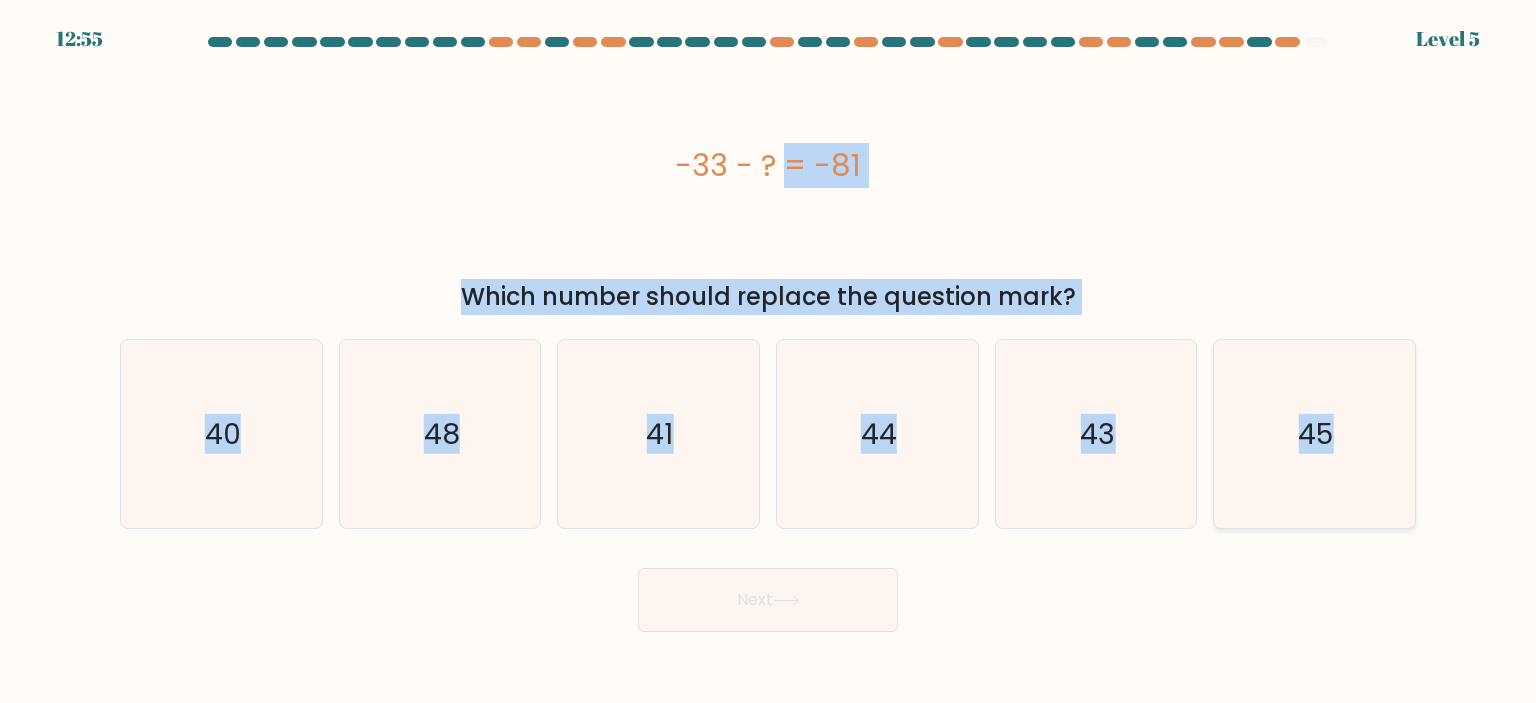 drag, startPoint x: 791, startPoint y: 192, endPoint x: 1386, endPoint y: 461, distance: 652.98236 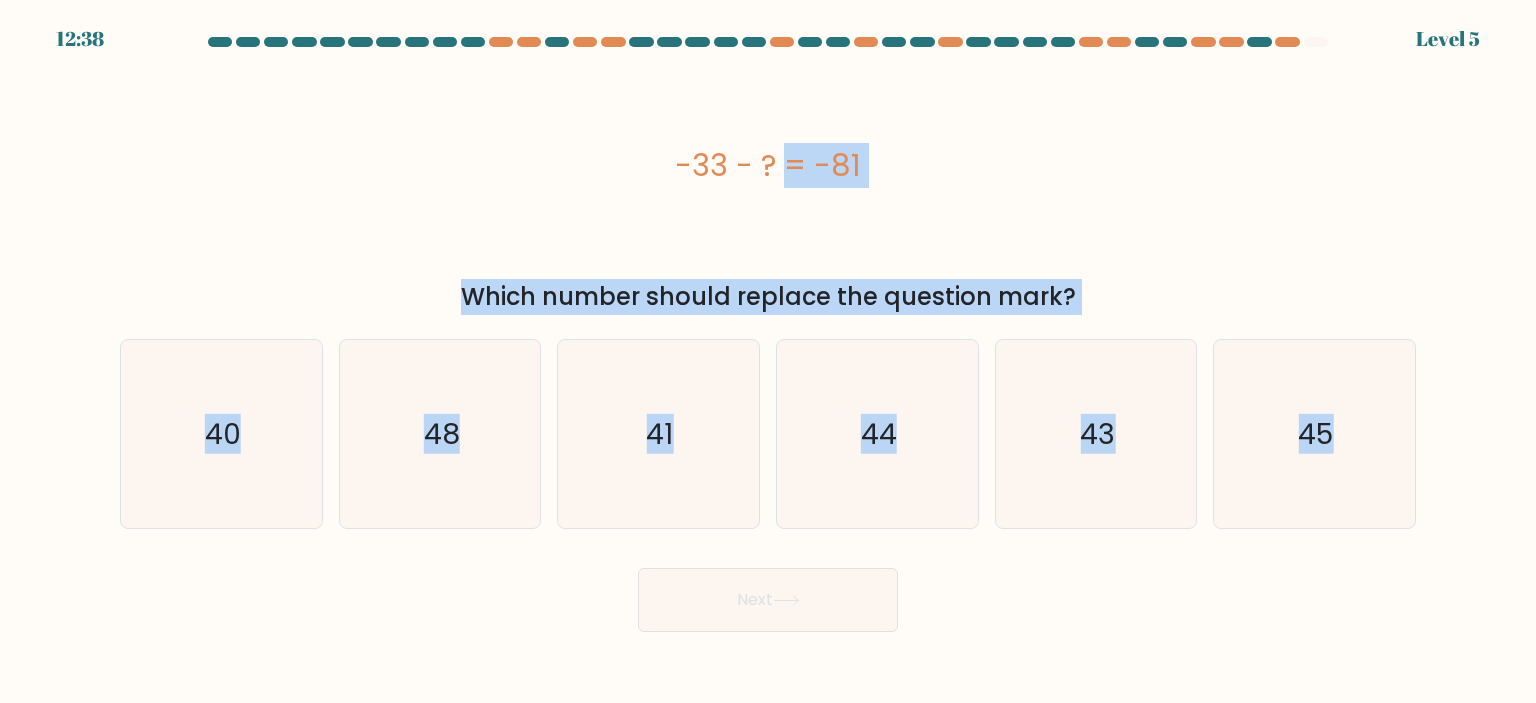 drag, startPoint x: 1190, startPoint y: 265, endPoint x: 674, endPoint y: 388, distance: 530.45734 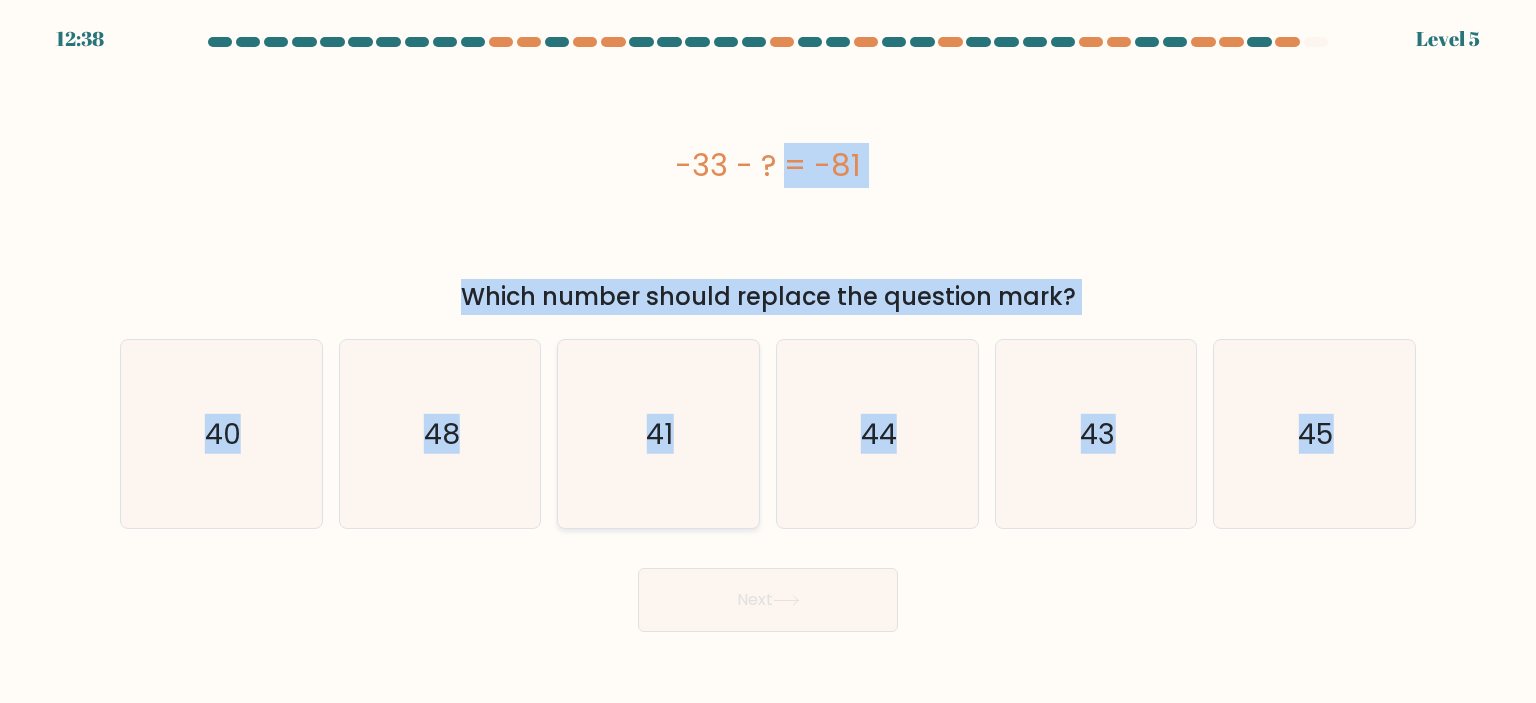 click on "-33 - ?  = -81" at bounding box center [768, 165] 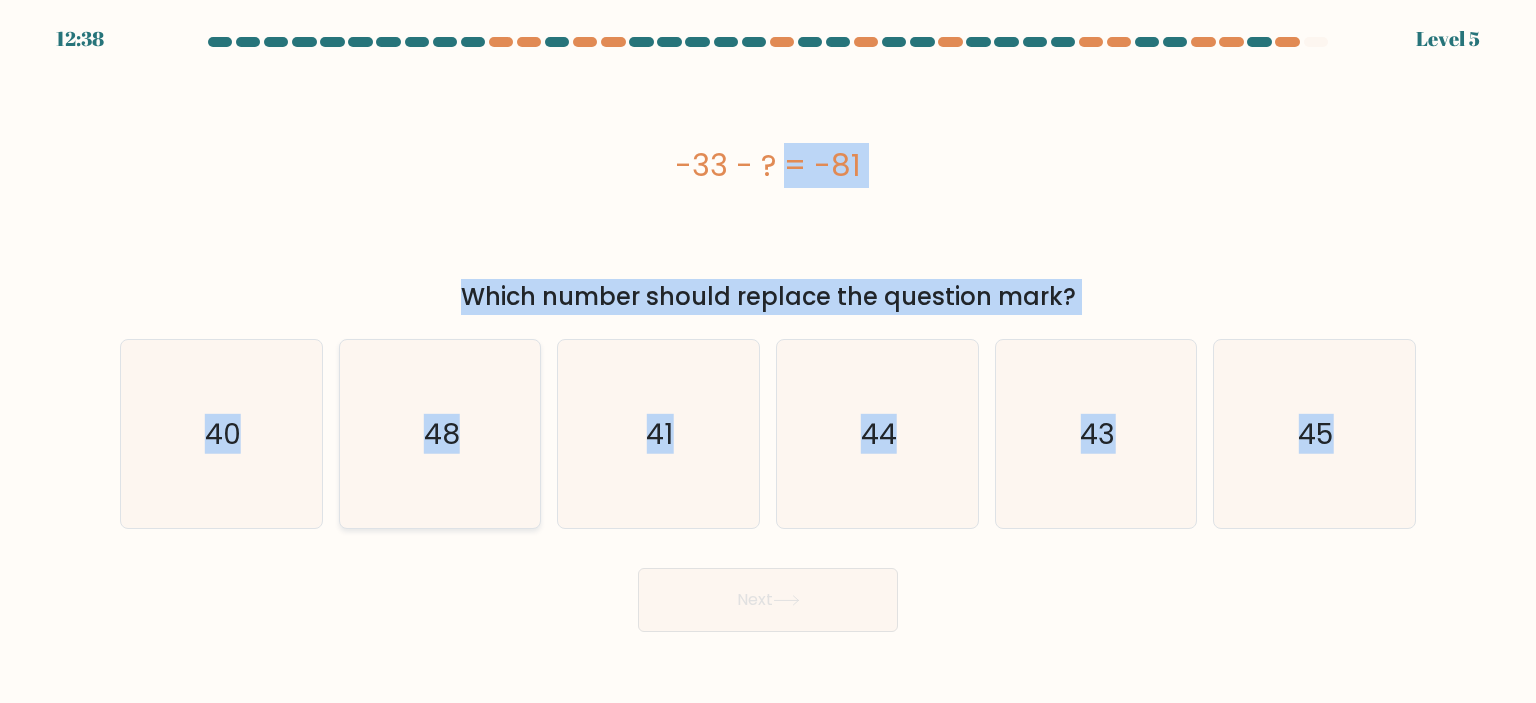 drag, startPoint x: 521, startPoint y: 455, endPoint x: 609, endPoint y: 516, distance: 107.07474 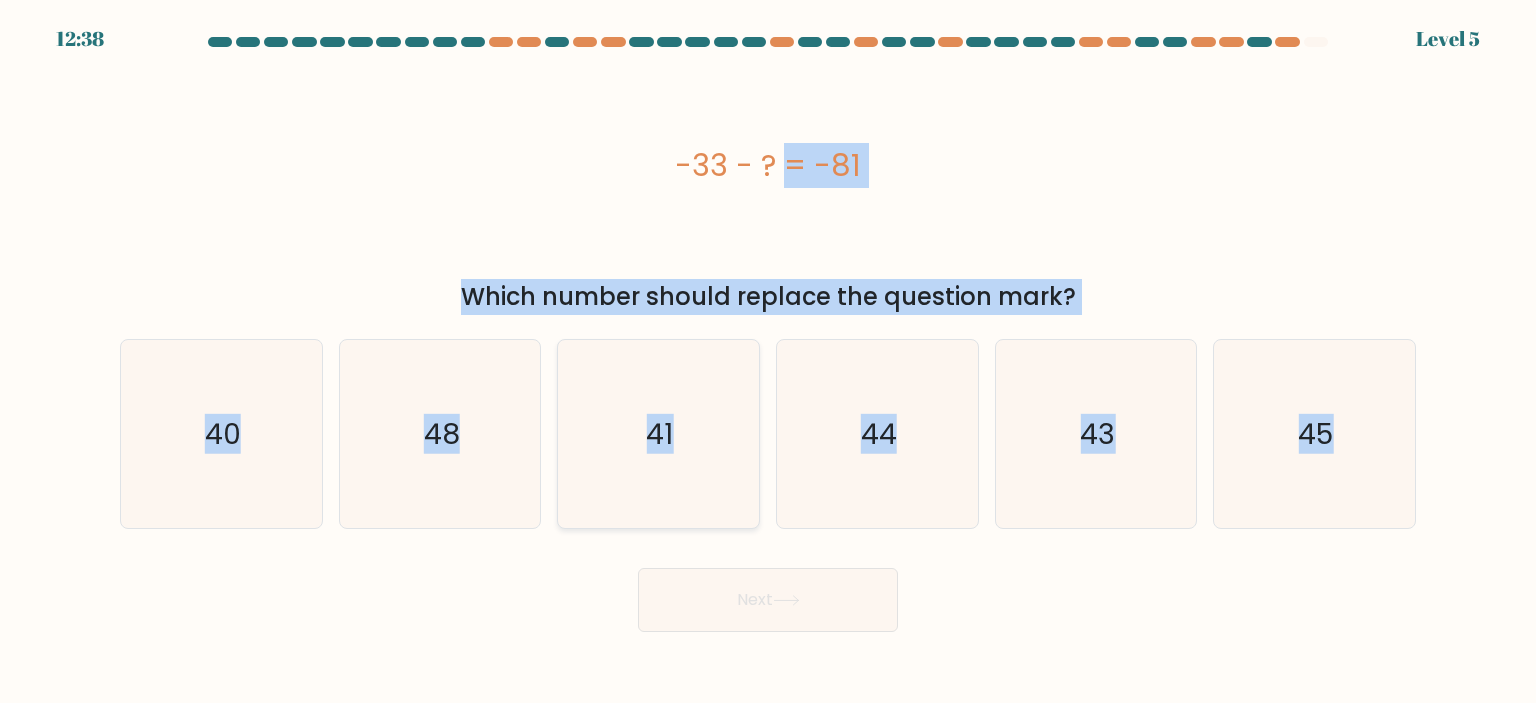 click on "48" at bounding box center (440, 434) 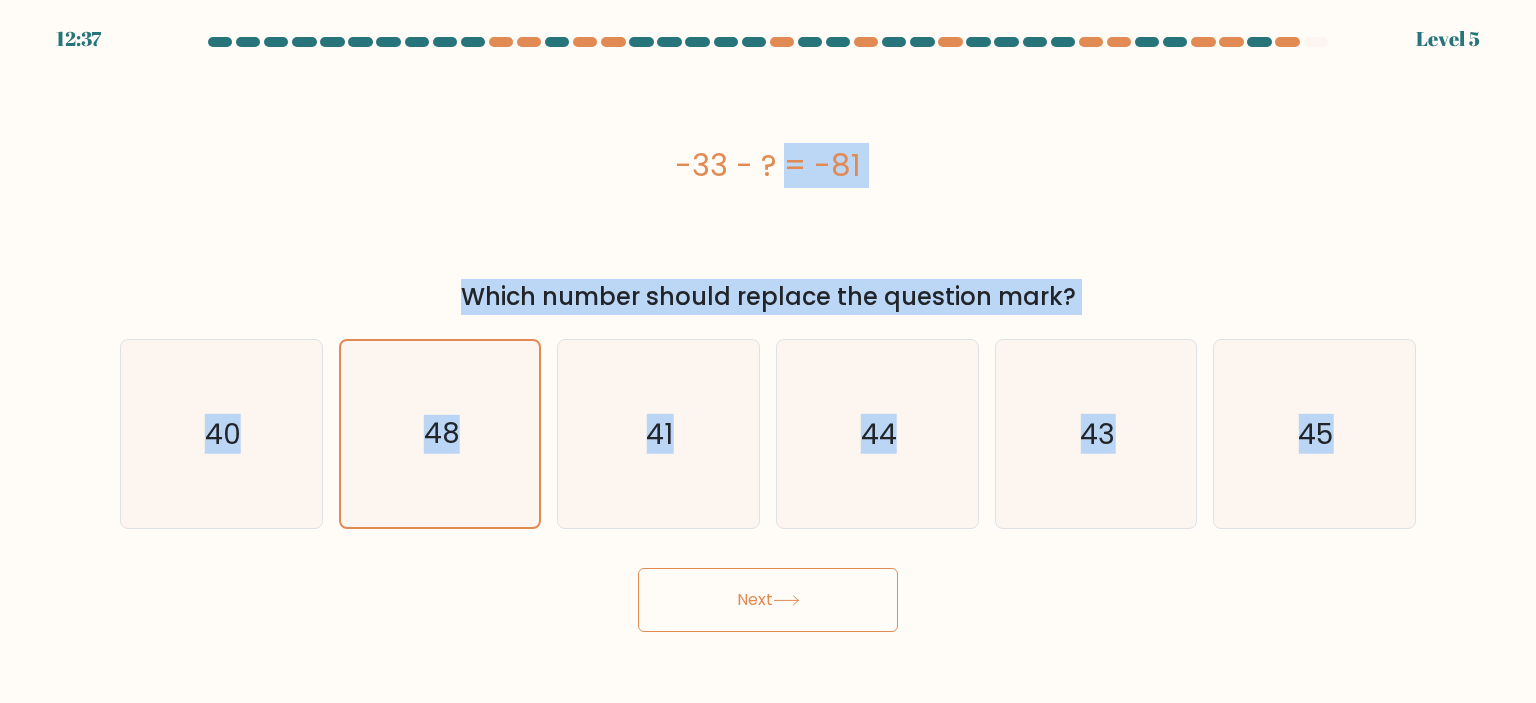 click on "Next" at bounding box center (768, 600) 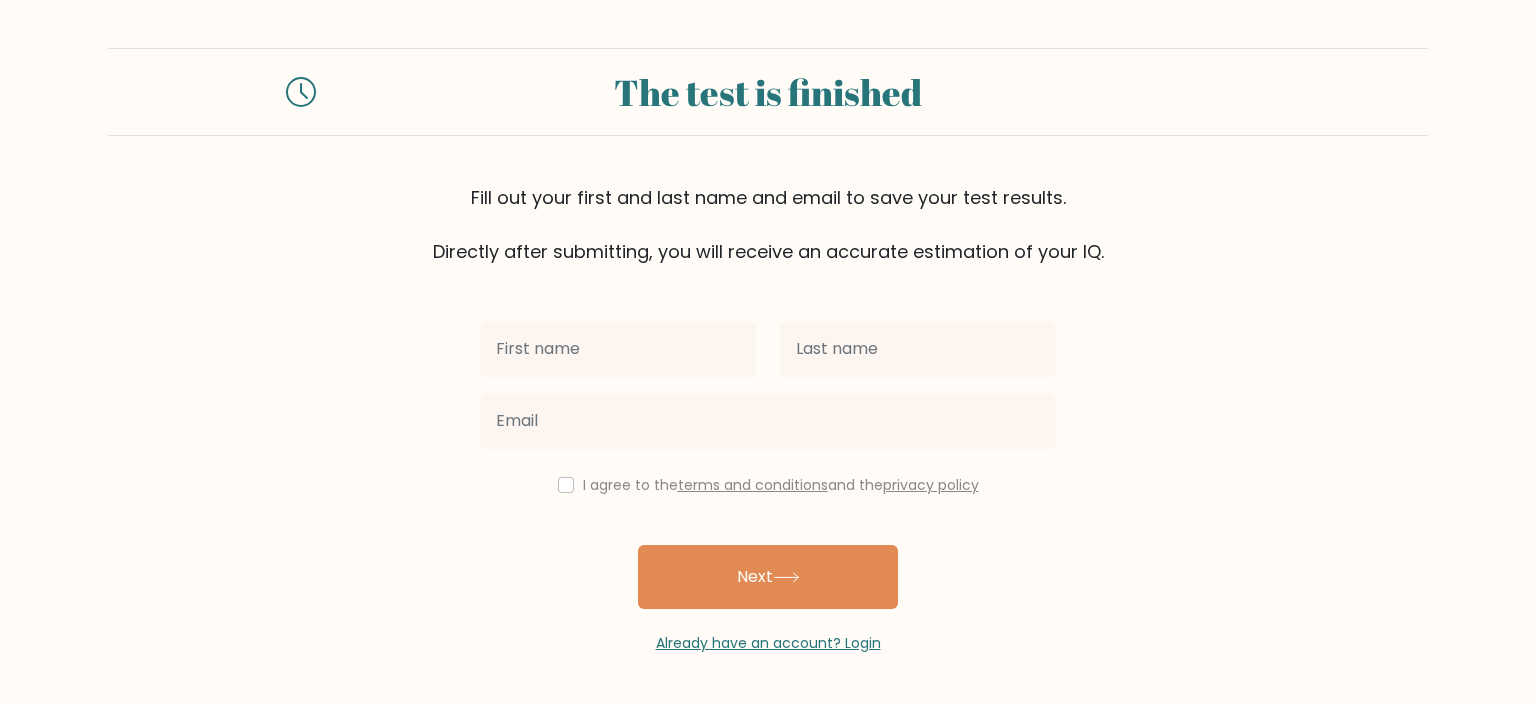 scroll, scrollTop: 0, scrollLeft: 0, axis: both 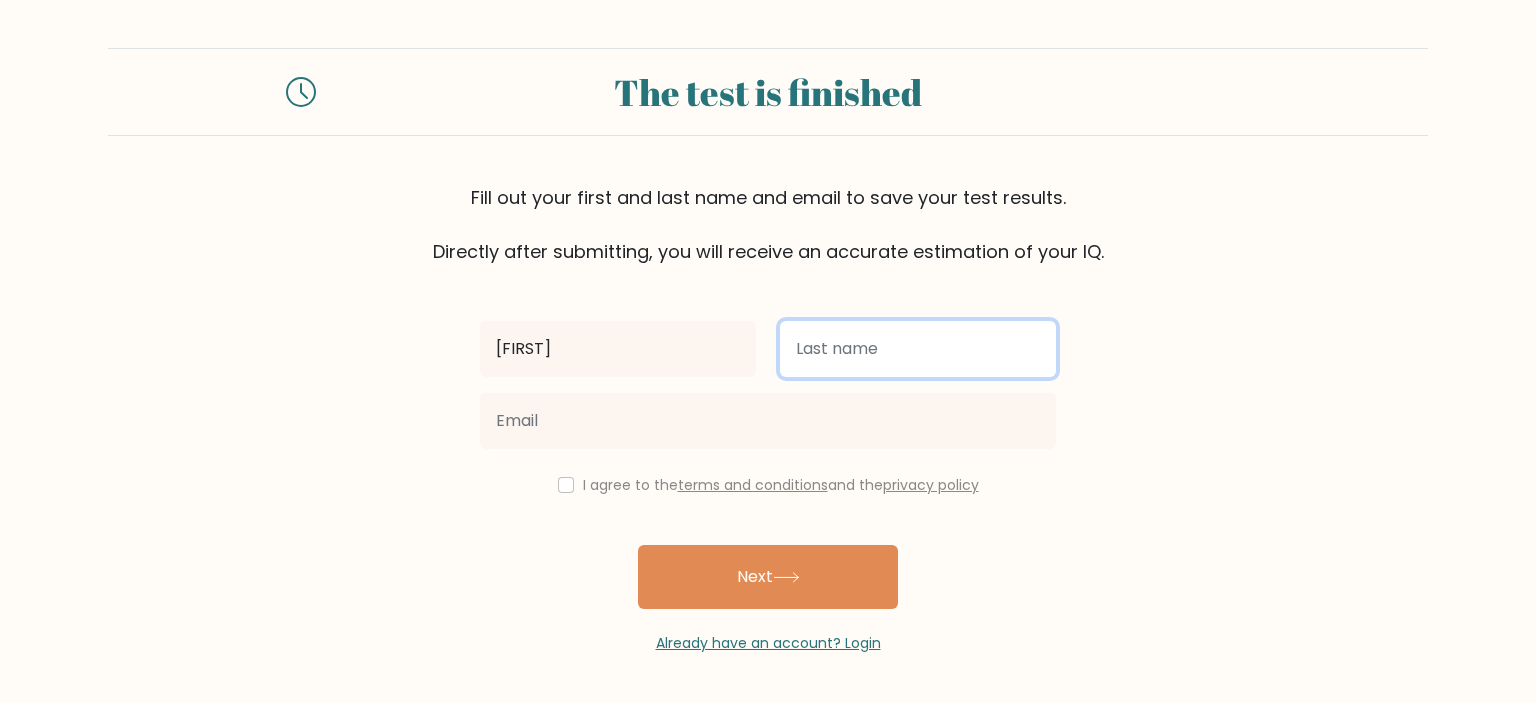 click at bounding box center [918, 349] 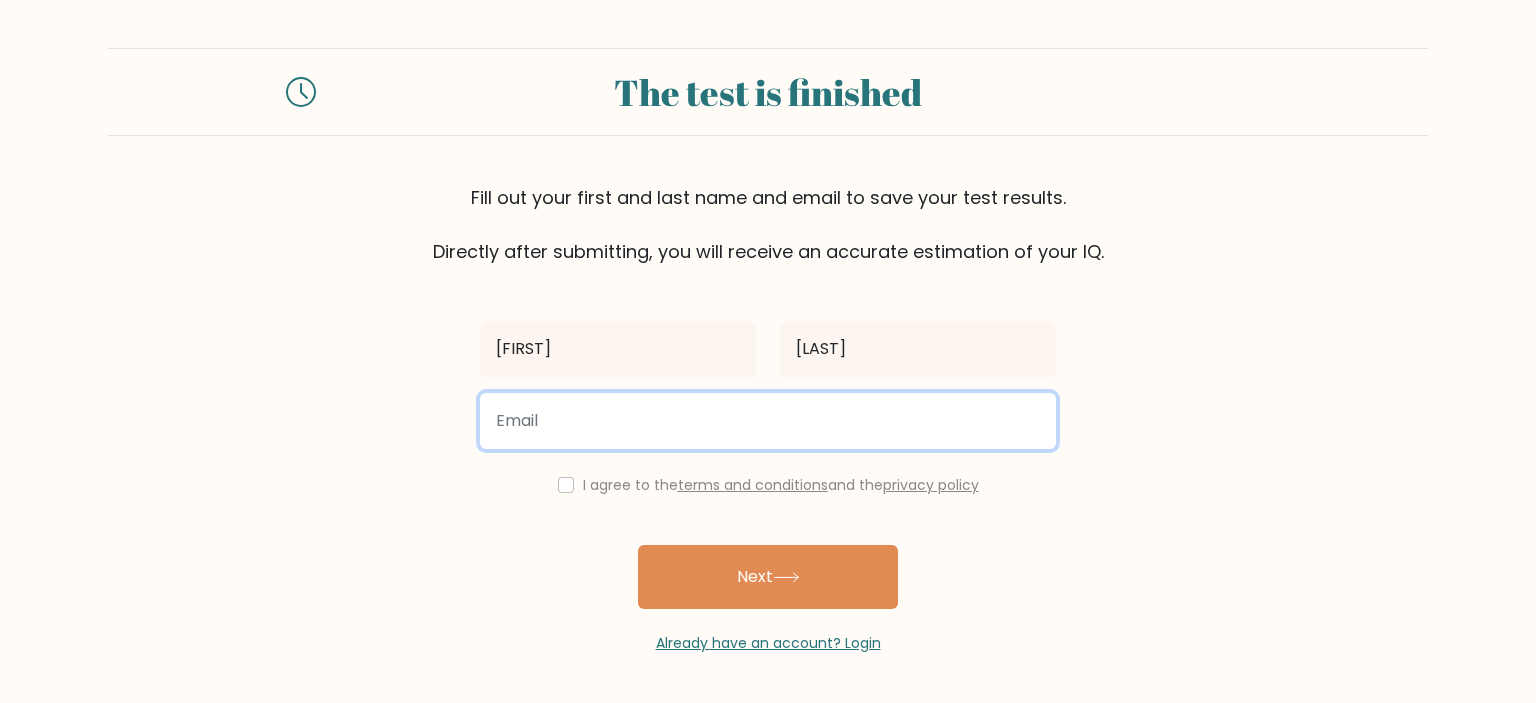 click at bounding box center (768, 421) 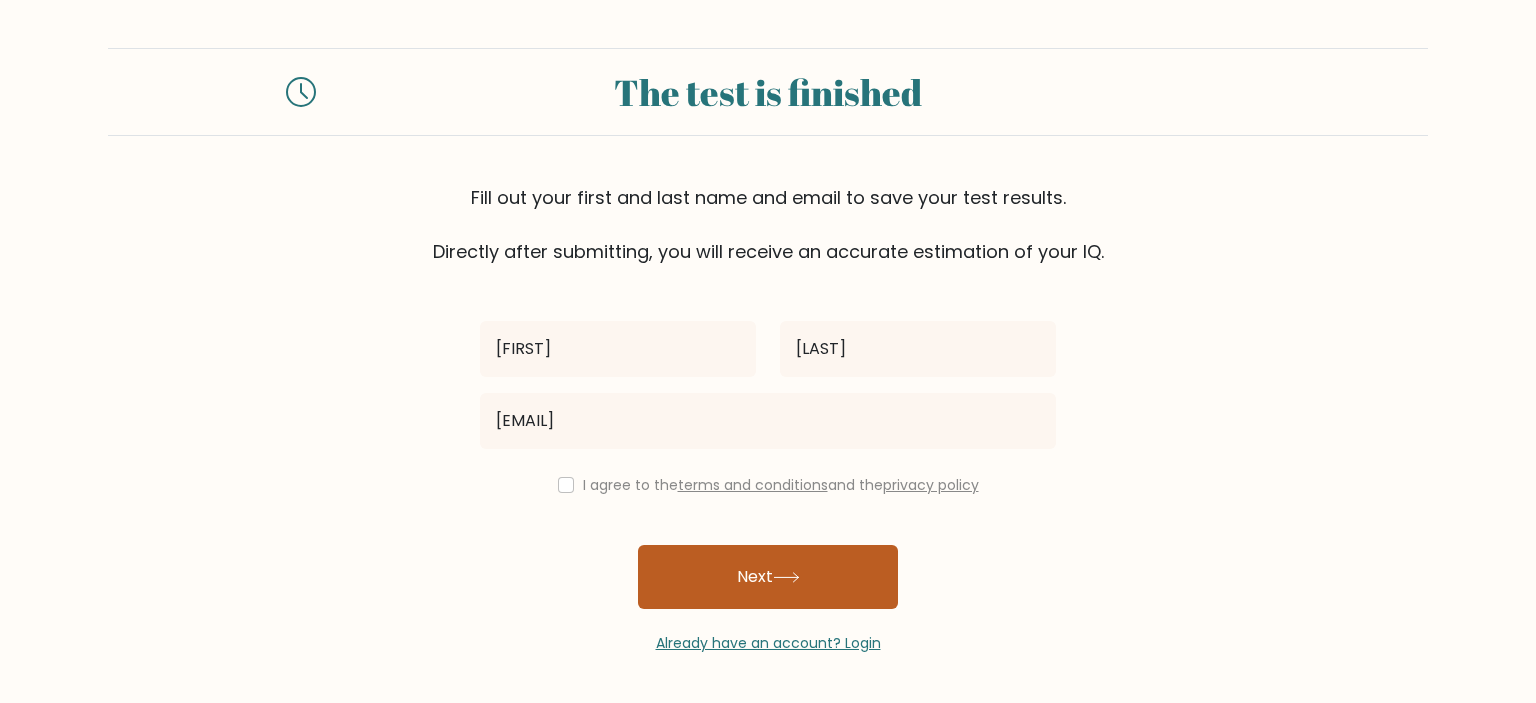 click on "Next" at bounding box center [768, 577] 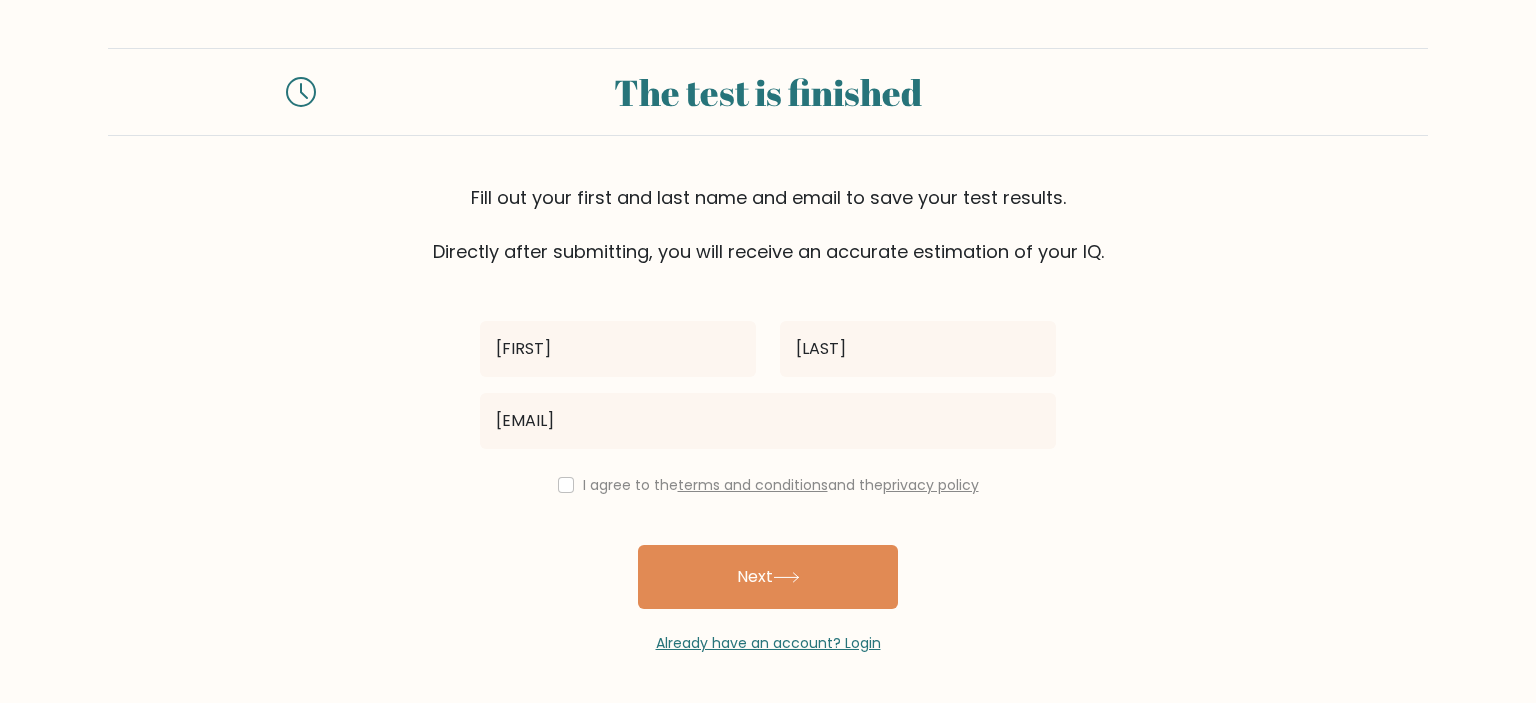 click on "I agree to the  terms and conditions  and the  privacy policy" at bounding box center [768, 485] 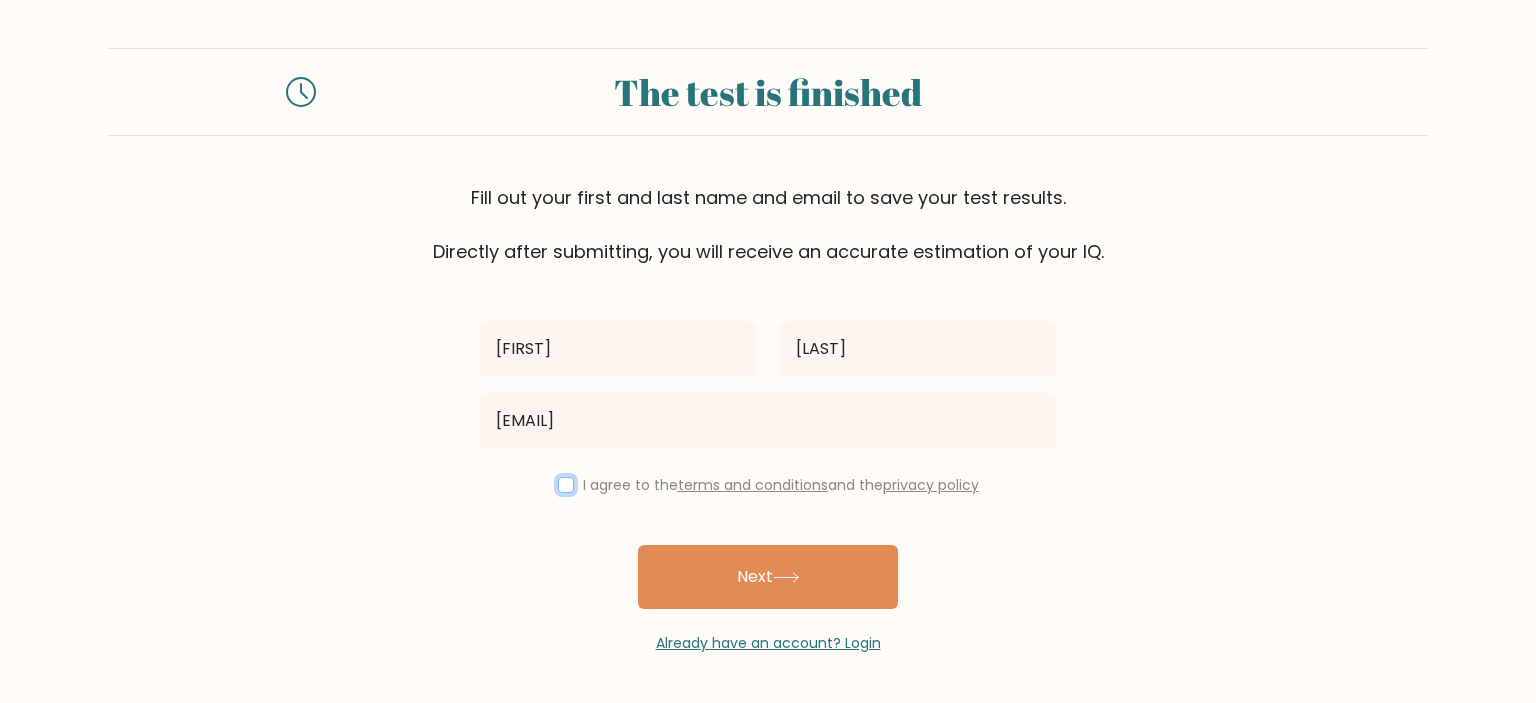 click at bounding box center [566, 485] 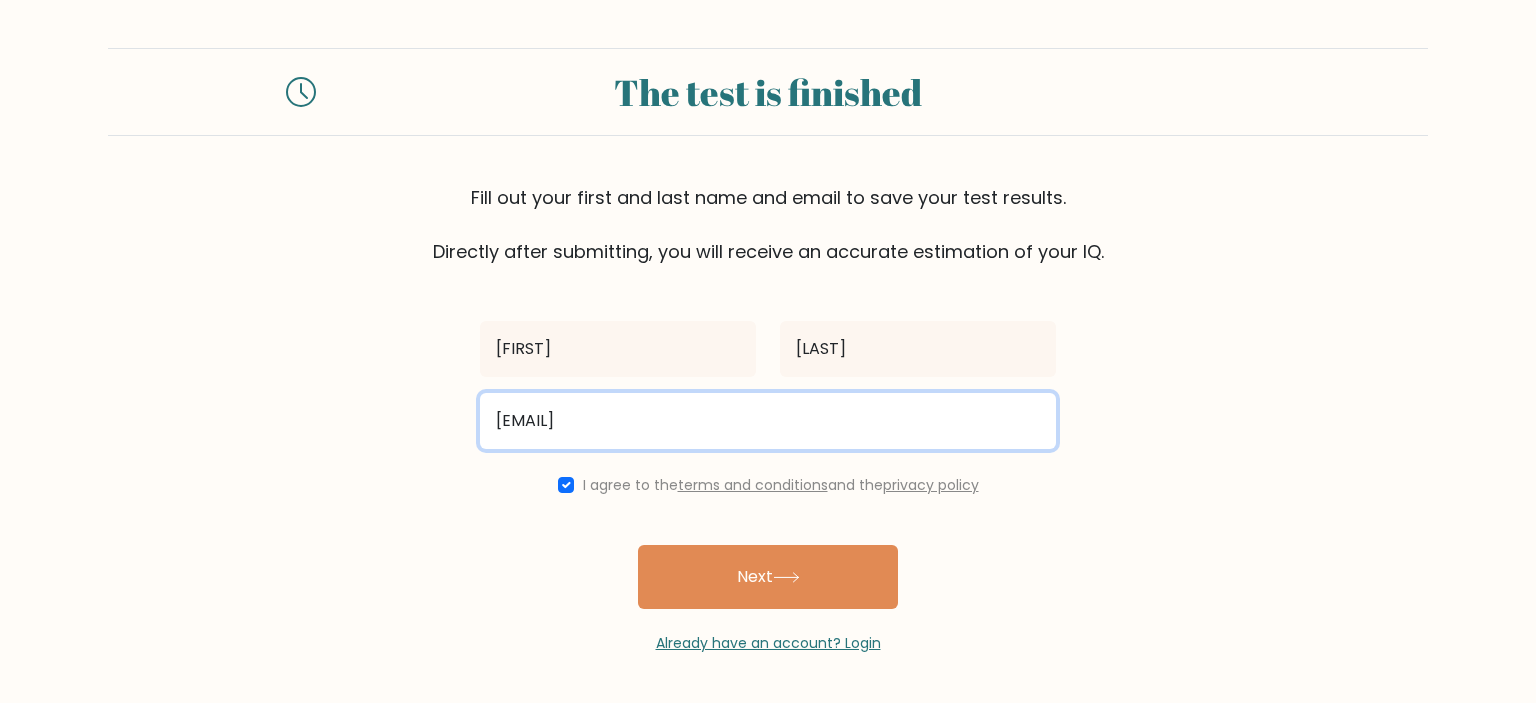 click on "carollebeatrizvillegas@gmail.com" at bounding box center [768, 421] 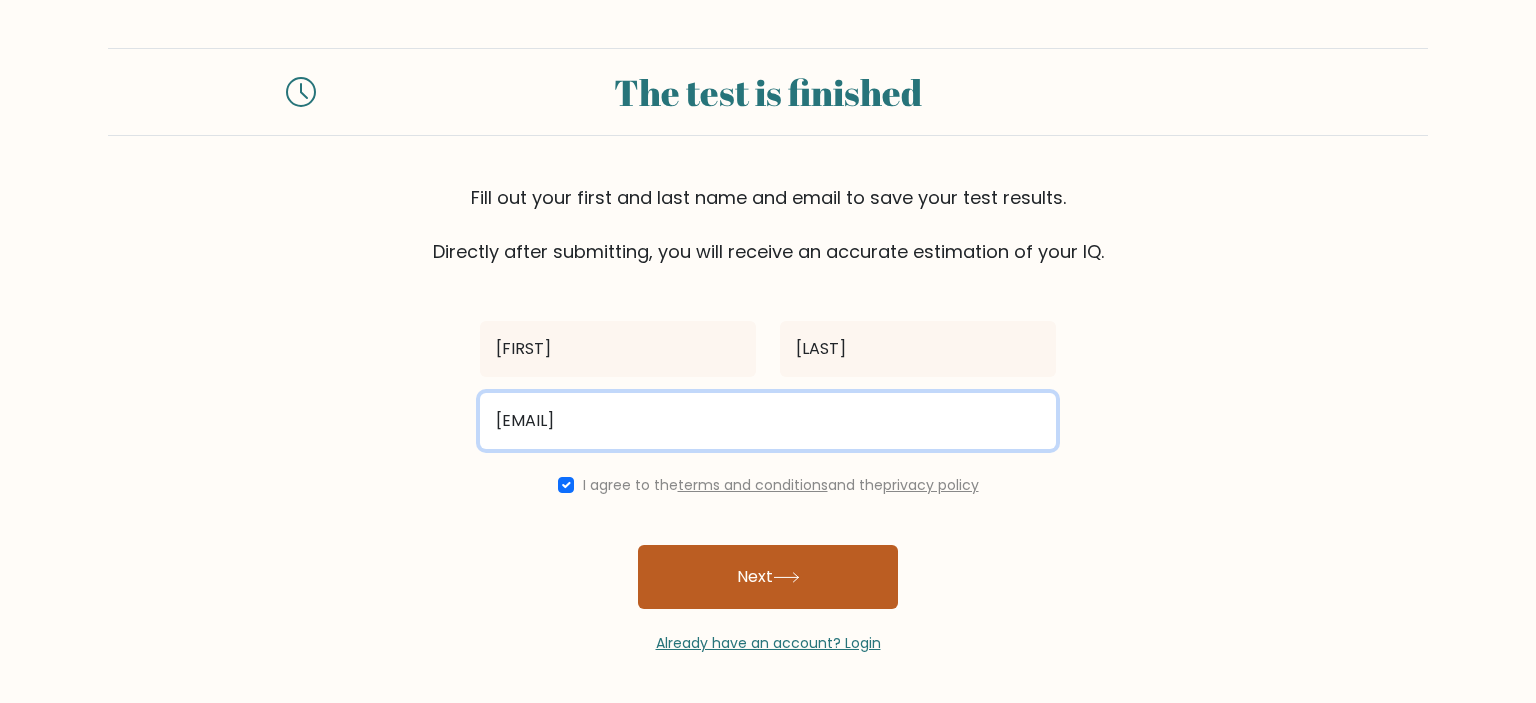type on "carollevillegas@gmail.com" 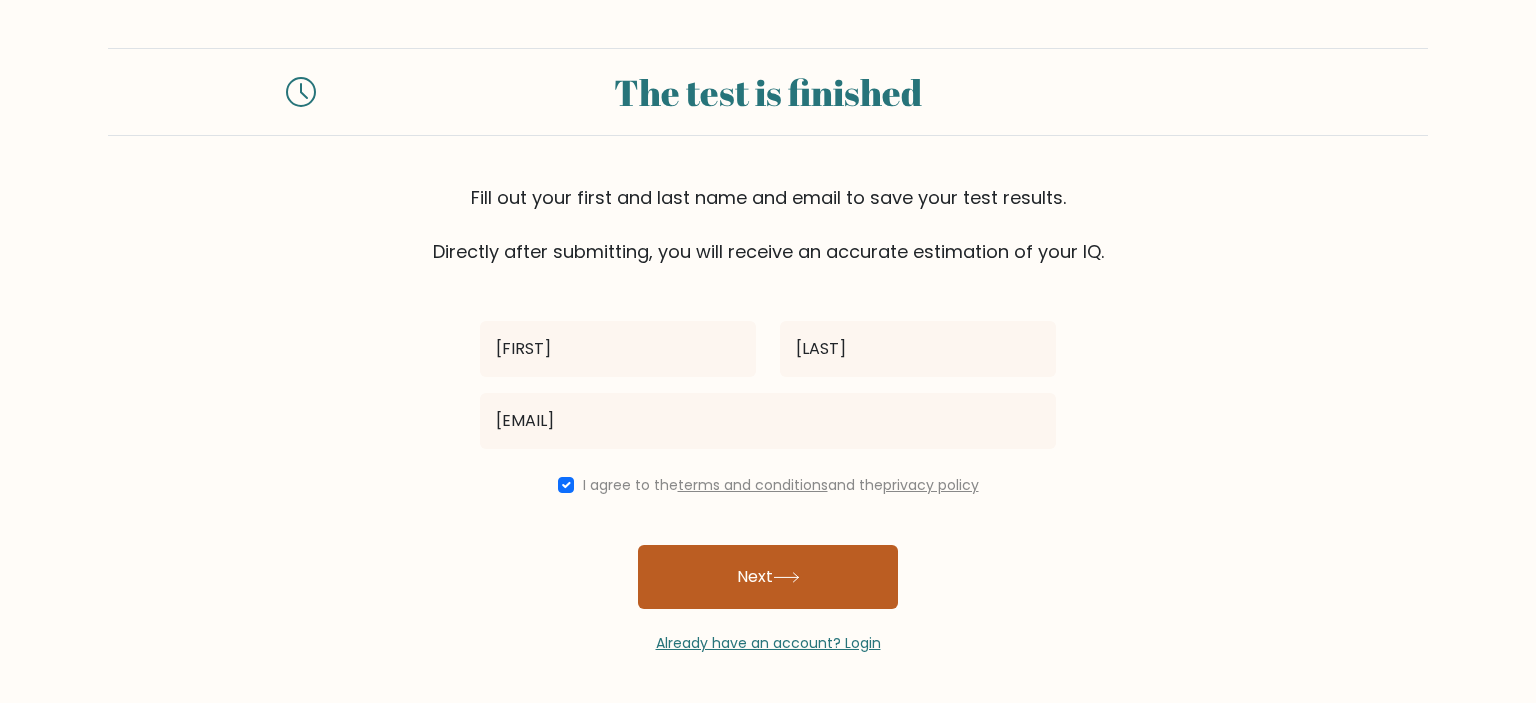 click on "Next" at bounding box center (768, 577) 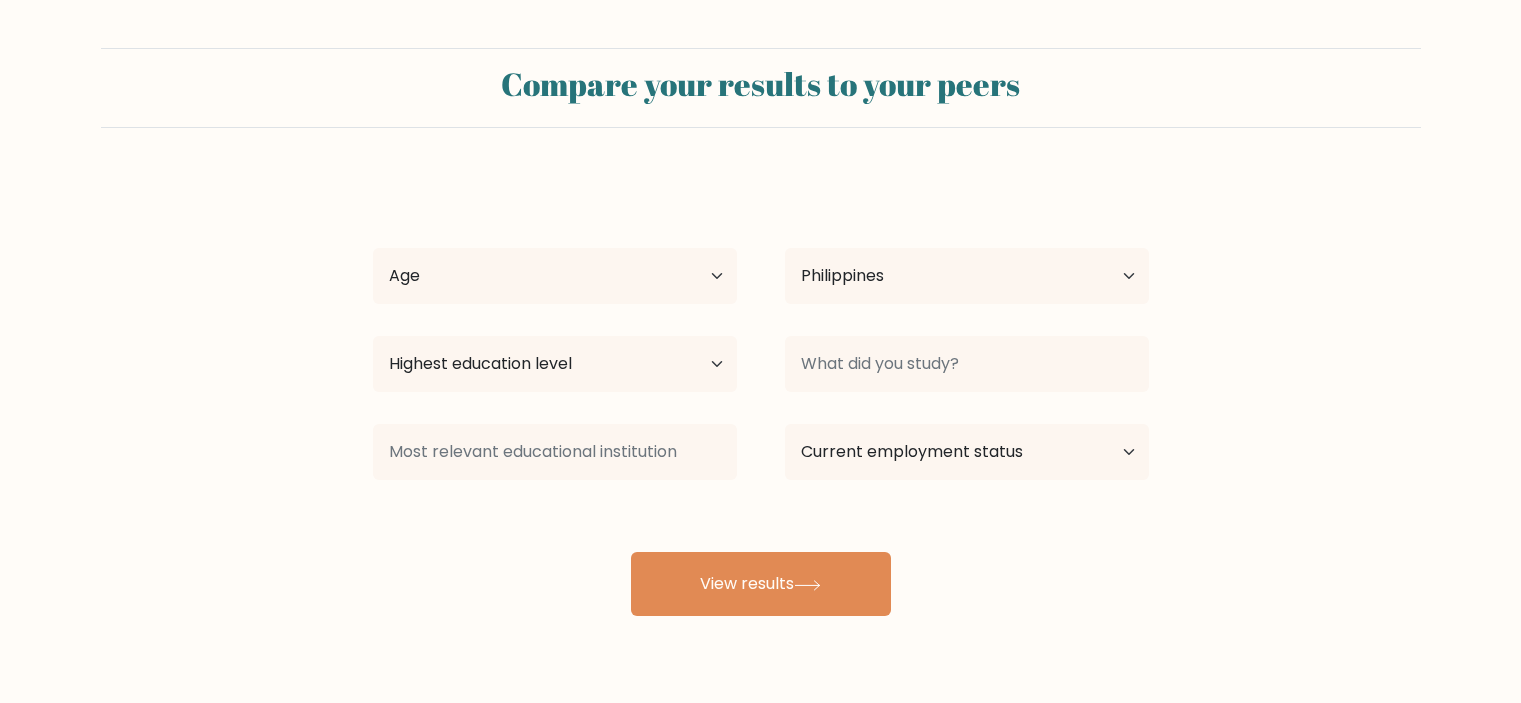 scroll, scrollTop: 0, scrollLeft: 0, axis: both 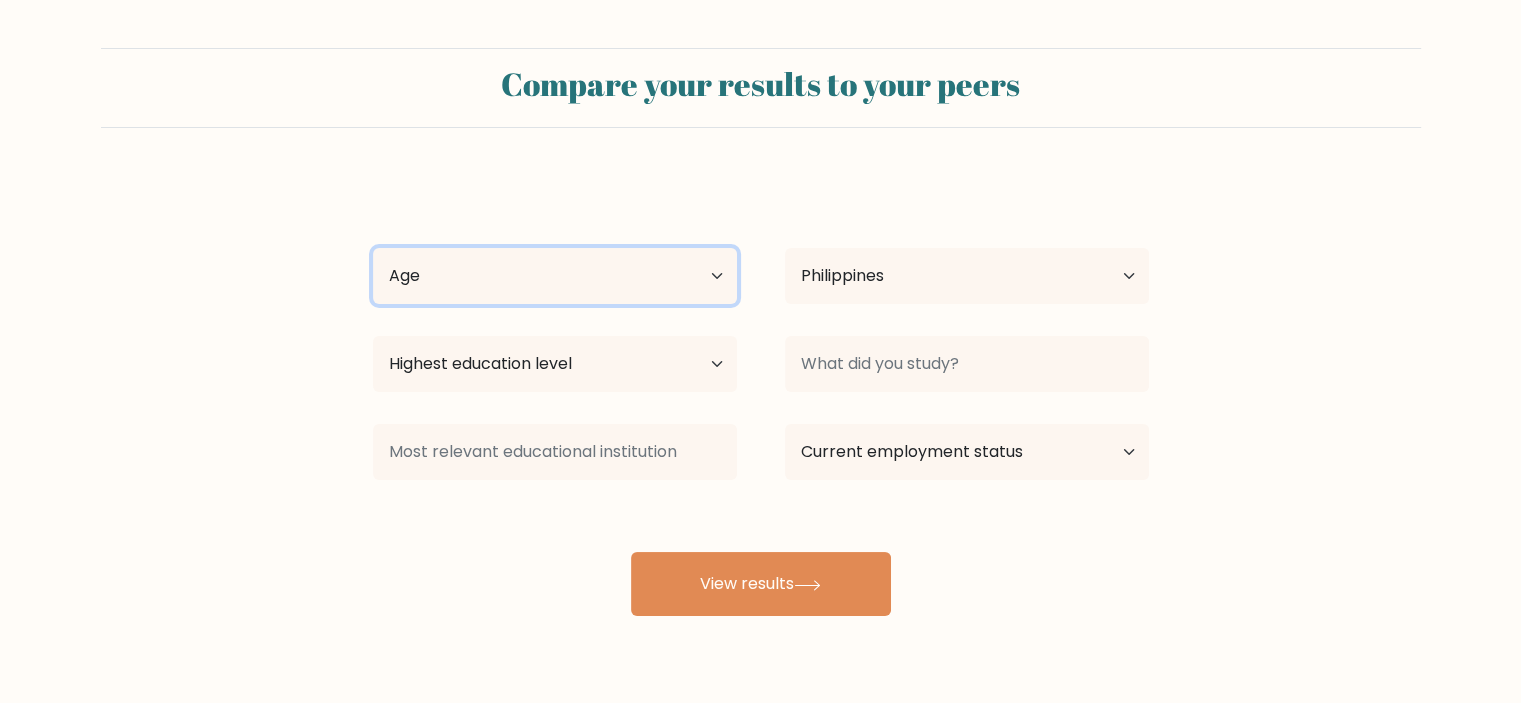 click on "Age
Under 18 years old
18-24 years old
25-34 years old
35-44 years old
45-54 years old
55-64 years old
65 years old and above" at bounding box center [555, 276] 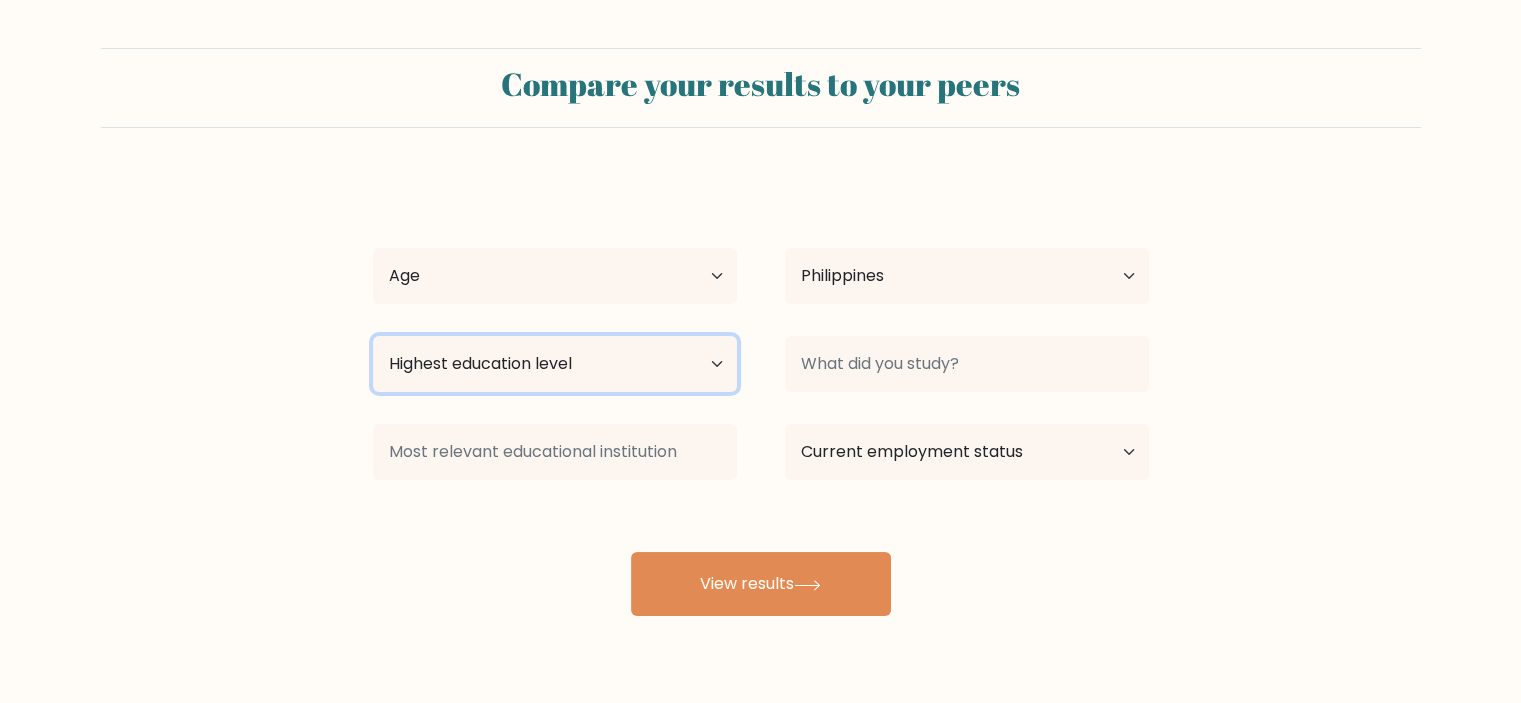 click on "Highest education level
No schooling
Primary
Lower Secondary
Upper Secondary
Occupation Specific
Bachelor's degree
Master's degree
Doctoral degree" at bounding box center (555, 364) 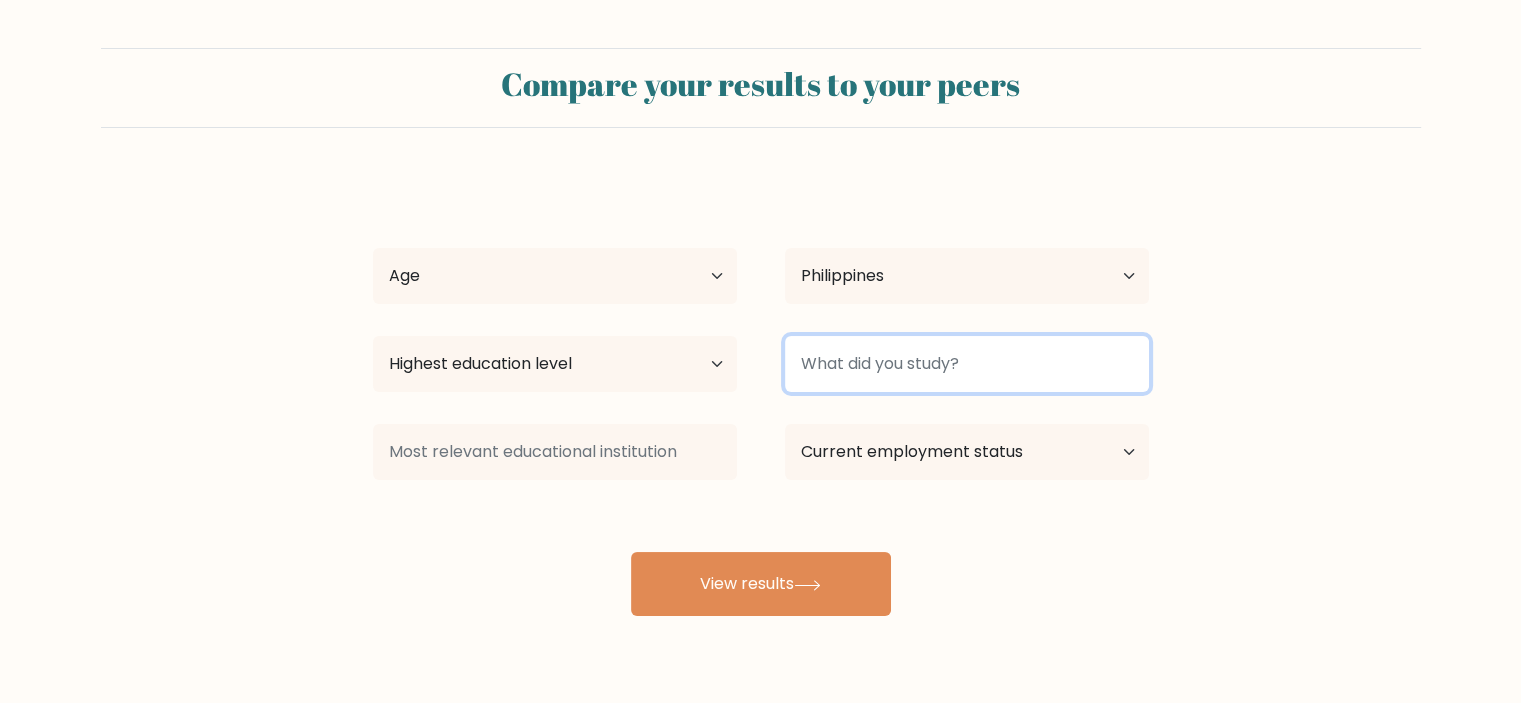 click at bounding box center (967, 364) 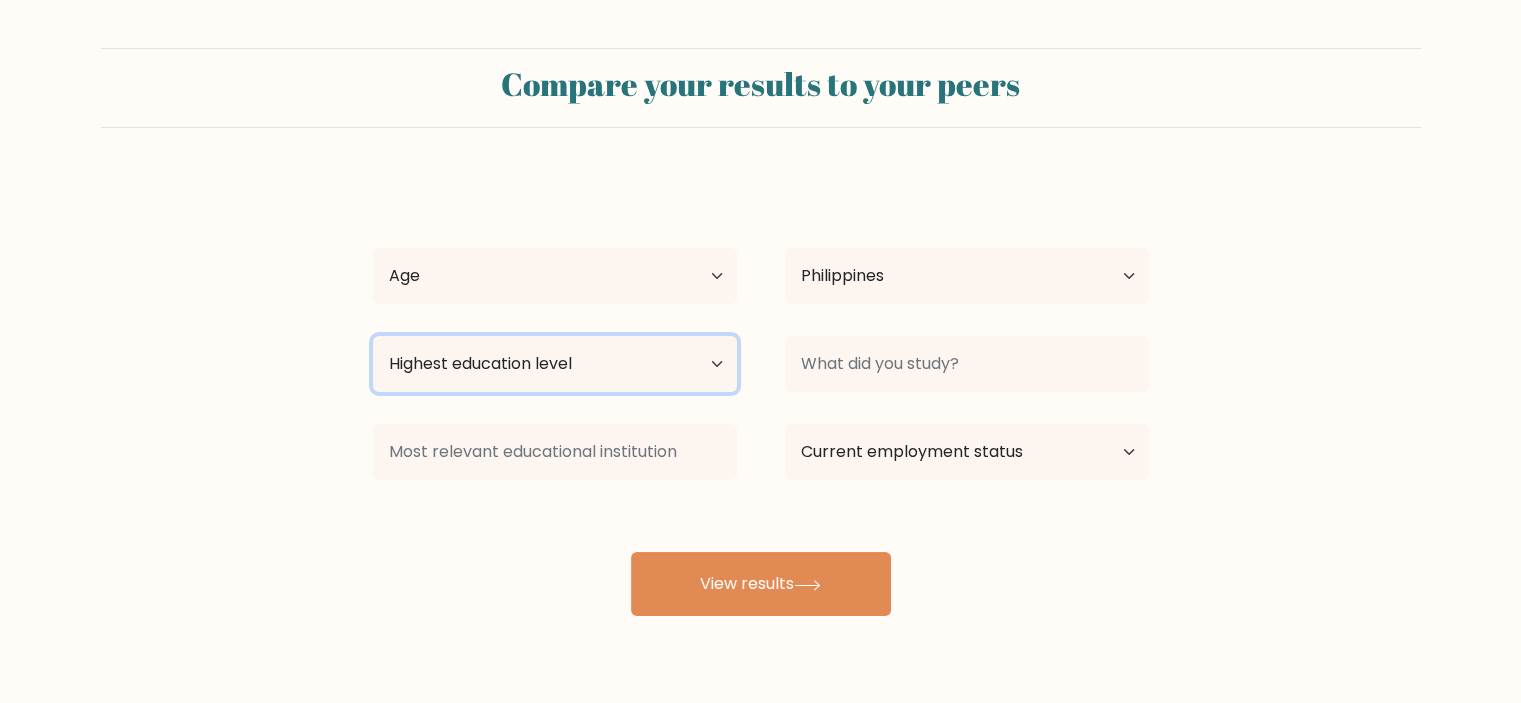click on "Highest education level
No schooling
Primary
Lower Secondary
Upper Secondary
Occupation Specific
Bachelor's degree
Master's degree
Doctoral degree" at bounding box center (555, 364) 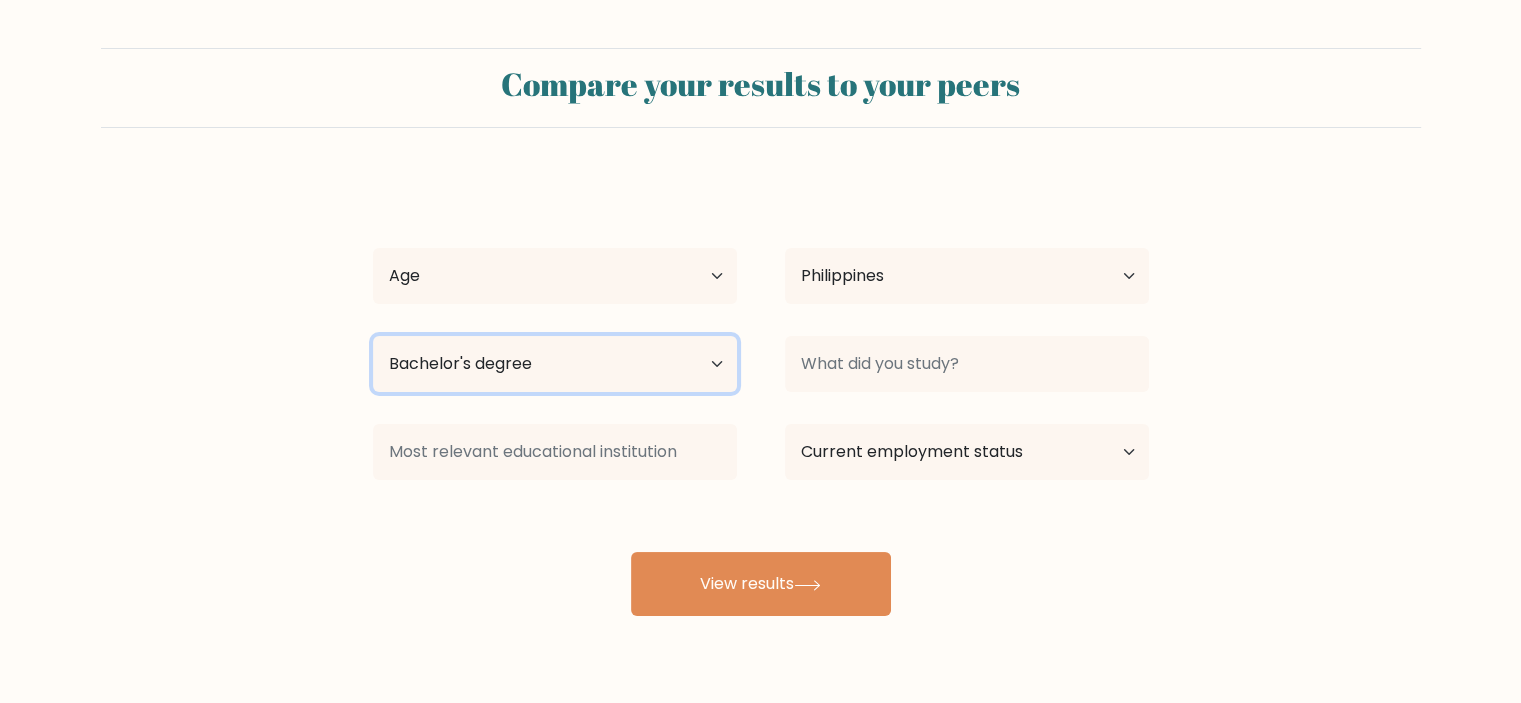 click on "Highest education level
No schooling
Primary
Lower Secondary
Upper Secondary
Occupation Specific
Bachelor's degree
Master's degree
Doctoral degree" at bounding box center [555, 364] 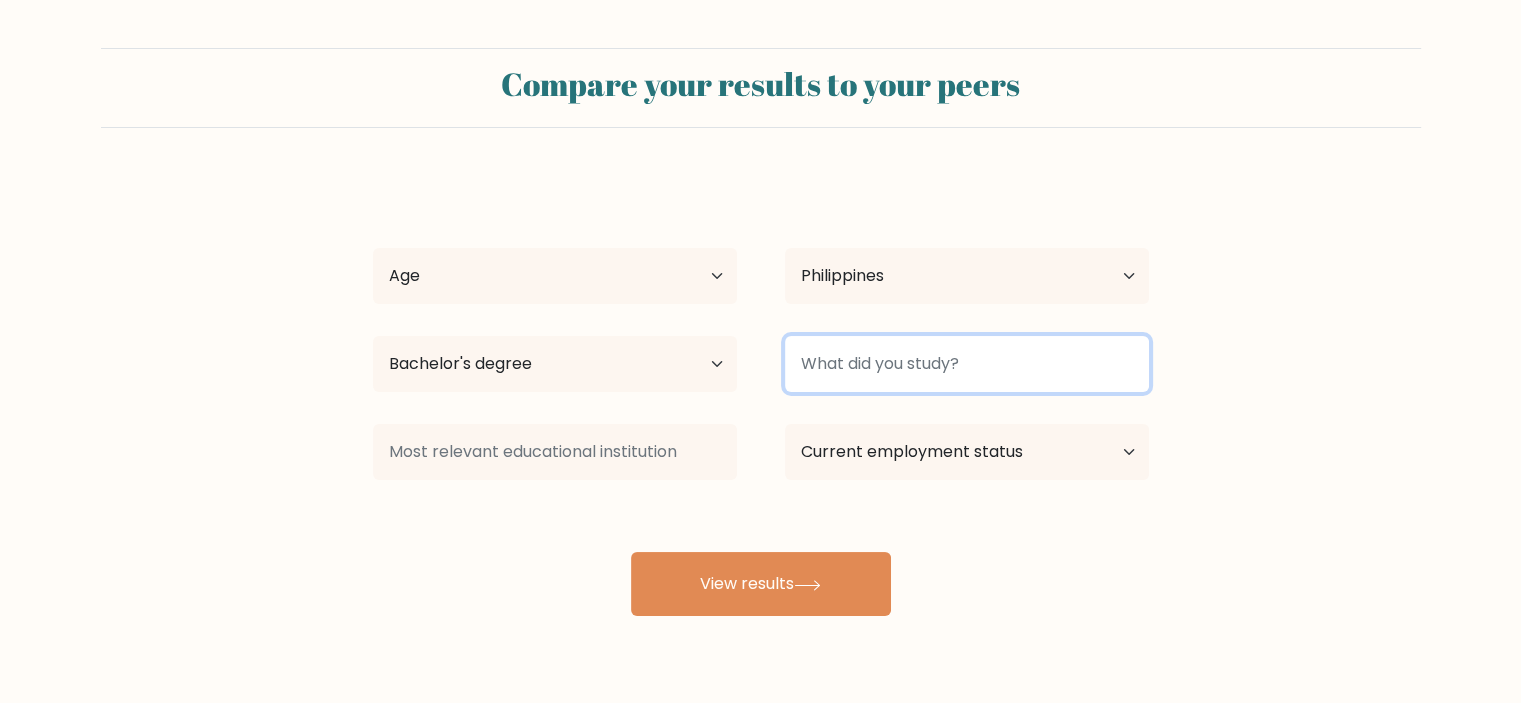 click at bounding box center [967, 364] 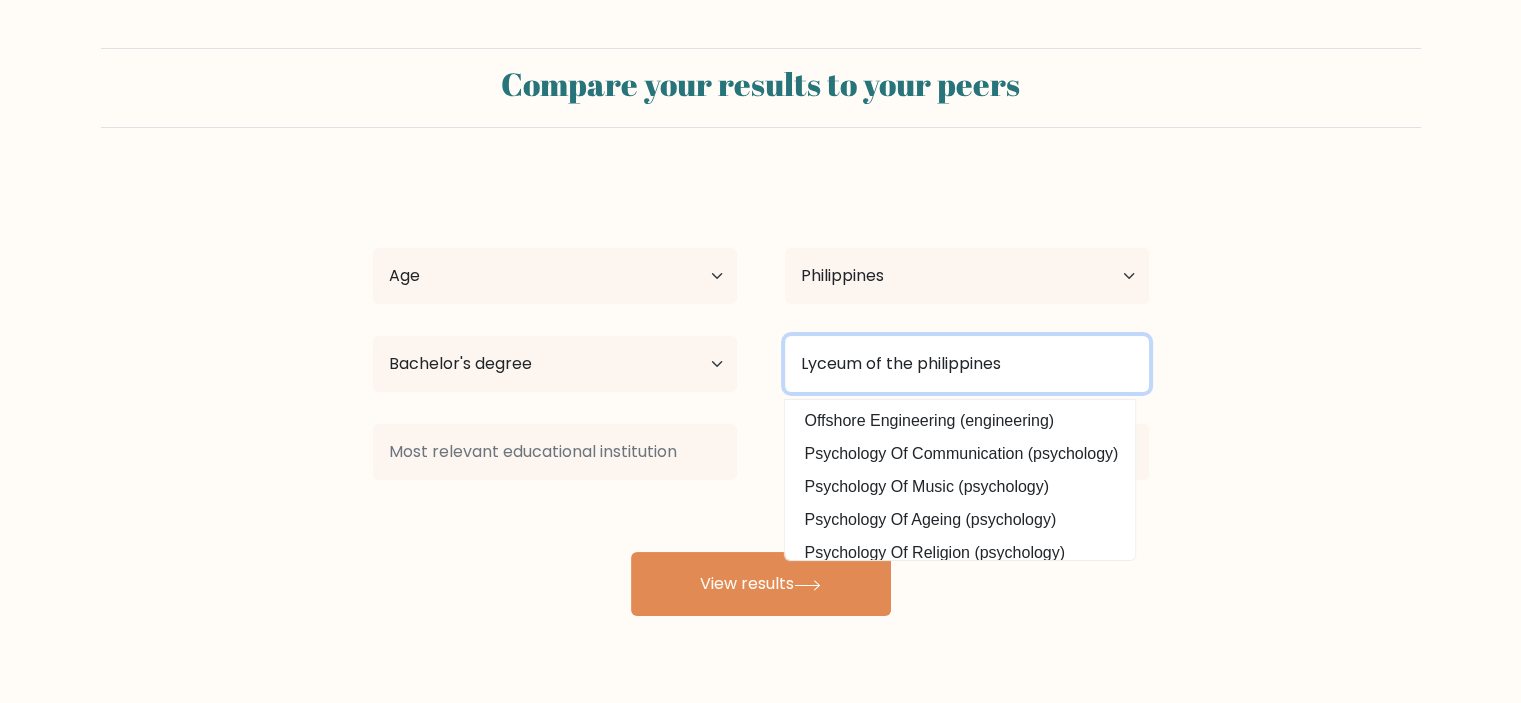 drag, startPoint x: 1015, startPoint y: 366, endPoint x: 736, endPoint y: 345, distance: 279.7892 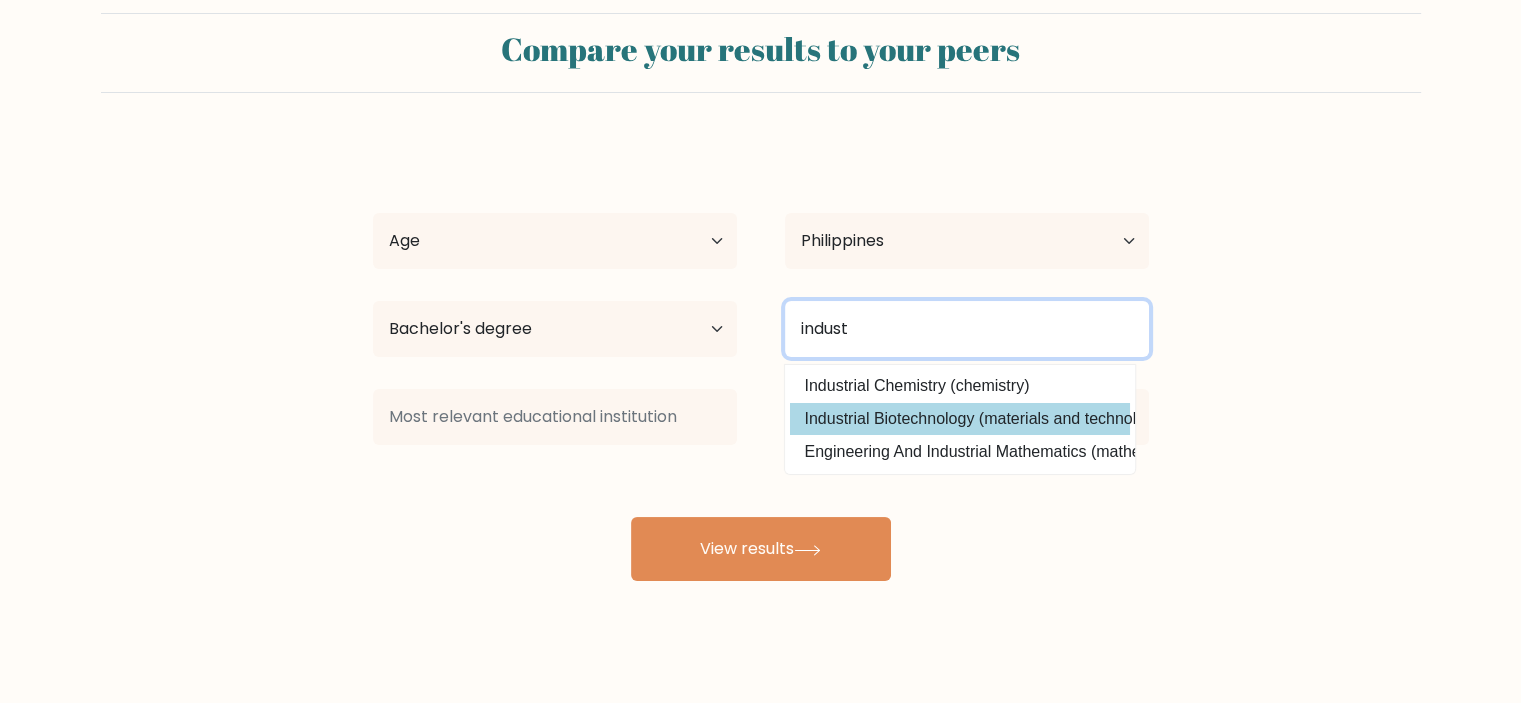 scroll, scrollTop: 55, scrollLeft: 0, axis: vertical 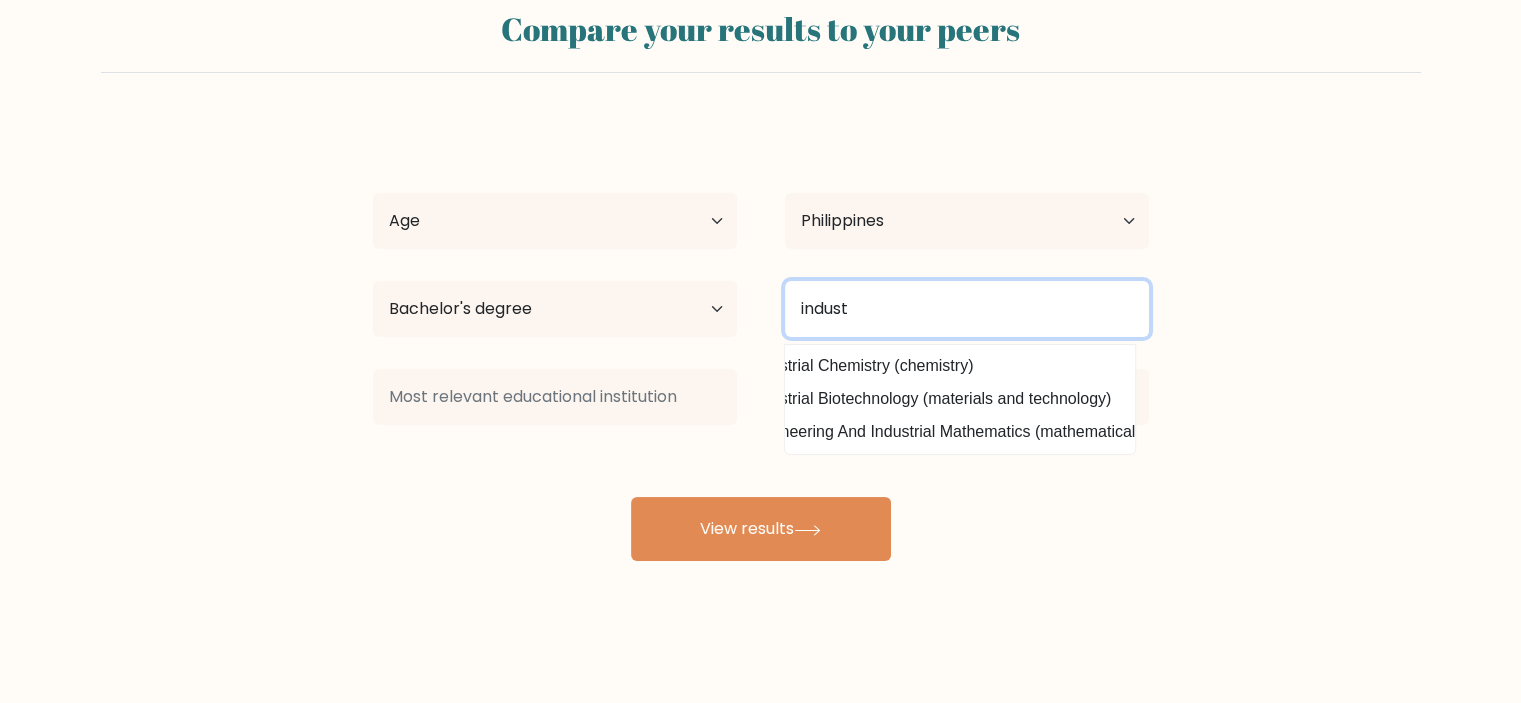 drag, startPoint x: 884, startPoint y: 315, endPoint x: 728, endPoint y: 291, distance: 157.83536 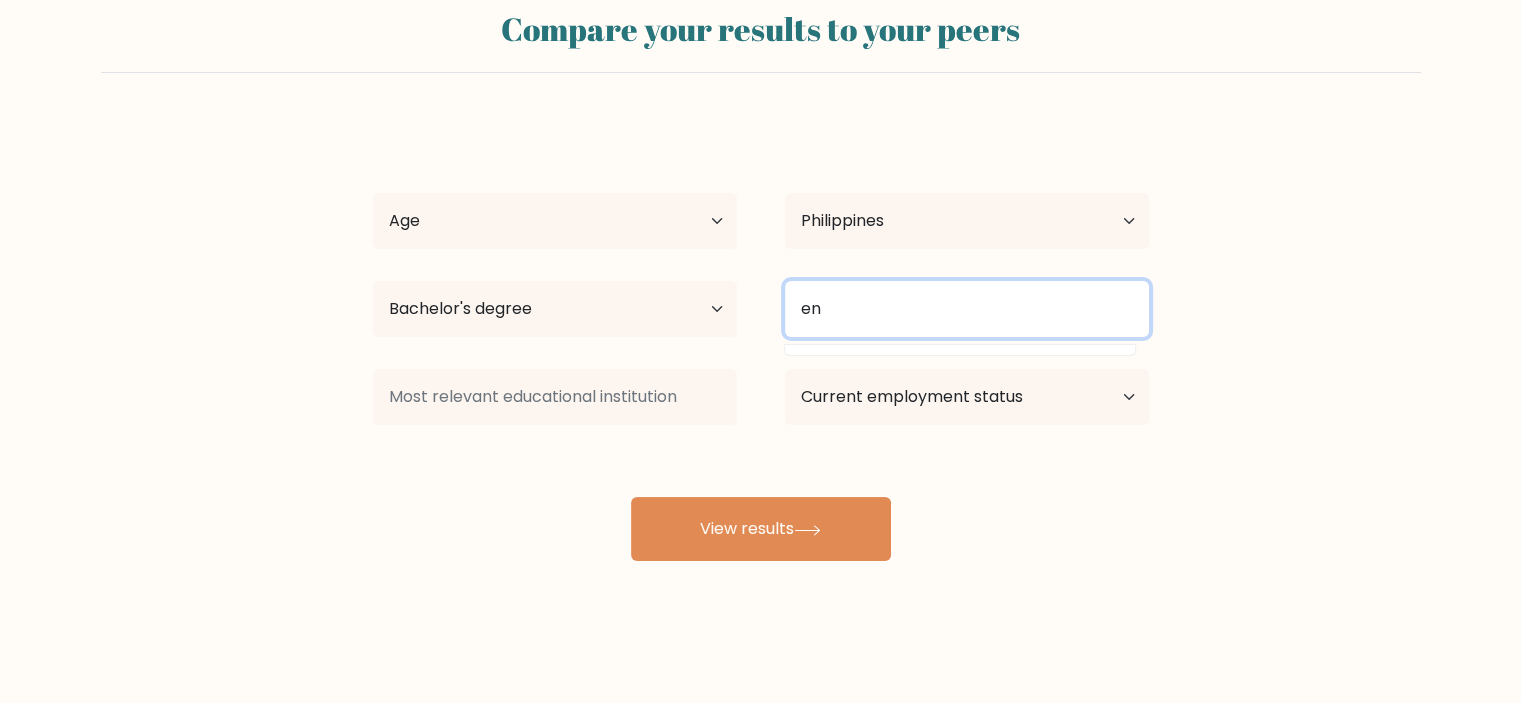 scroll, scrollTop: 0, scrollLeft: 0, axis: both 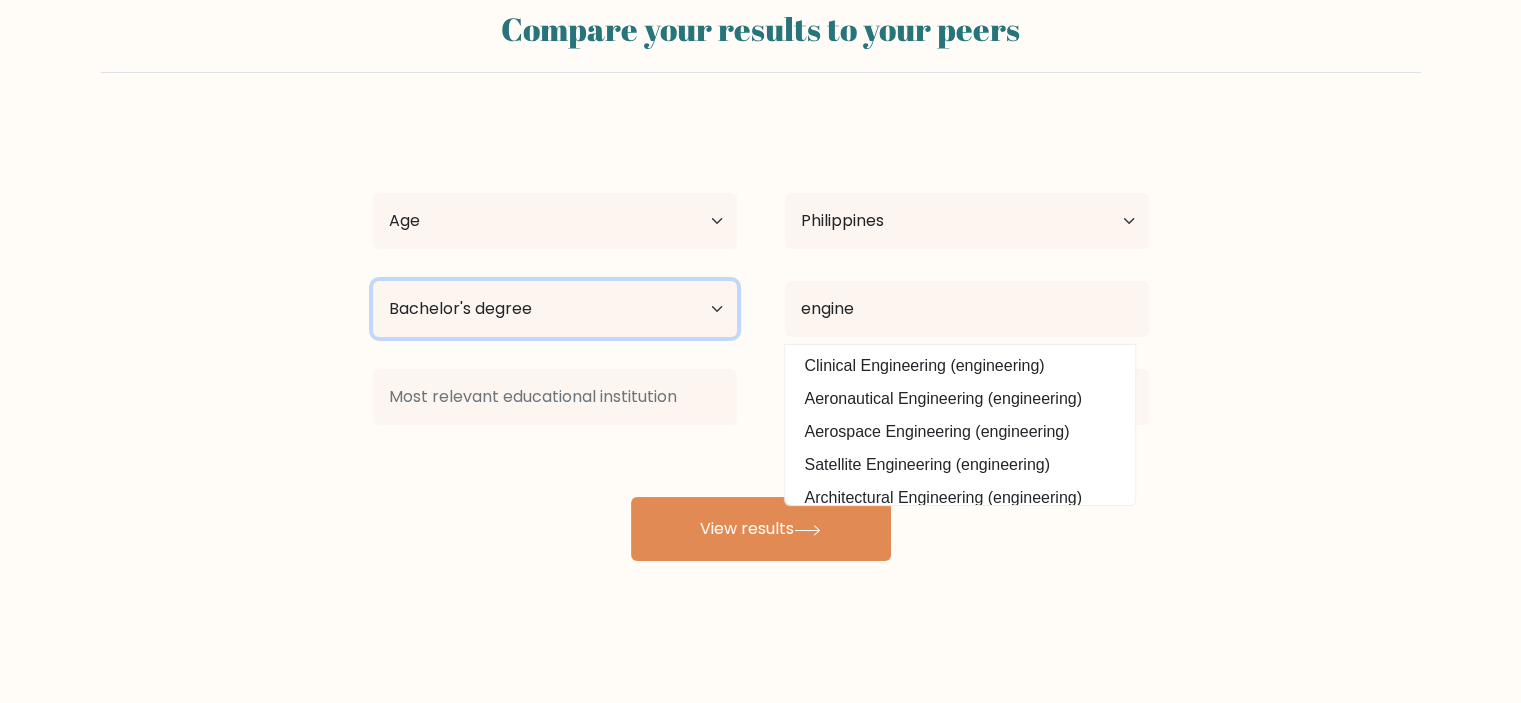 click on "Highest education level
No schooling
Primary
Lower Secondary
Upper Secondary
Occupation Specific
Bachelor's degree
Master's degree
Doctoral degree" at bounding box center [555, 309] 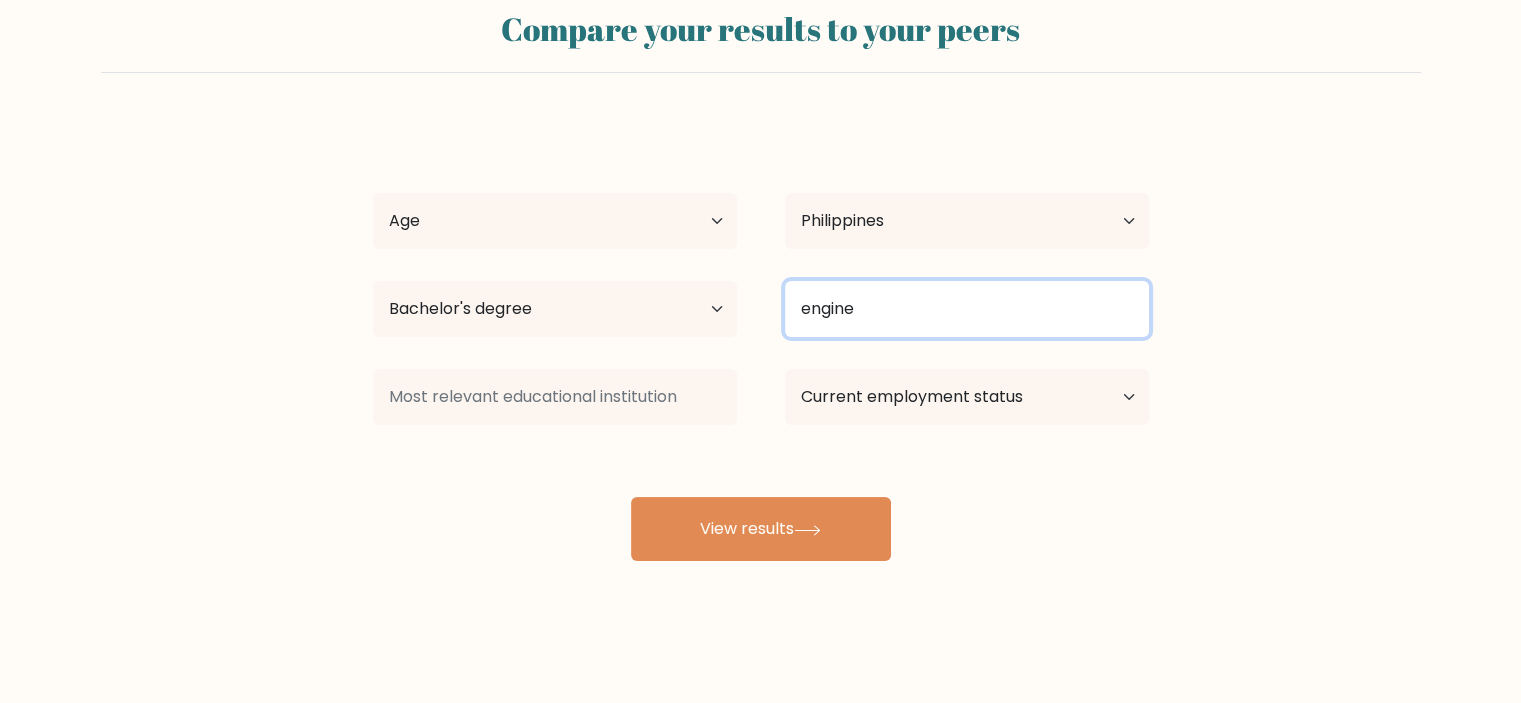 click on "engine" at bounding box center [967, 309] 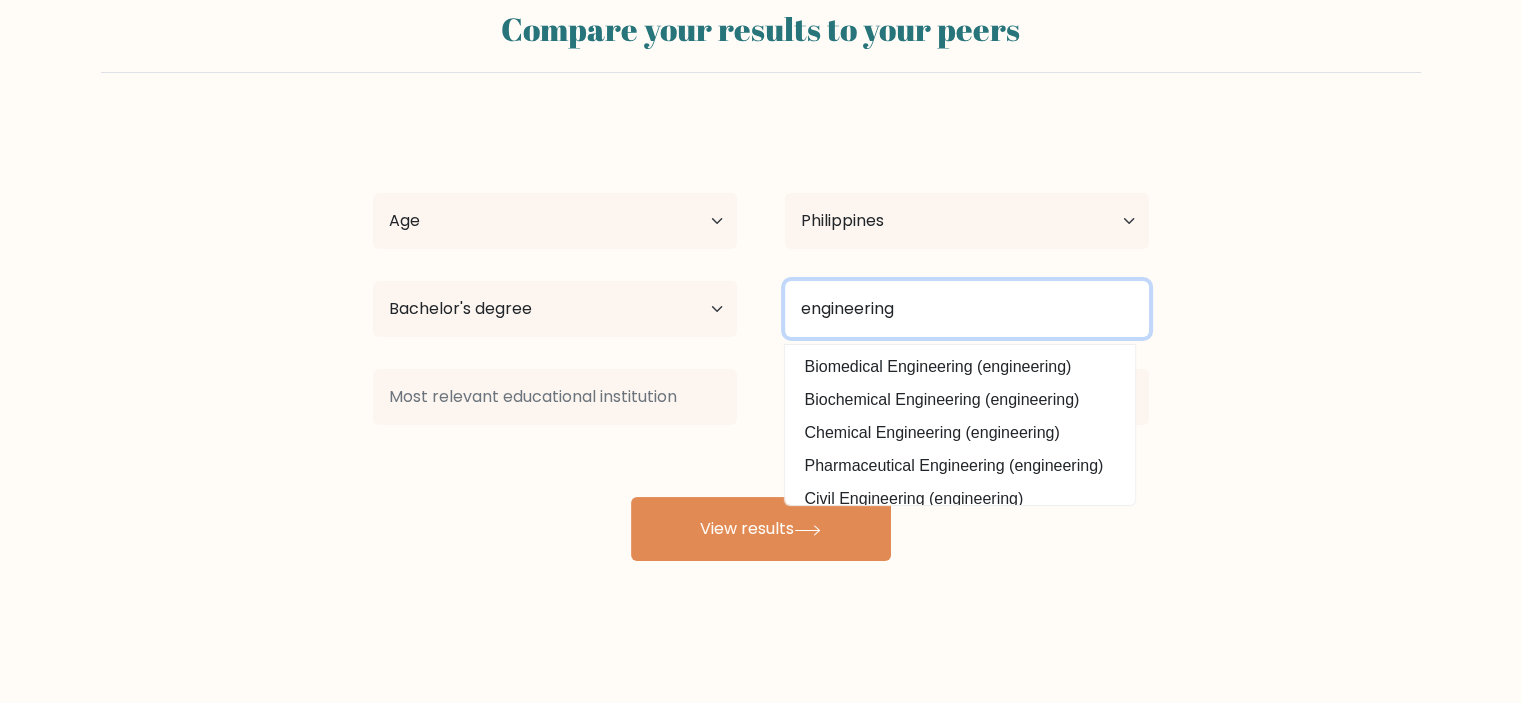 scroll, scrollTop: 180, scrollLeft: 0, axis: vertical 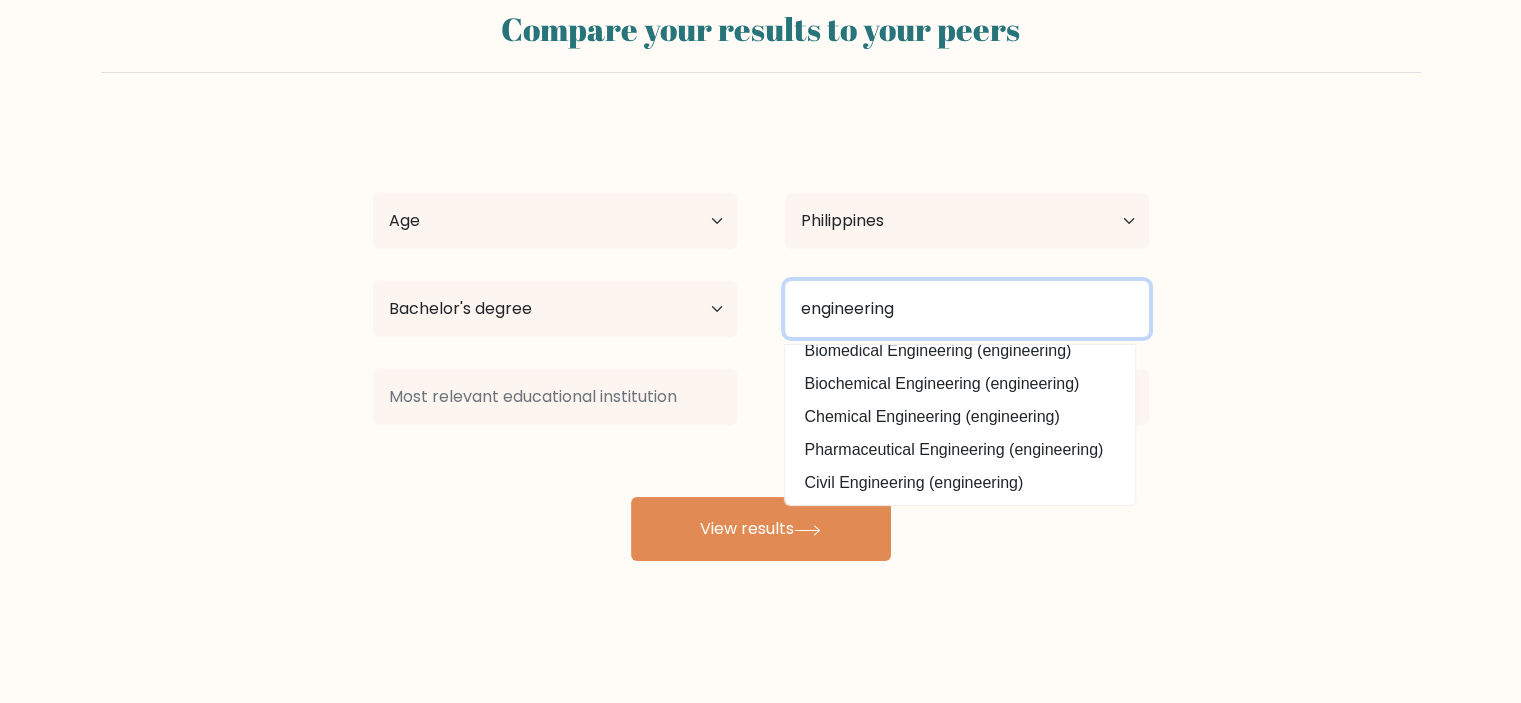 drag, startPoint x: 928, startPoint y: 307, endPoint x: 540, endPoint y: 292, distance: 388.28983 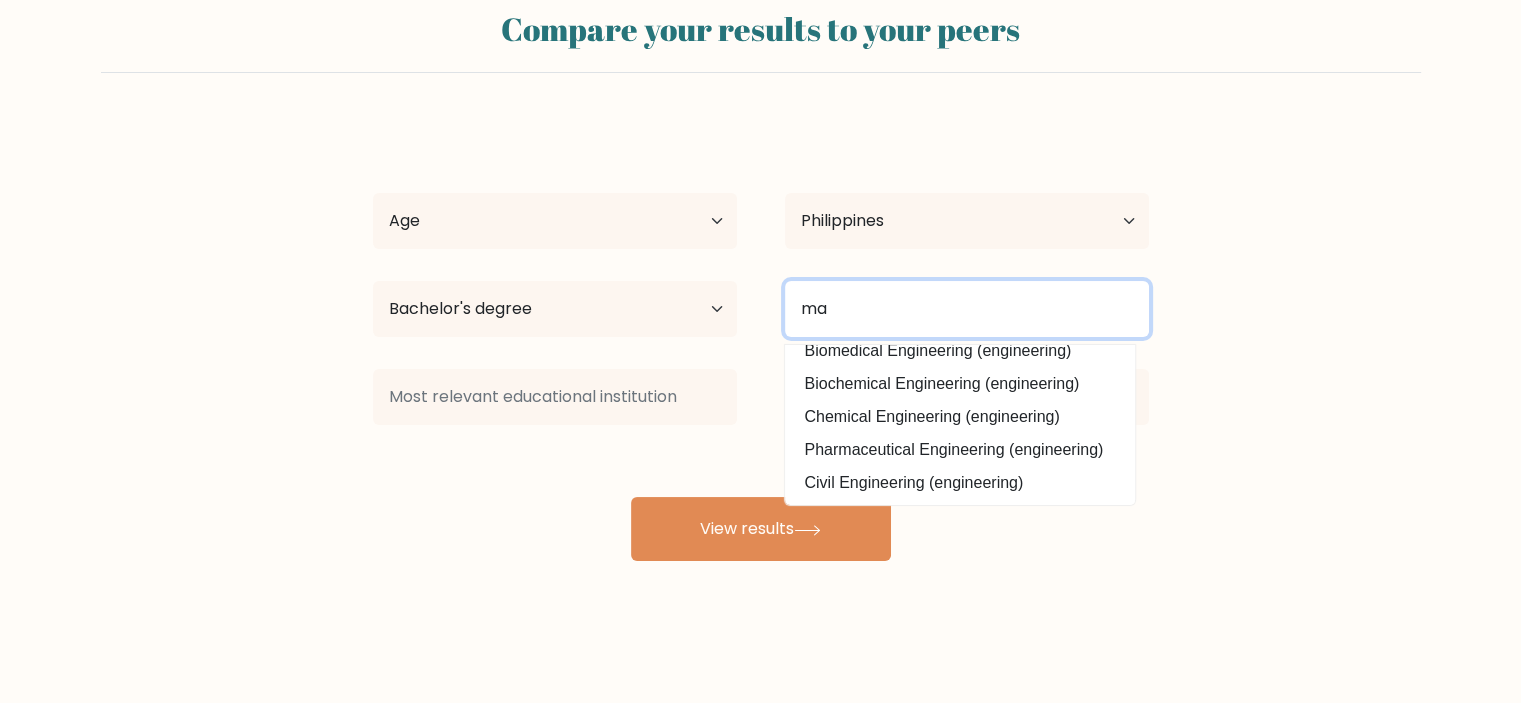scroll, scrollTop: 0, scrollLeft: 0, axis: both 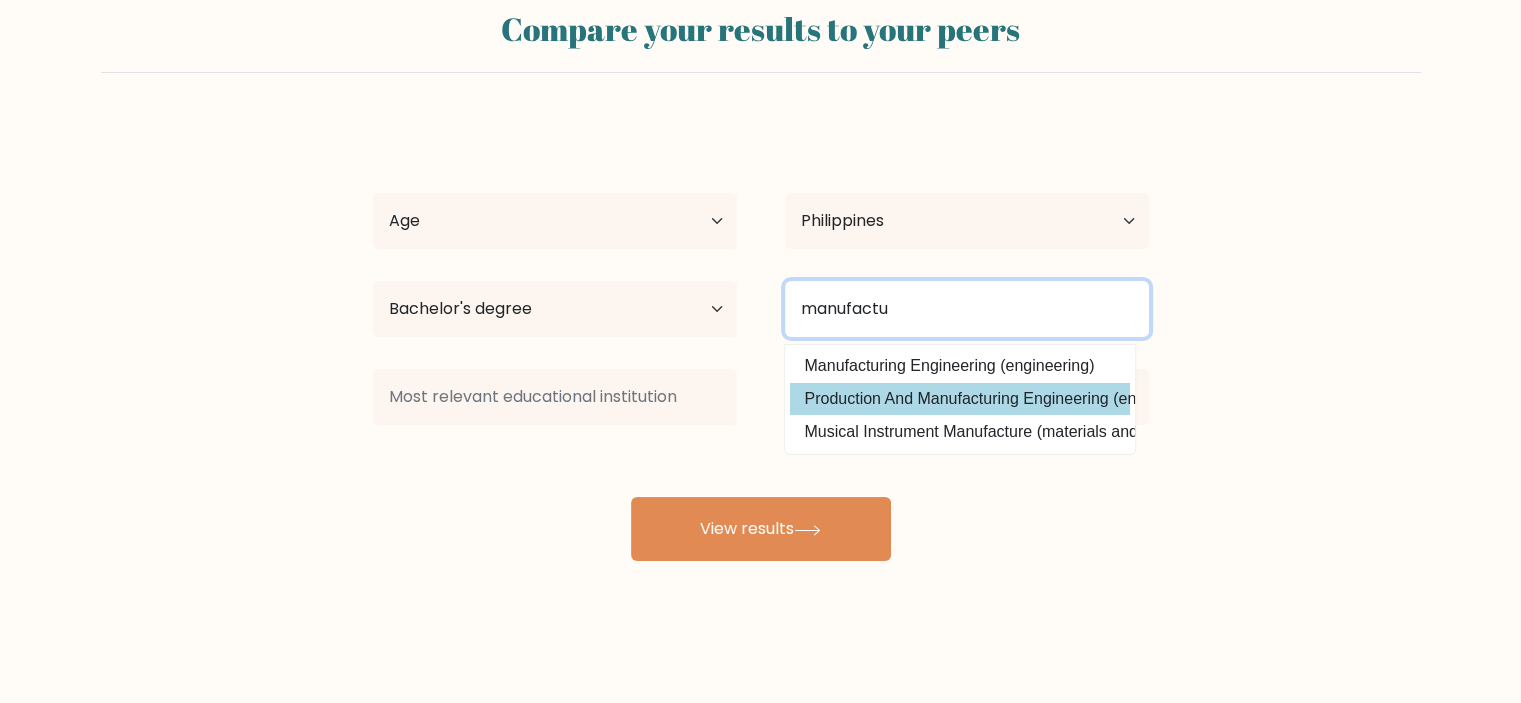 type on "manufactu" 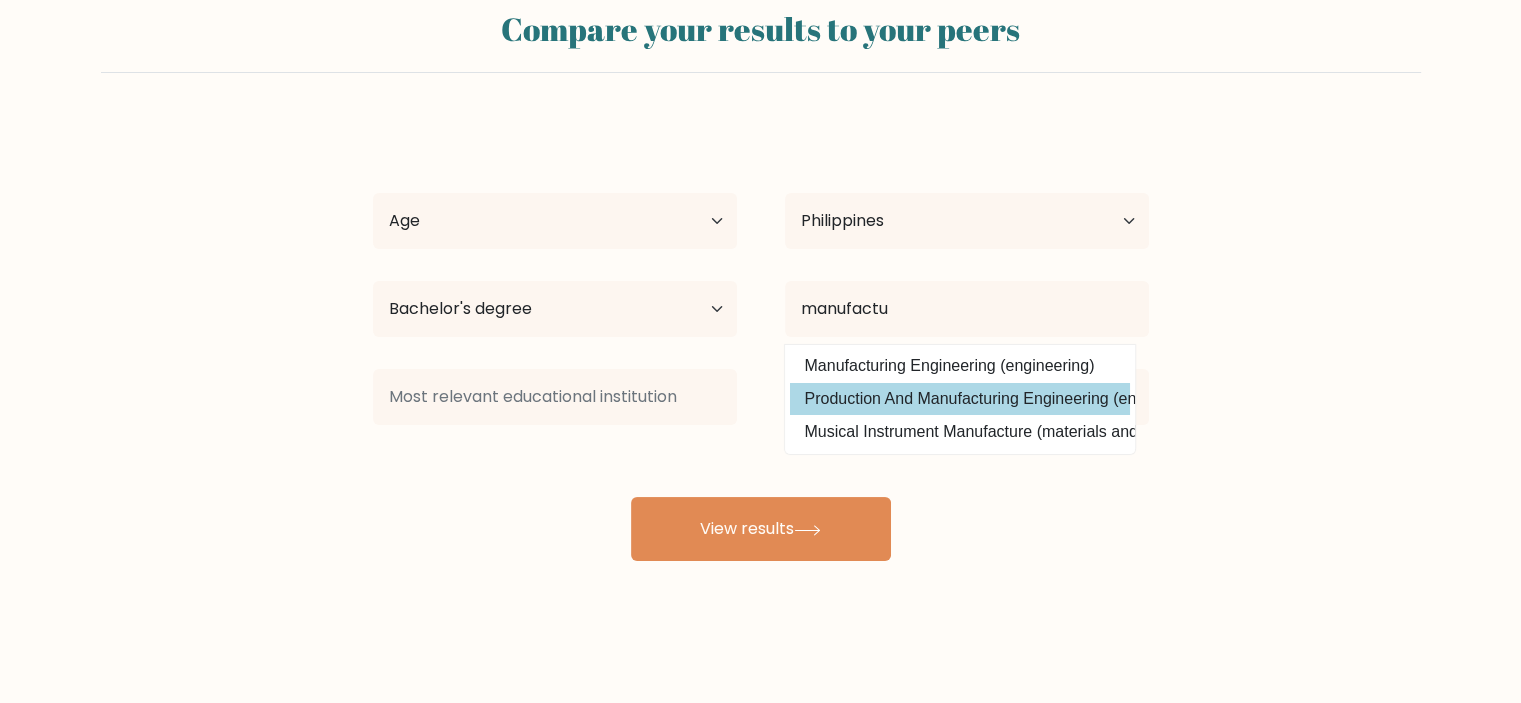 click on "Production And Manufacturing Engineering (engineering)" at bounding box center (960, 399) 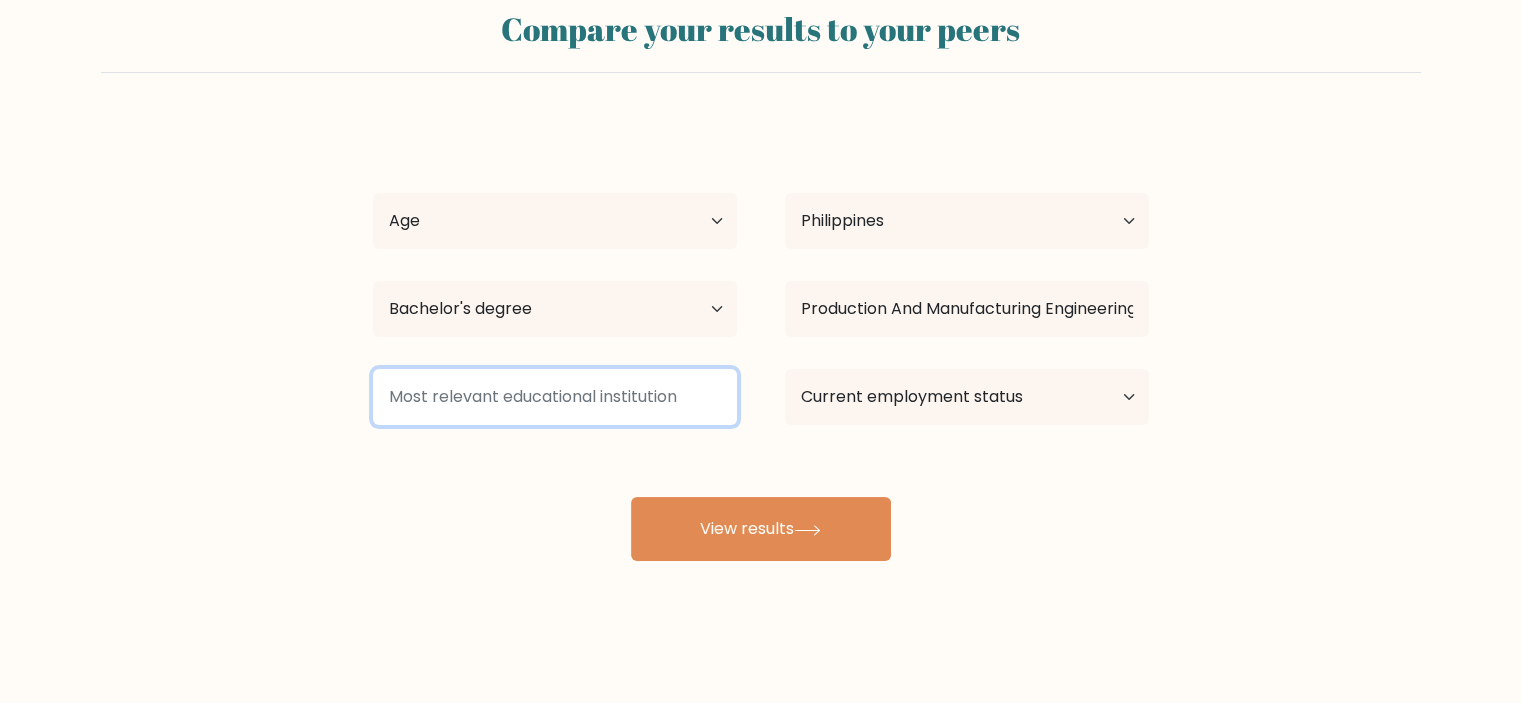 click at bounding box center (555, 397) 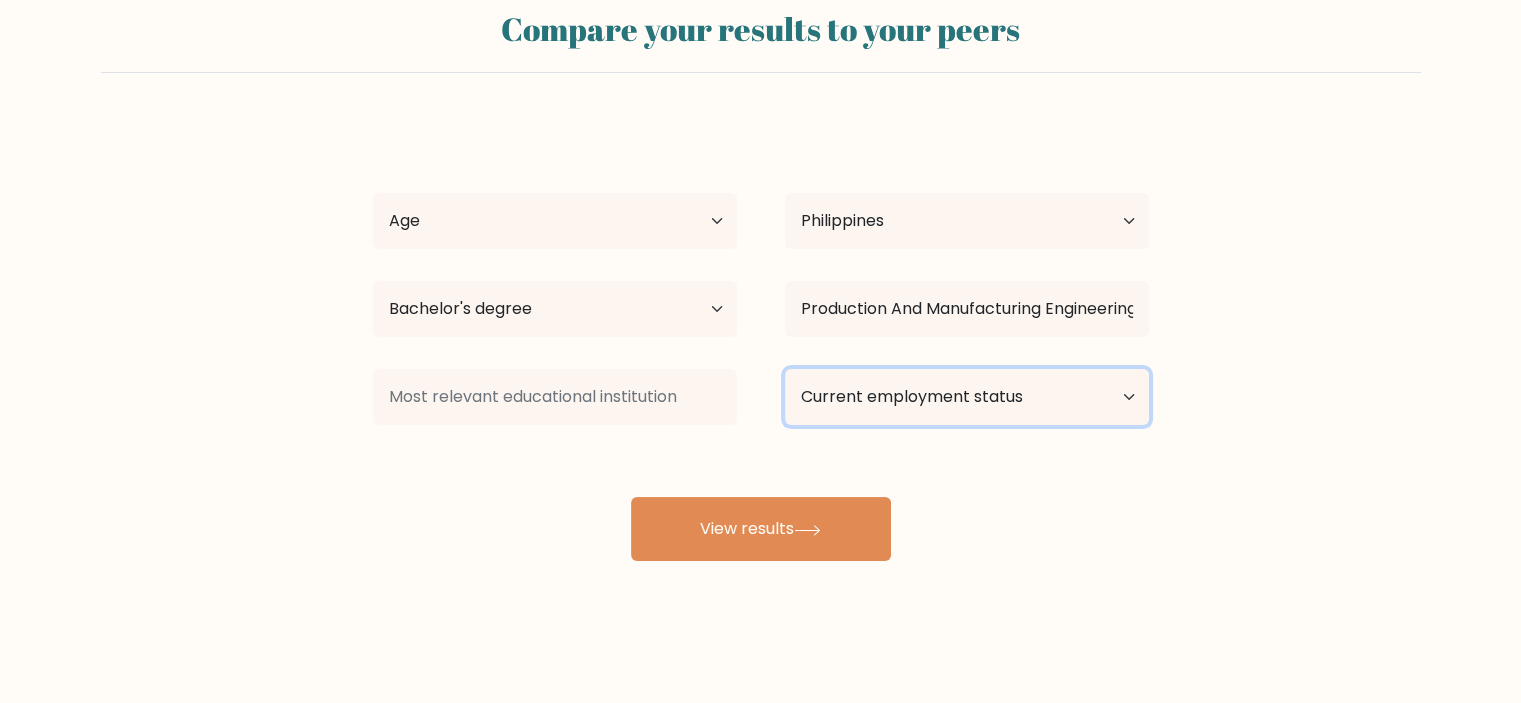 click on "Current employment status
Employed
Student
Retired
Other / prefer not to answer" at bounding box center (967, 397) 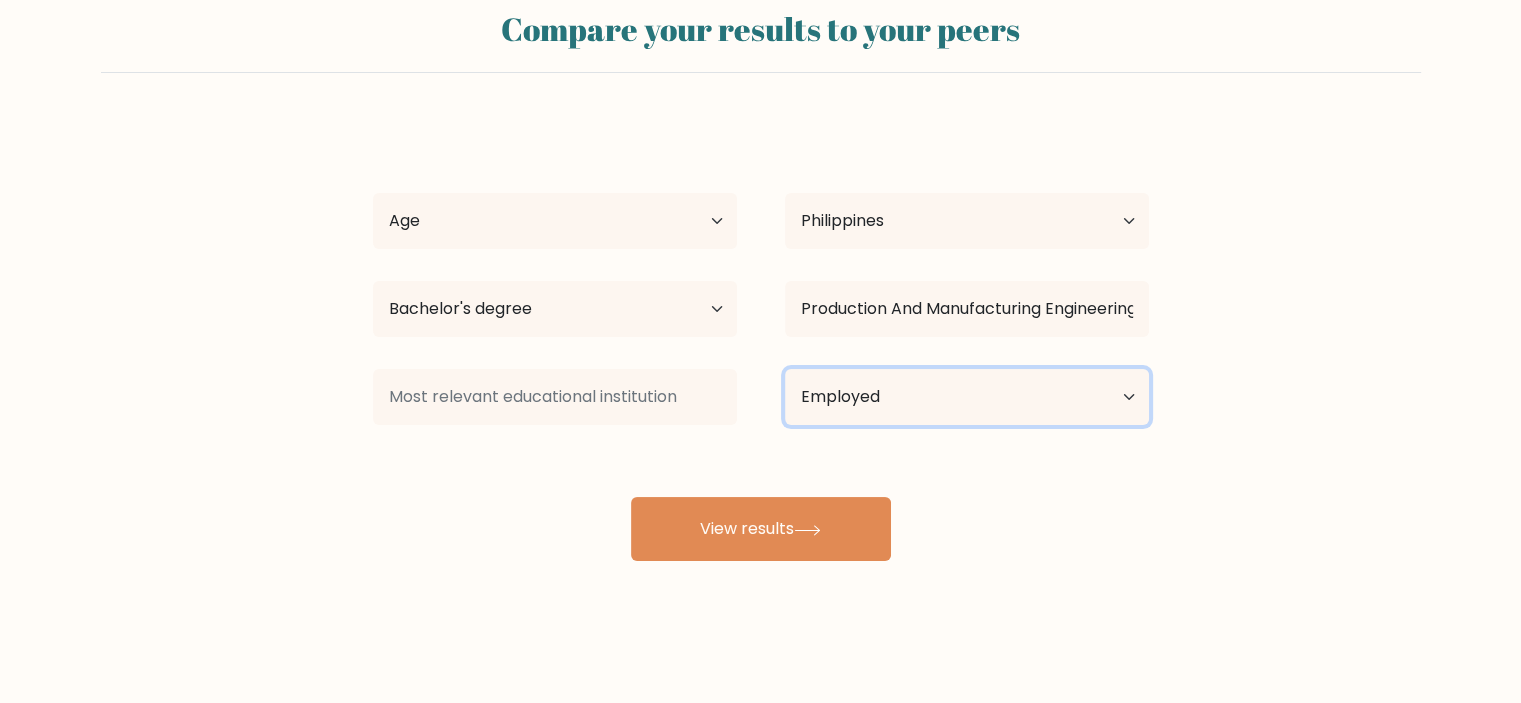 click on "Current employment status
Employed
Student
Retired
Other / prefer not to answer" at bounding box center (967, 397) 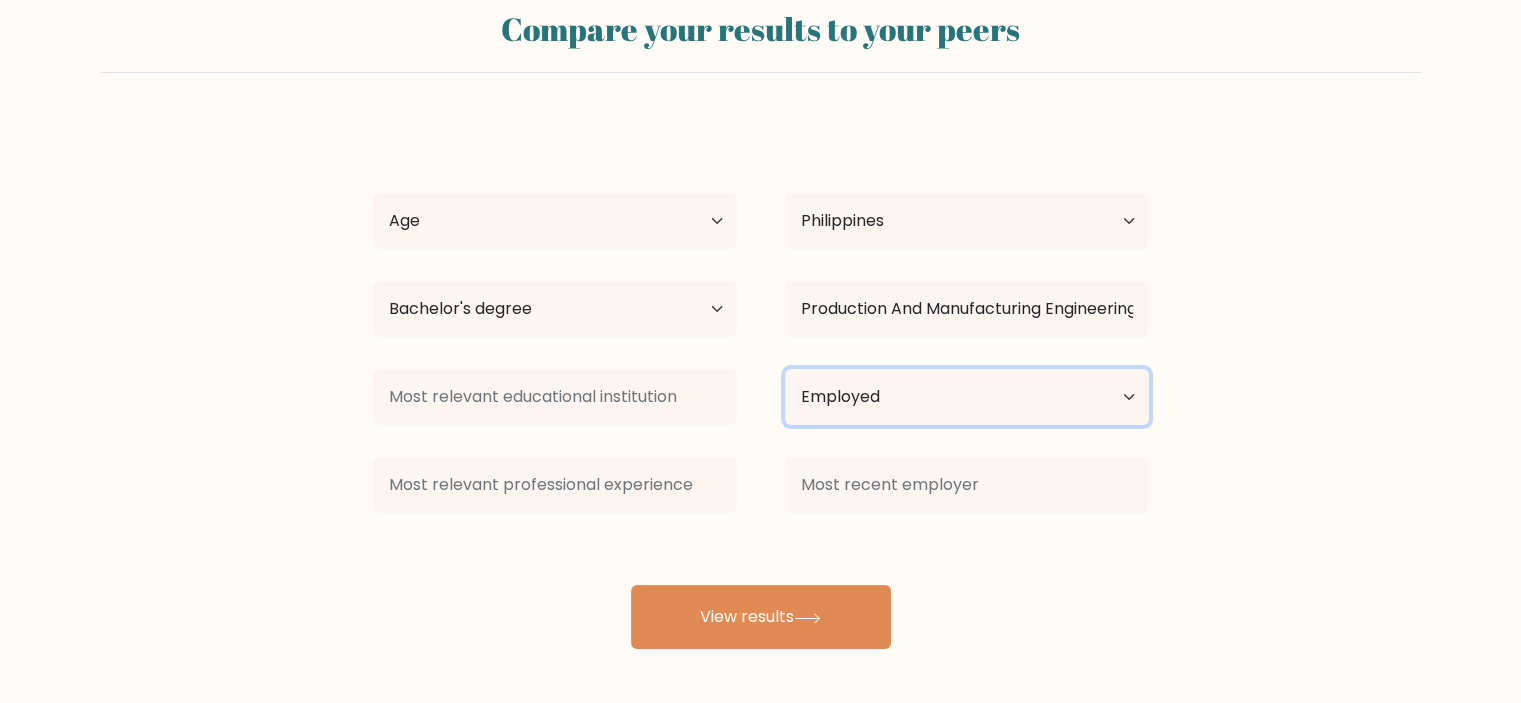 click on "Current employment status
Employed
Student
Retired
Other / prefer not to answer" at bounding box center (967, 397) 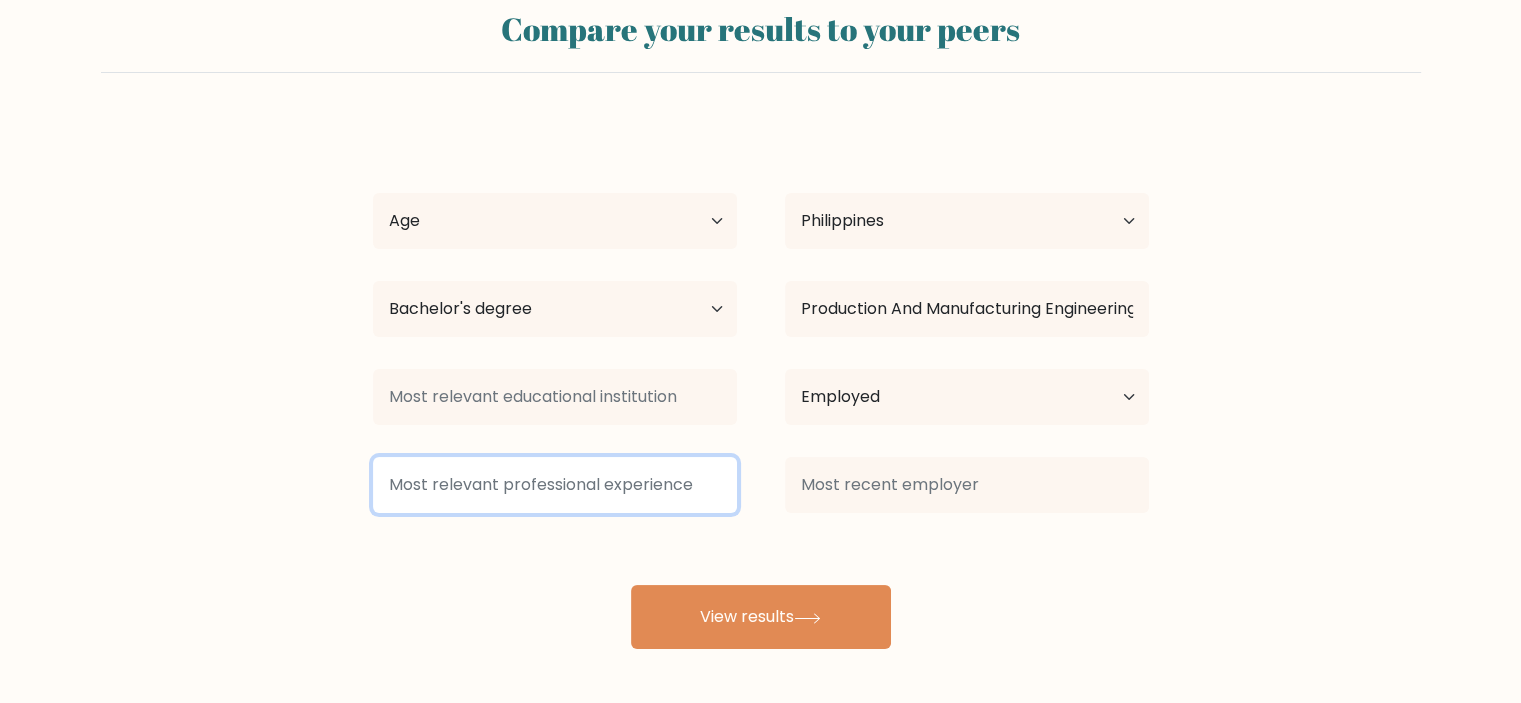 click at bounding box center (555, 485) 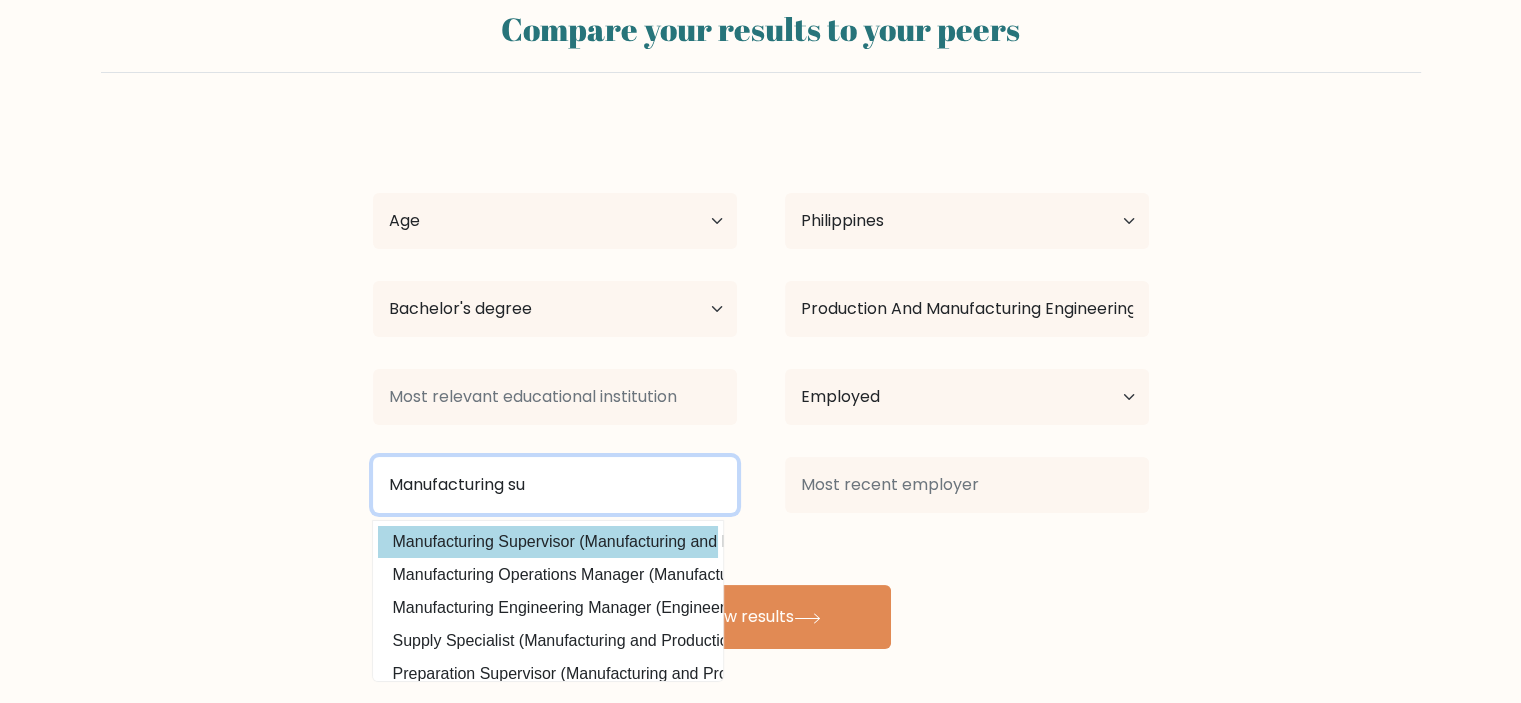 type on "Manufacturing su" 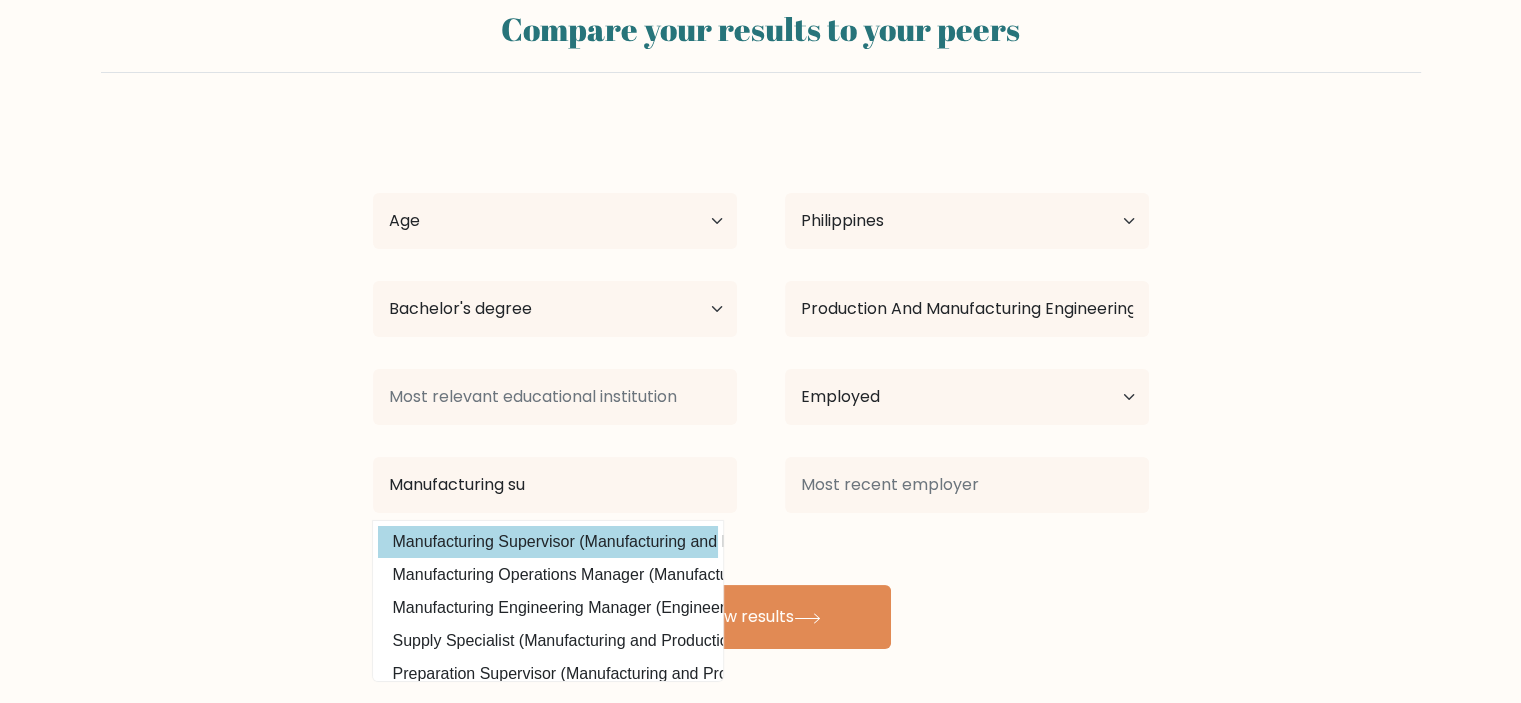 click on "Manufacturing Supervisor (Manufacturing and Production)" at bounding box center (548, 542) 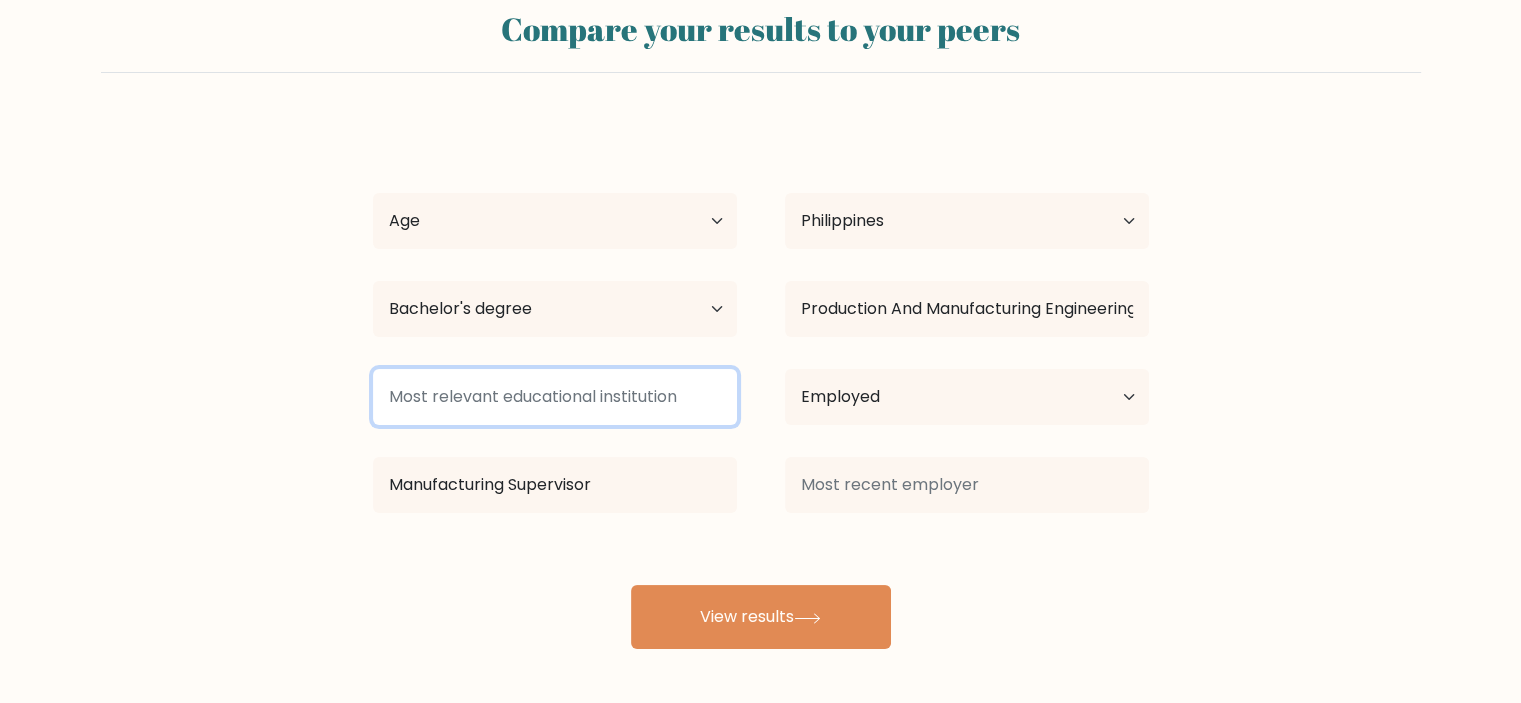 click at bounding box center [555, 397] 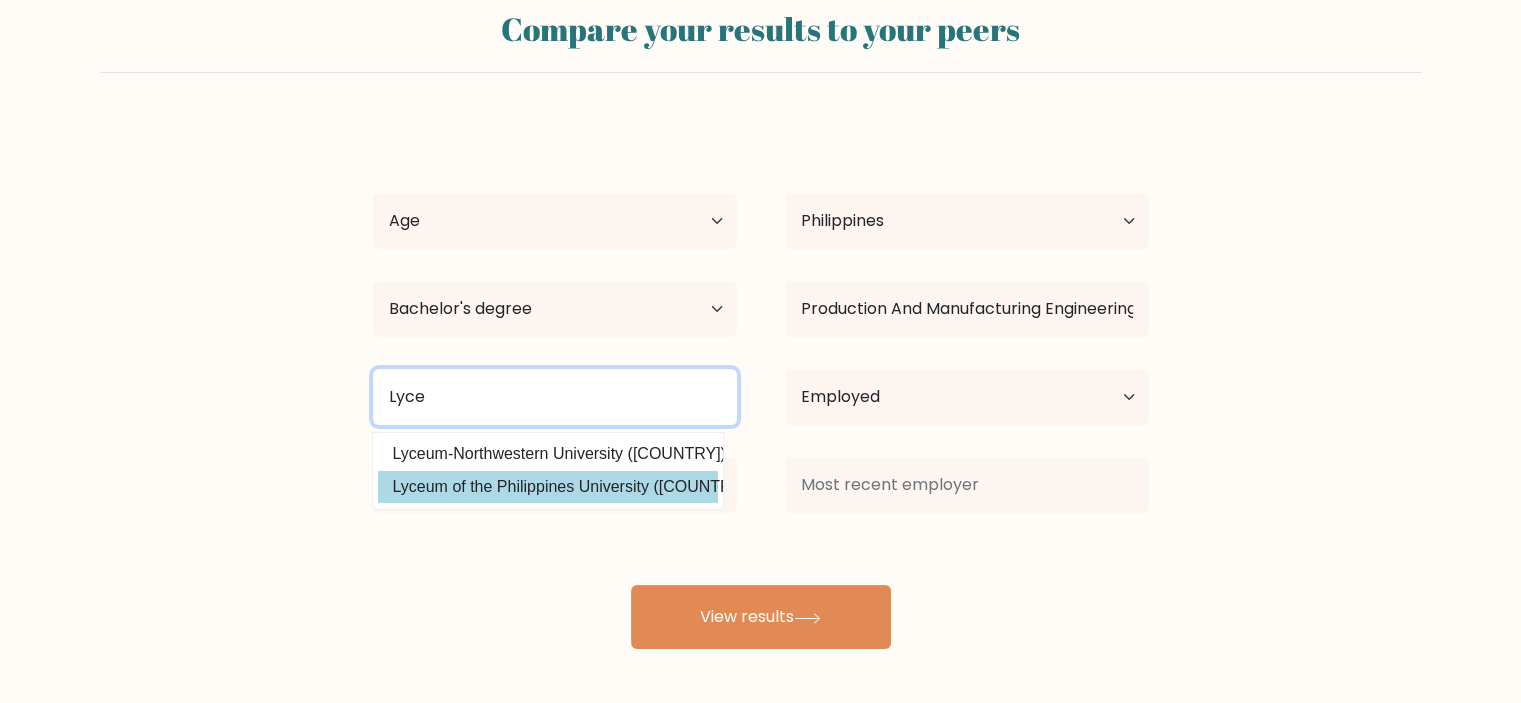 type on "Lyce" 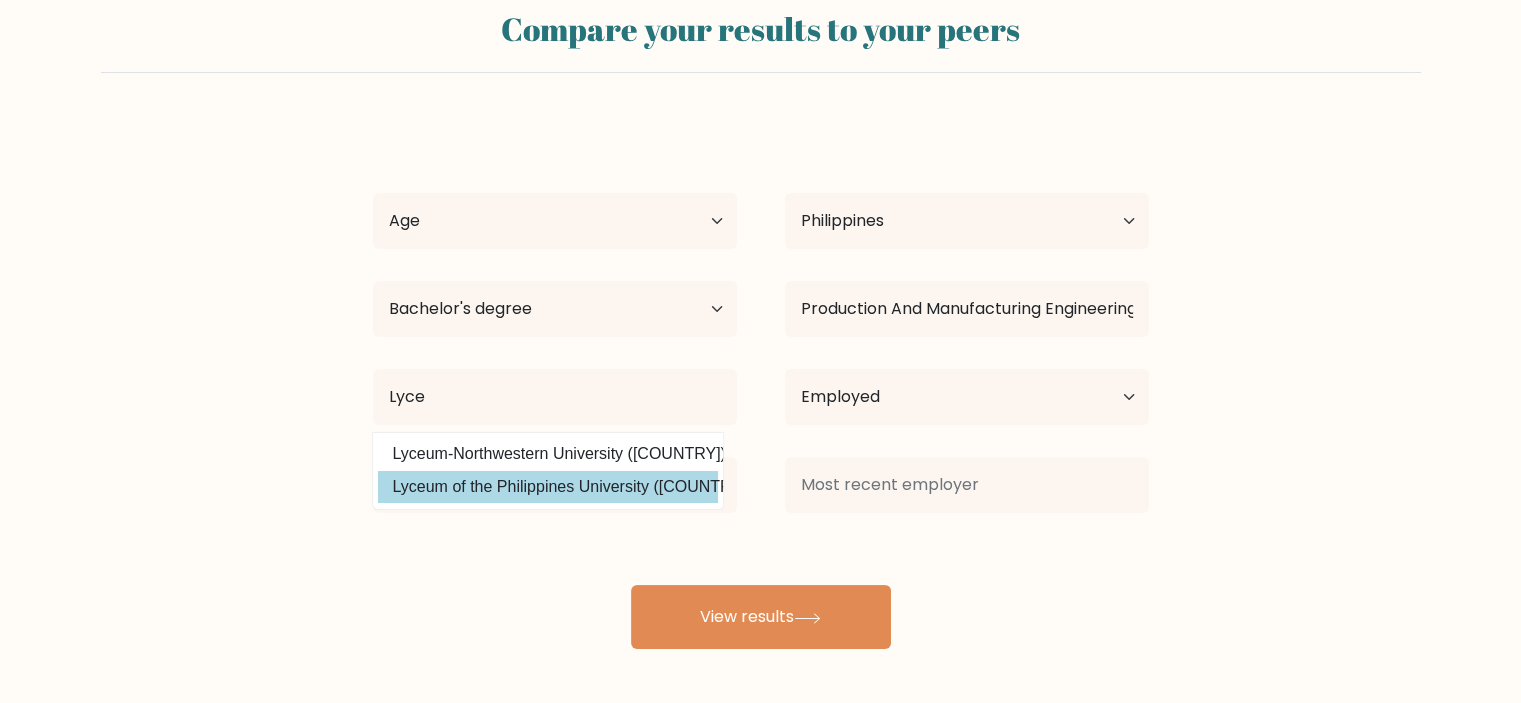 click on "Lyceum of the Philippines University (Philippines)" at bounding box center [548, 487] 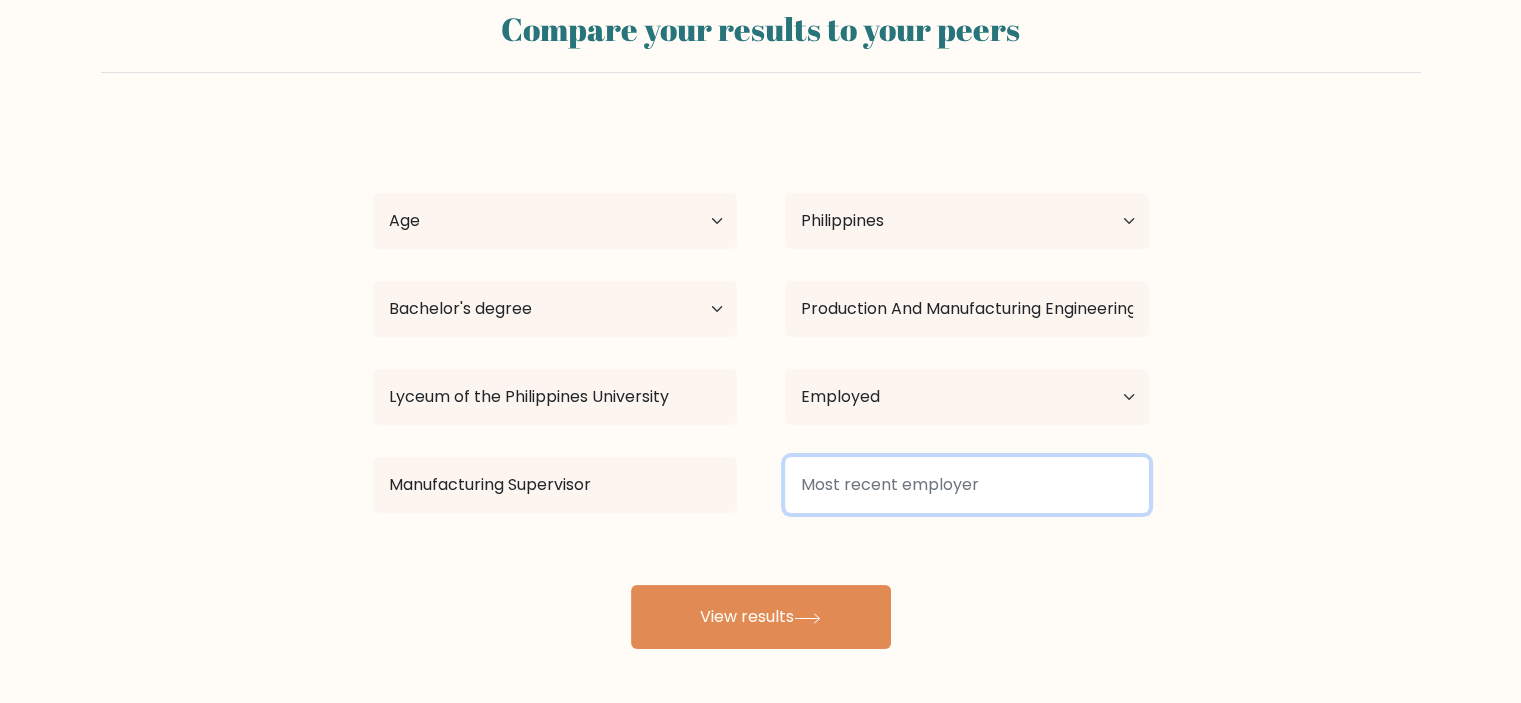 click at bounding box center [967, 485] 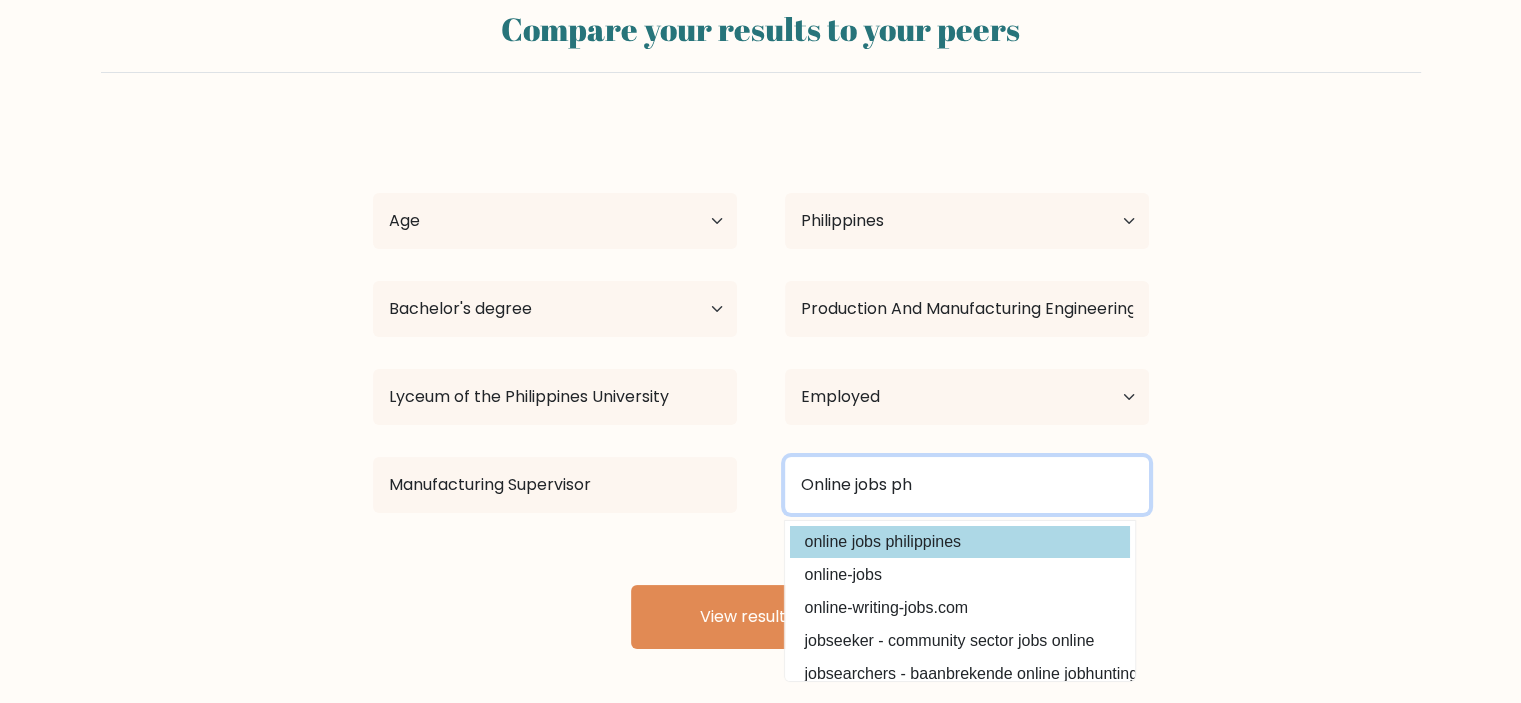 type on "Online jobs ph" 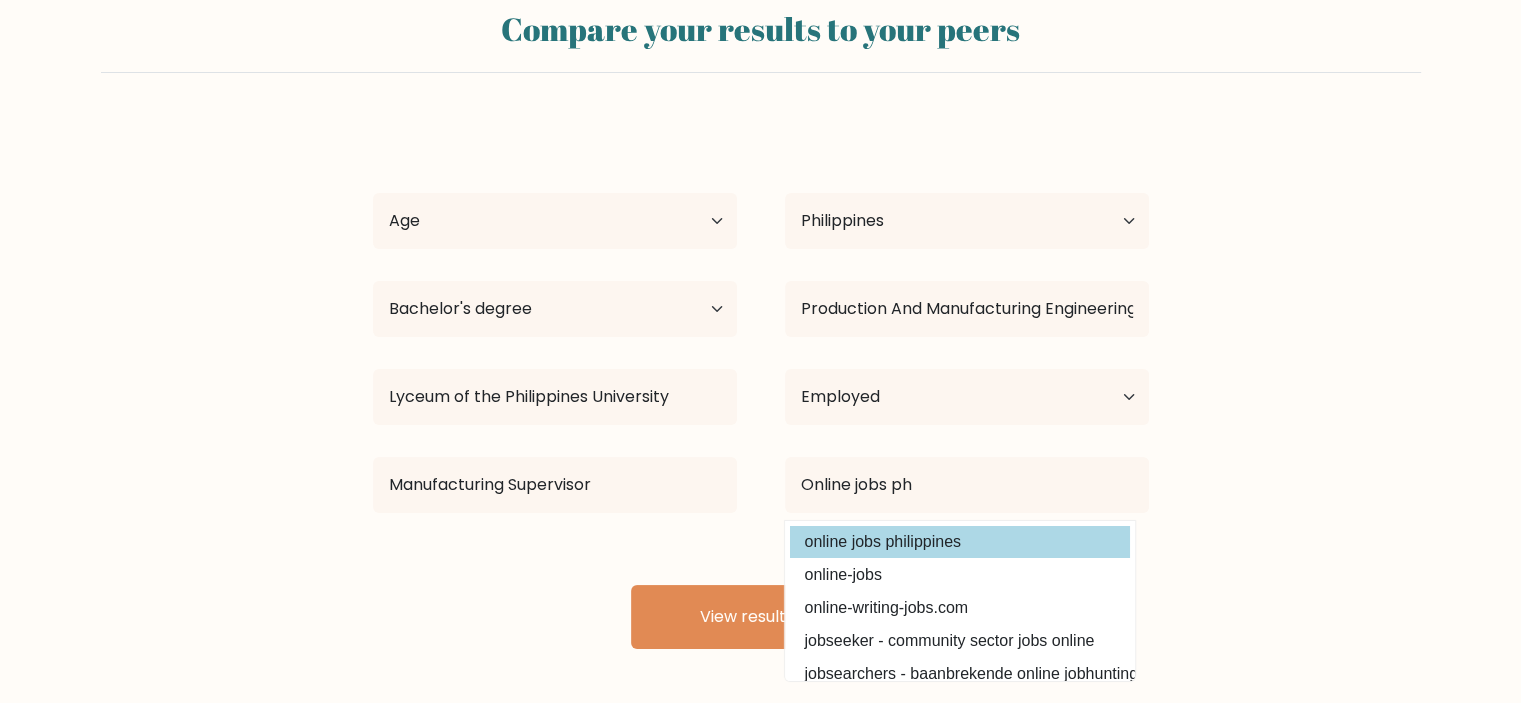 click on "Carolle
Villegas
Age
Under 18 years old
18-24 years old
25-34 years old
35-44 years old
45-54 years old
55-64 years old
65 years old and above
Country
Afghanistan
Albania
Algeria
American Samoa
Andorra
Angola
Anguilla
Antarctica
Antigua and Barbuda
Argentina
Armenia
Aruba
Australia
Austria
Azerbaijan
Bahamas
Bahrain
Bangladesh
Barbados
Belarus
Belgium
Belize
Benin
Bermuda
Bhutan
Bolivia
Bonaire, Sint Eustatius and Saba
Bosnia and Herzegovina
Botswana
Bouvet Island
Brazil
Brunei" at bounding box center (761, 385) 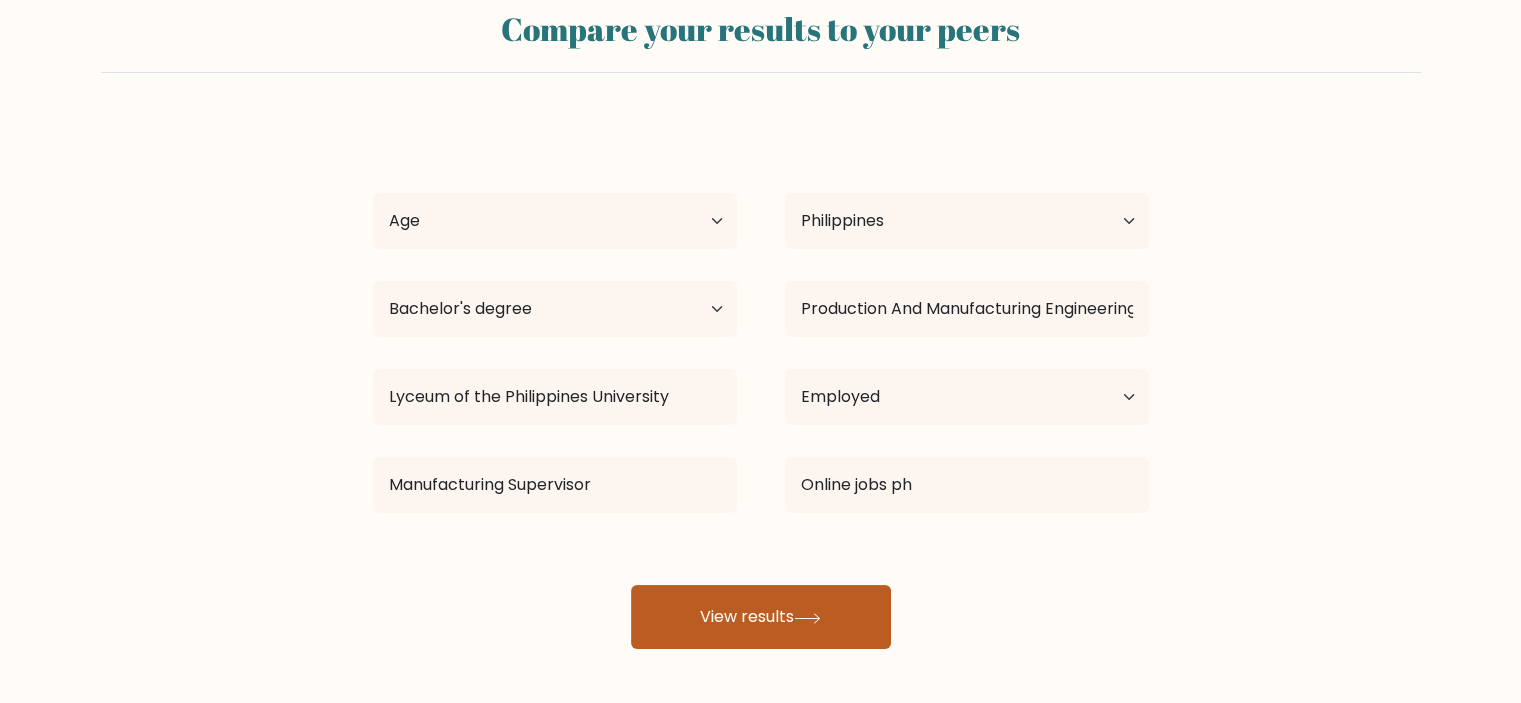 click on "View results" at bounding box center (761, 617) 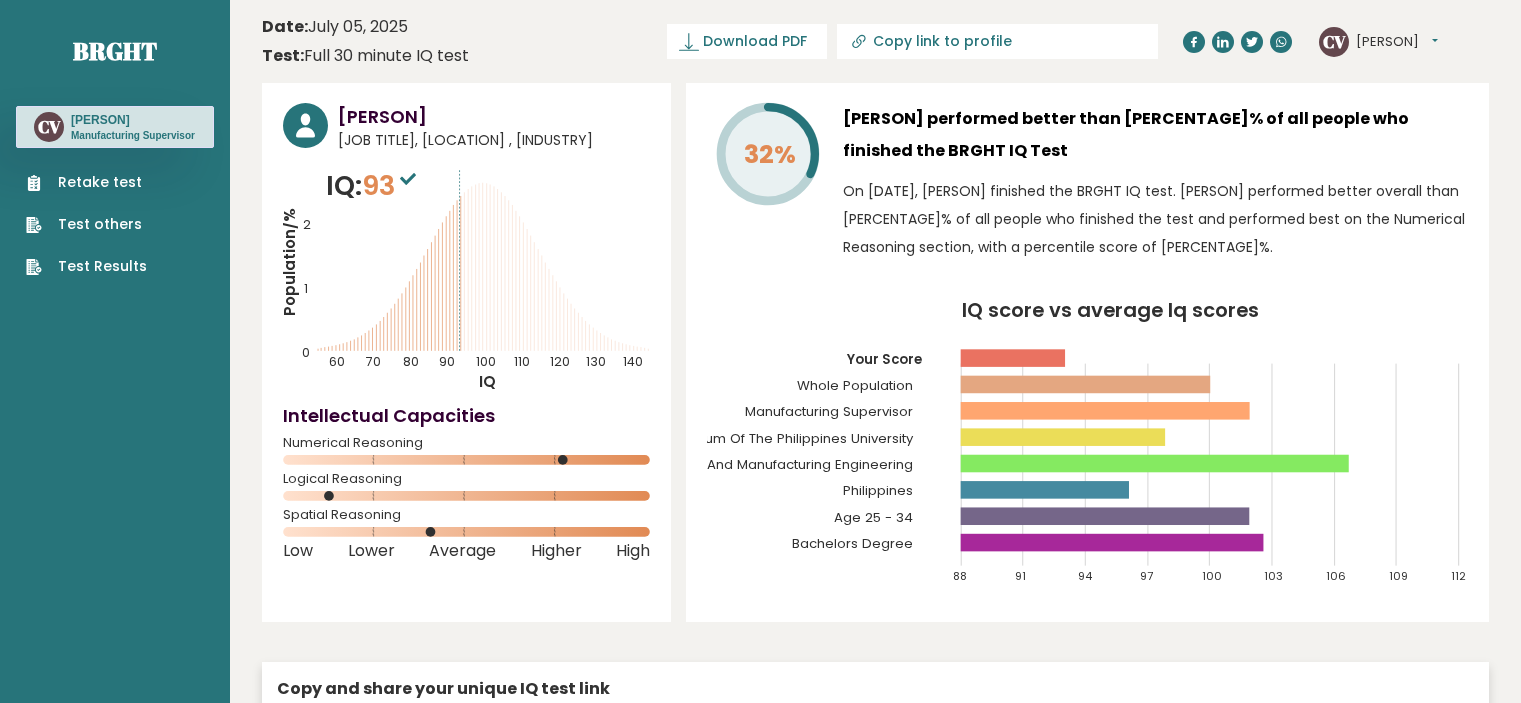 scroll, scrollTop: 0, scrollLeft: 0, axis: both 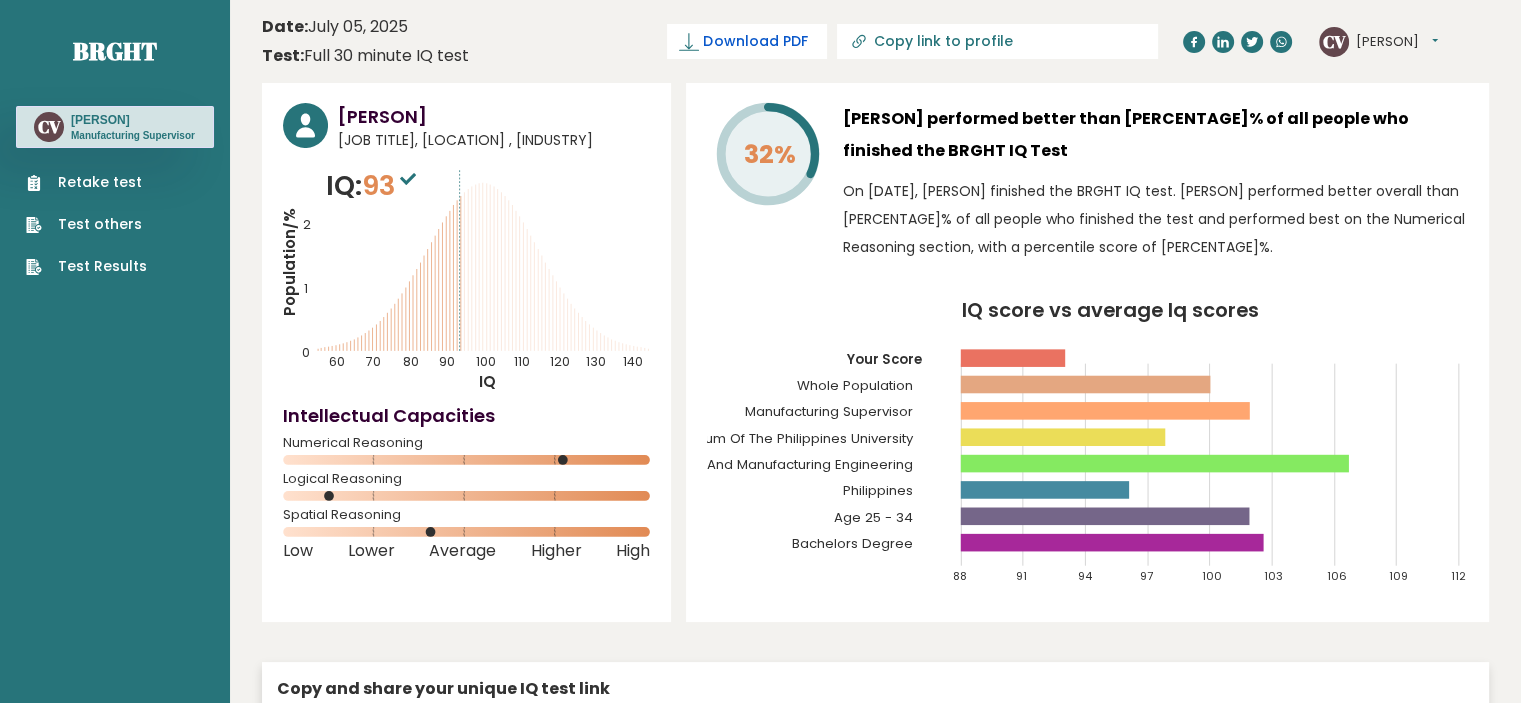 click on "Download PDF" at bounding box center (755, 41) 